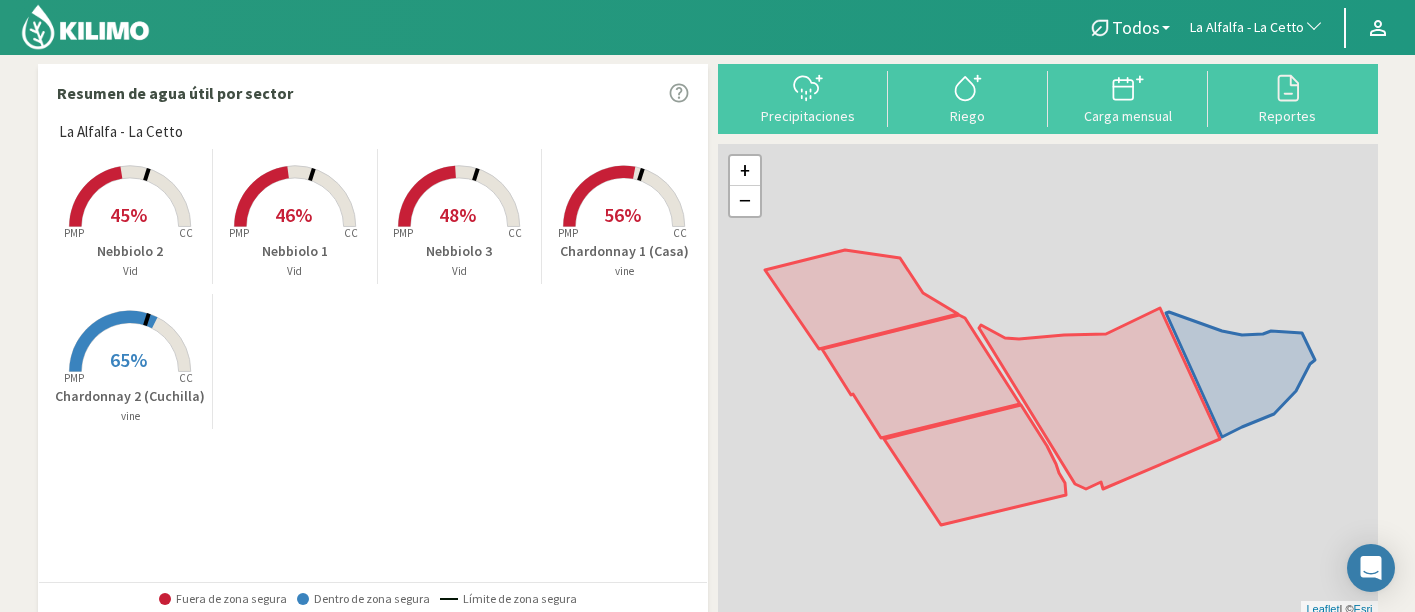scroll, scrollTop: 0, scrollLeft: 0, axis: both 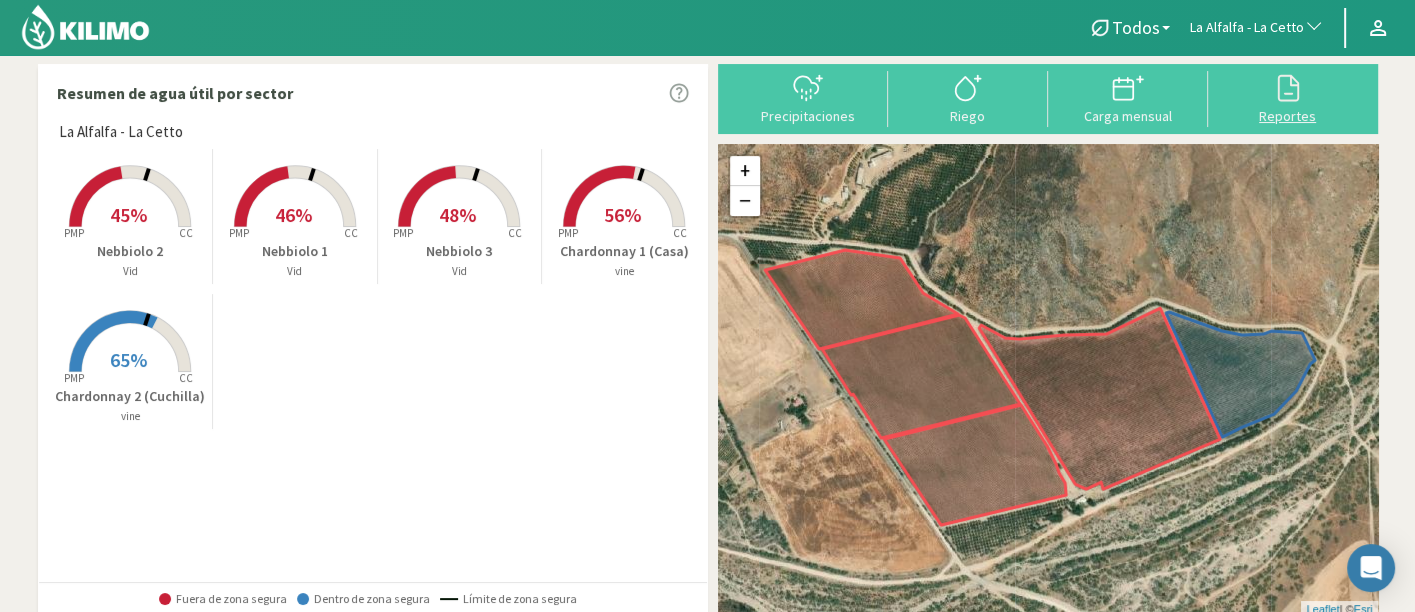 click at bounding box center [1288, 88] 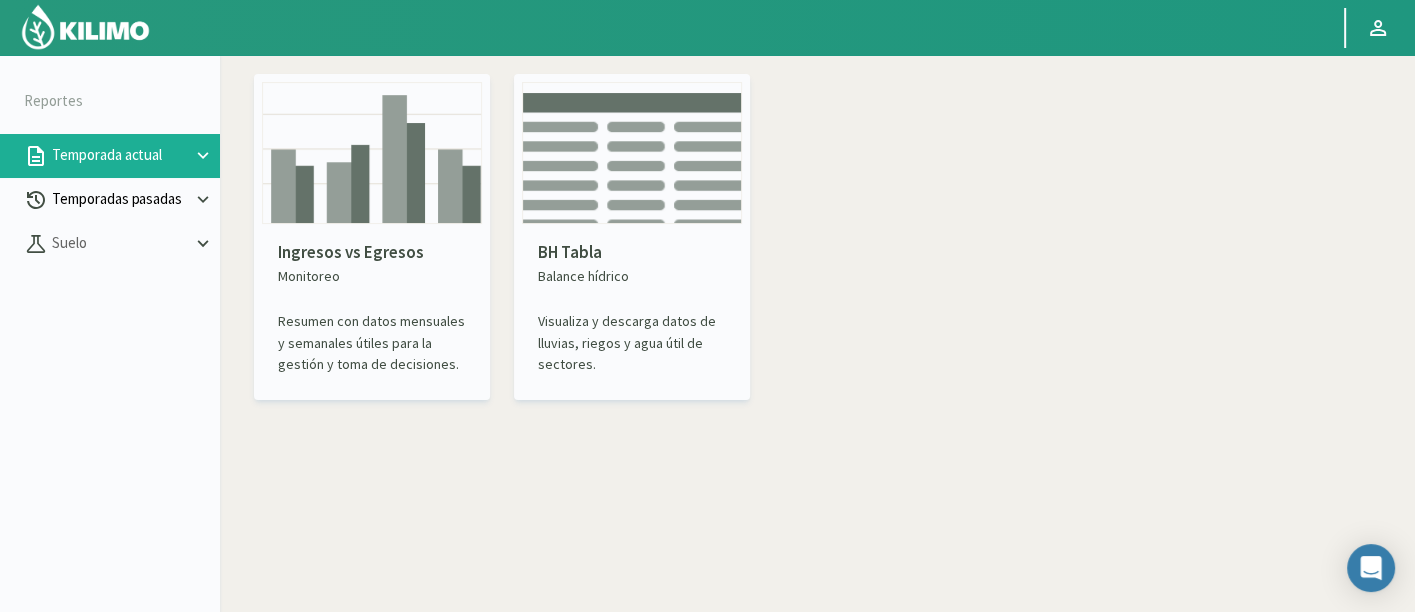 click on "Temporadas pasadas" 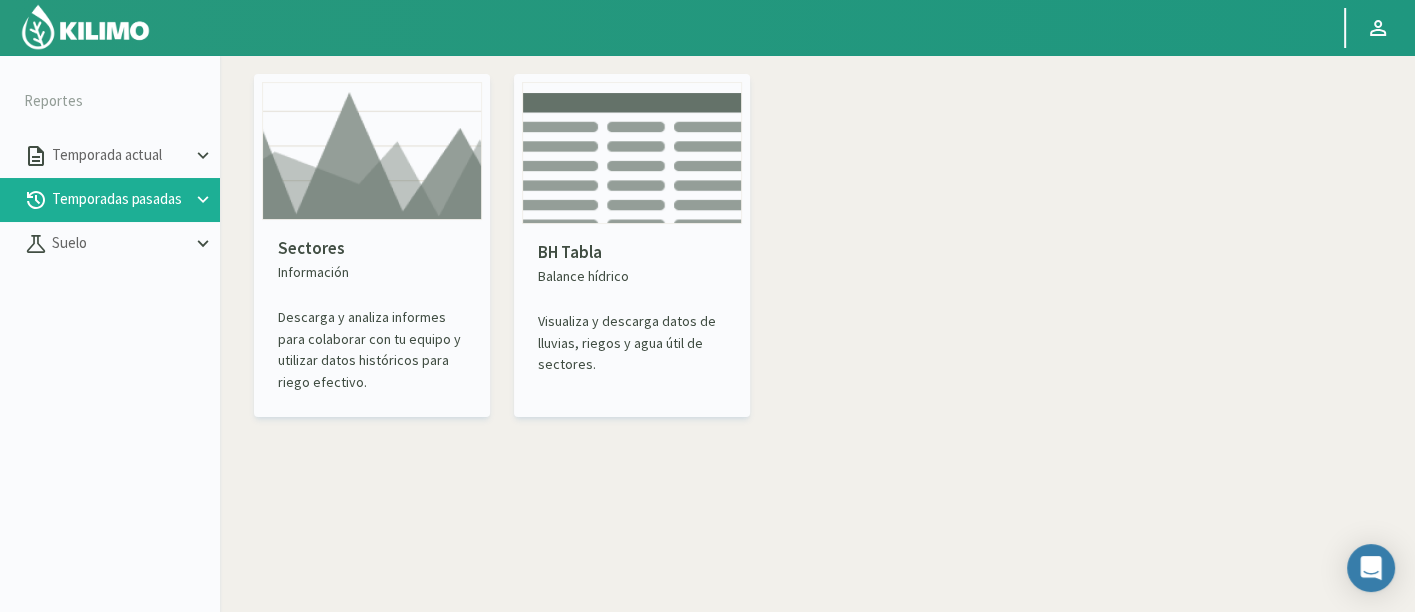 click 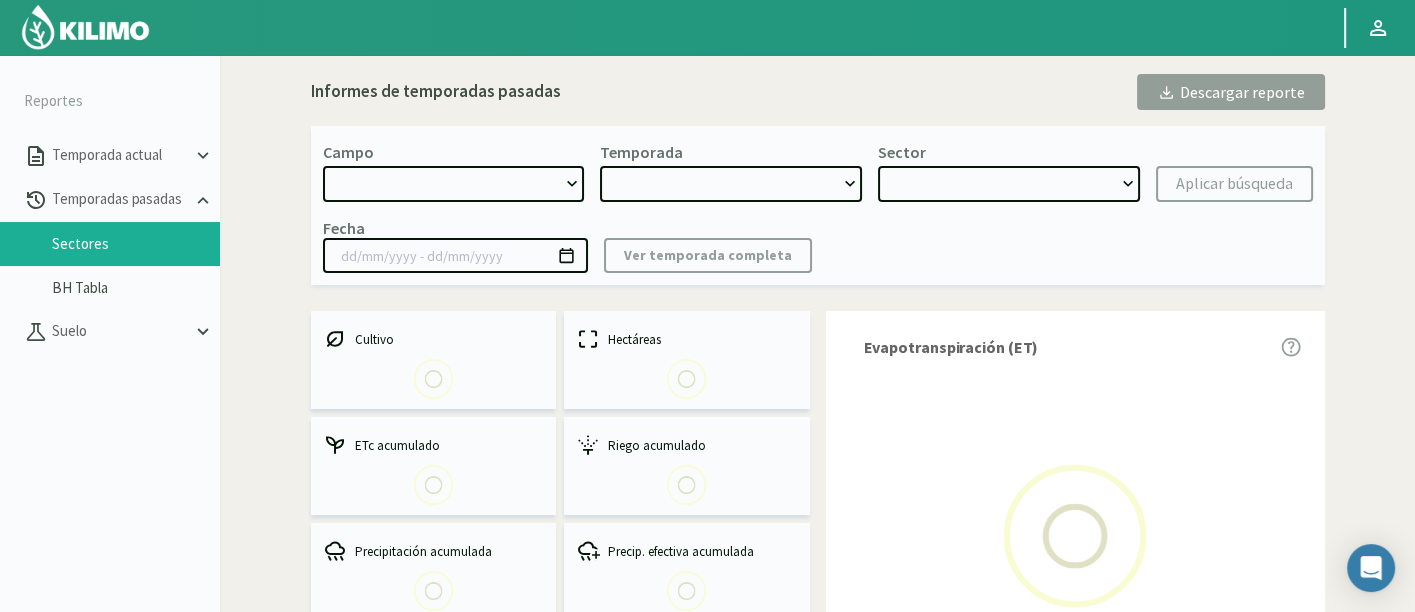 select on "0: Object" 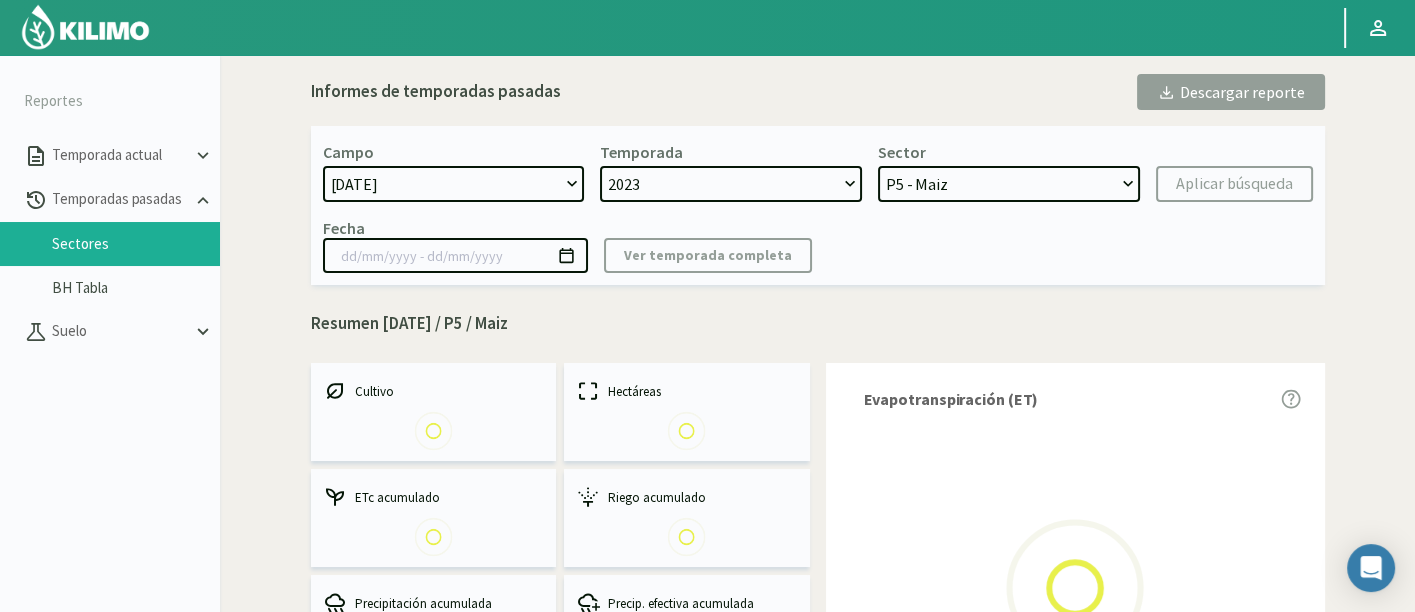 select on "0: 2023" 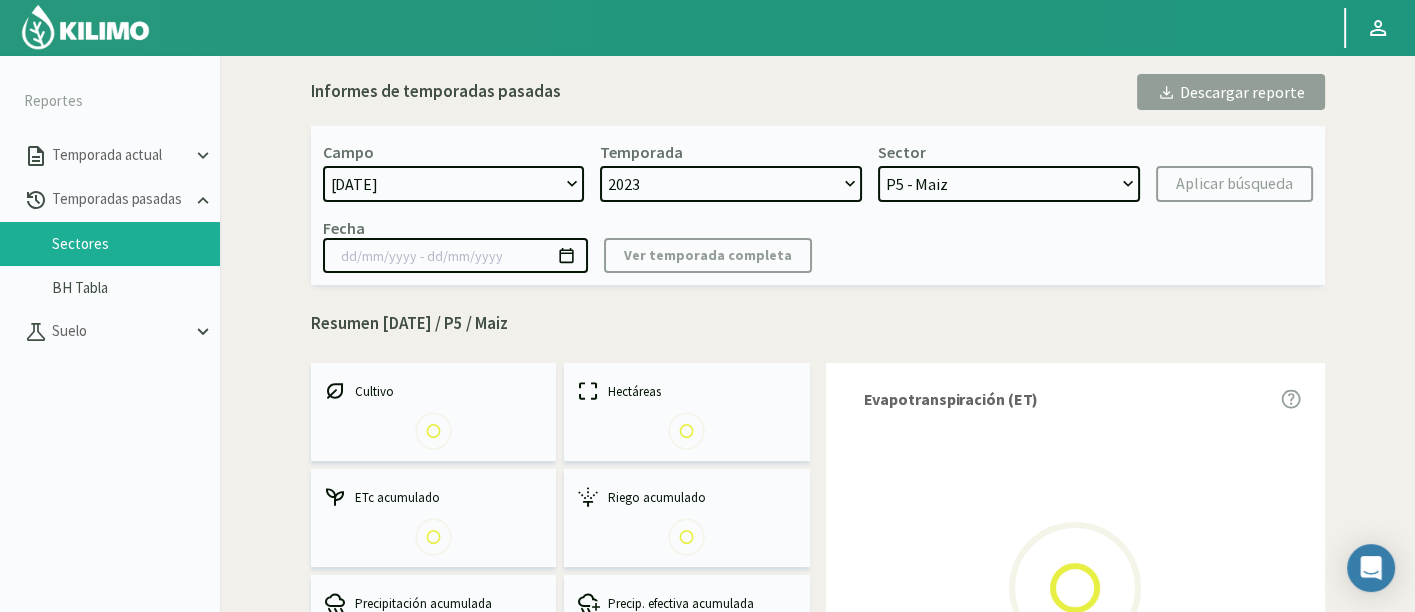 select on "0: Object" 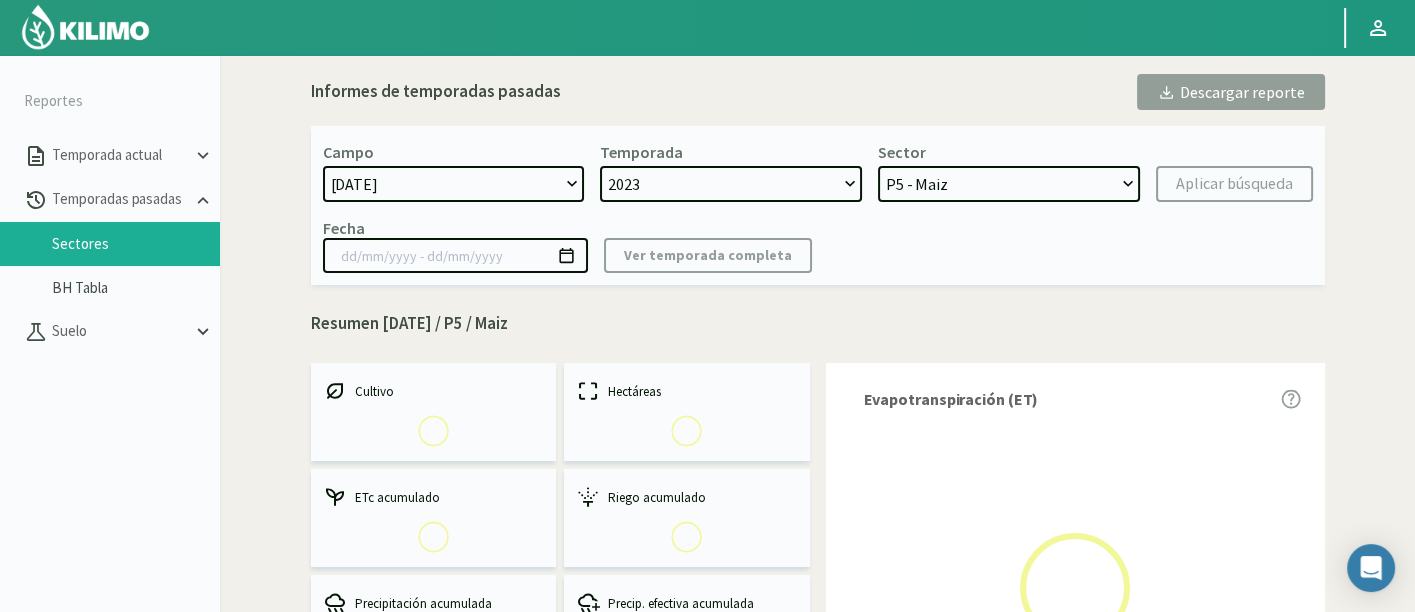 type on "[DATE] - [DATE]" 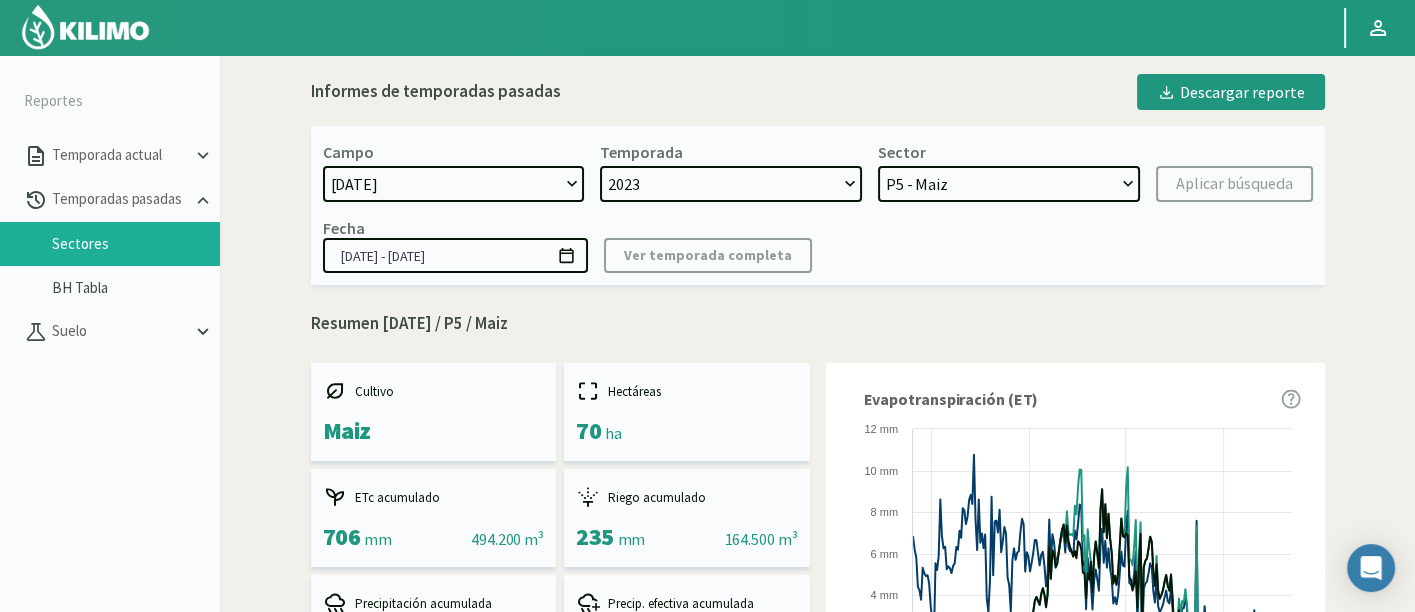 click on "[DATE]   Acograpes  - Ag. [PERSON_NAME] - Ag. [GEOGRAPHIC_DATA]   Acograpes - Ag. Hermanos [PERSON_NAME]   Acograpes  - Ag. [PERSON_NAME] - Ag. [PERSON_NAME] (40 cm)   Acograpes - Ag. [PERSON_NAME]- Ag. [PERSON_NAME]   Acograpes- Ag. [PERSON_NAME]- El [PERSON_NAME]   Acograpes - Ag. [PERSON_NAME] - La Cuyana   Acograpes - Ag. [PERSON_NAME] - Las Bandurrias   Acograpes- Ag. [PERSON_NAME]- Mendocita   Acograpes  - Agrícola Bausig   Acograpes - Agrícola [PERSON_NAME]   Acograpes - Agrícola Cerro Mauco   Acograpes - Agrícola Cerro Mauco   Acograpes - Agrícola [PERSON_NAME] e hijos   Acograpes - AgroAndina - Los Nogales   Acograpes - AgroAndina - [GEOGRAPHIC_DATA][PERSON_NAME]   Acograpes  - AgroWorld   Acograpes - Ag. [PERSON_NAME] - Calle El Medio 3 [PERSON_NAME] - Ag. [PERSON_NAME] - El Membrillo   Acograpes - Ag. [PERSON_NAME] - [GEOGRAPHIC_DATA][PERSON_NAME][PERSON_NAME] - Ag. Sucesion [PERSON_NAME]   Acograpes - [PERSON_NAME] - San [PERSON_NAME] Uvas   Aconcagua   Aero" 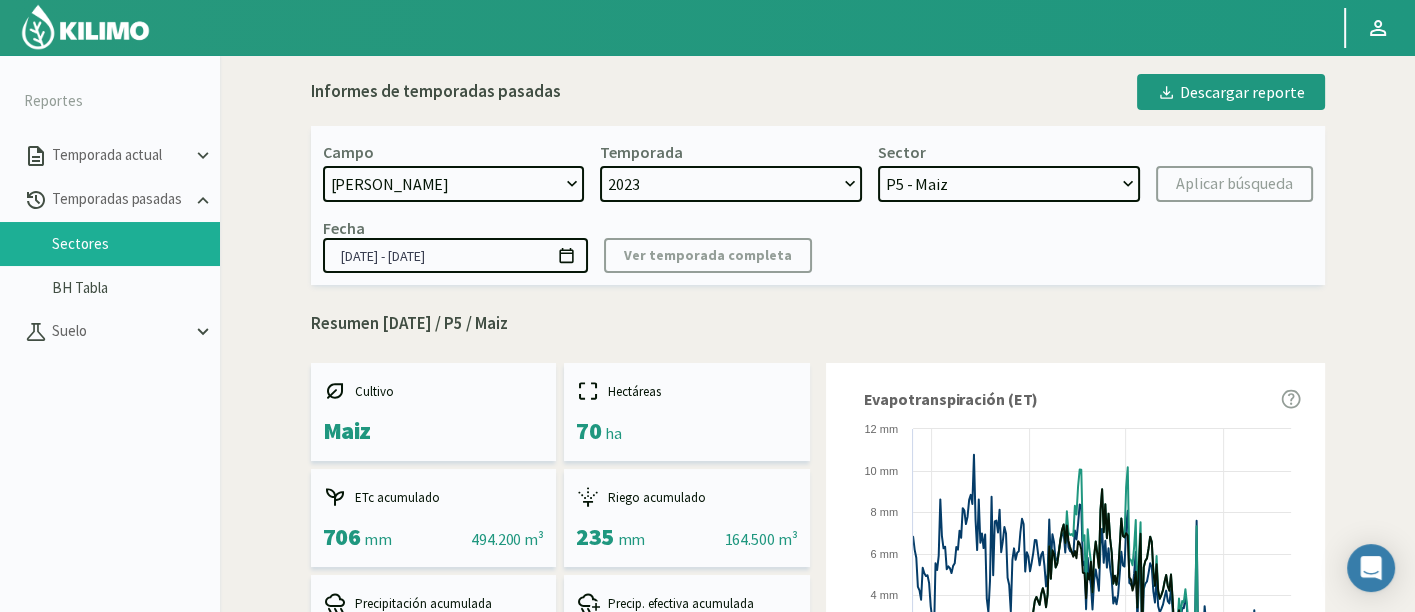 click on "[DATE]   Acograpes  - Ag. [PERSON_NAME] - Ag. [GEOGRAPHIC_DATA]   Acograpes - Ag. Hermanos [PERSON_NAME]   Acograpes  - Ag. [PERSON_NAME] - Ag. [PERSON_NAME] (40 cm)   Acograpes - Ag. [PERSON_NAME]- Ag. [PERSON_NAME]   Acograpes- Ag. [PERSON_NAME]- El [PERSON_NAME]   Acograpes - Ag. [PERSON_NAME] - La Cuyana   Acograpes - Ag. [PERSON_NAME] - Las Bandurrias   Acograpes- Ag. [PERSON_NAME]- Mendocita   Acograpes  - Agrícola Bausig   Acograpes - Agrícola [PERSON_NAME]   Acograpes - Agrícola Cerro Mauco   Acograpes - Agrícola Cerro Mauco   Acograpes - Agrícola [PERSON_NAME] e hijos   Acograpes - AgroAndina - Los Nogales   Acograpes - AgroAndina - [GEOGRAPHIC_DATA][PERSON_NAME]   Acograpes  - AgroWorld   Acograpes - Ag. [PERSON_NAME] - Calle El Medio 3 [PERSON_NAME] - Ag. [PERSON_NAME] - El Membrillo   Acograpes - Ag. [PERSON_NAME] - [GEOGRAPHIC_DATA][PERSON_NAME][PERSON_NAME] - Ag. Sucesion [PERSON_NAME]   Acograpes - [PERSON_NAME] - San [PERSON_NAME] Uvas   Aconcagua   Aero" 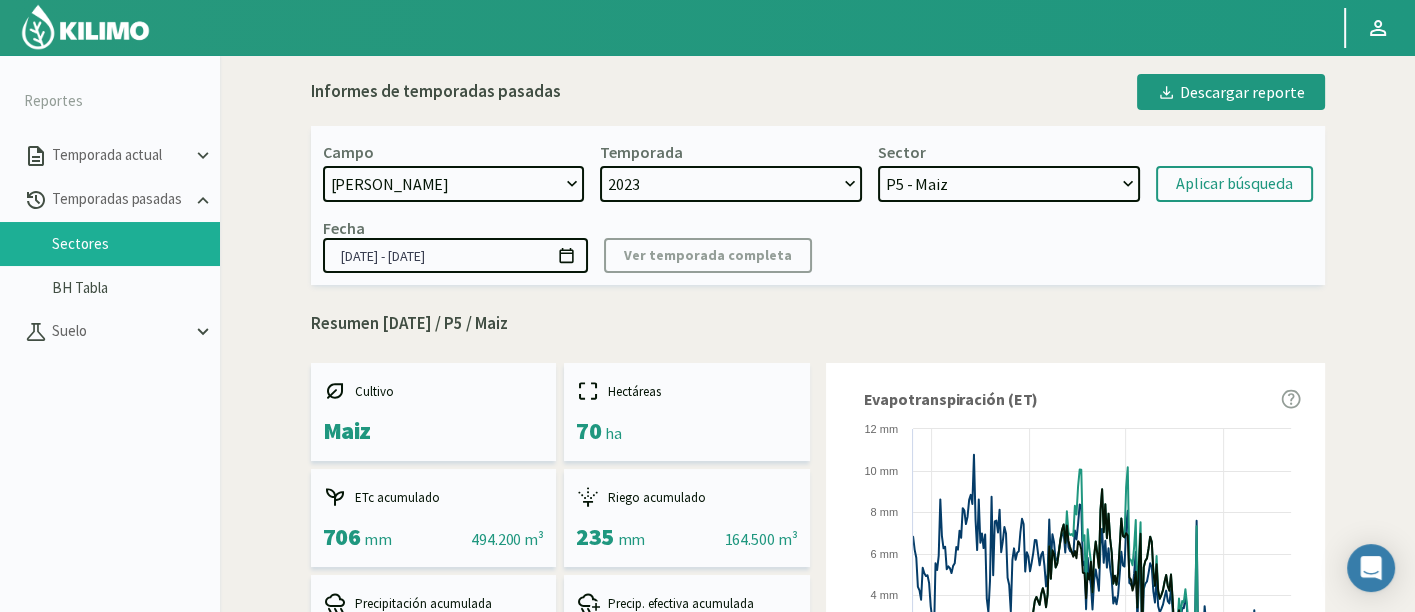click on "2023   2022" 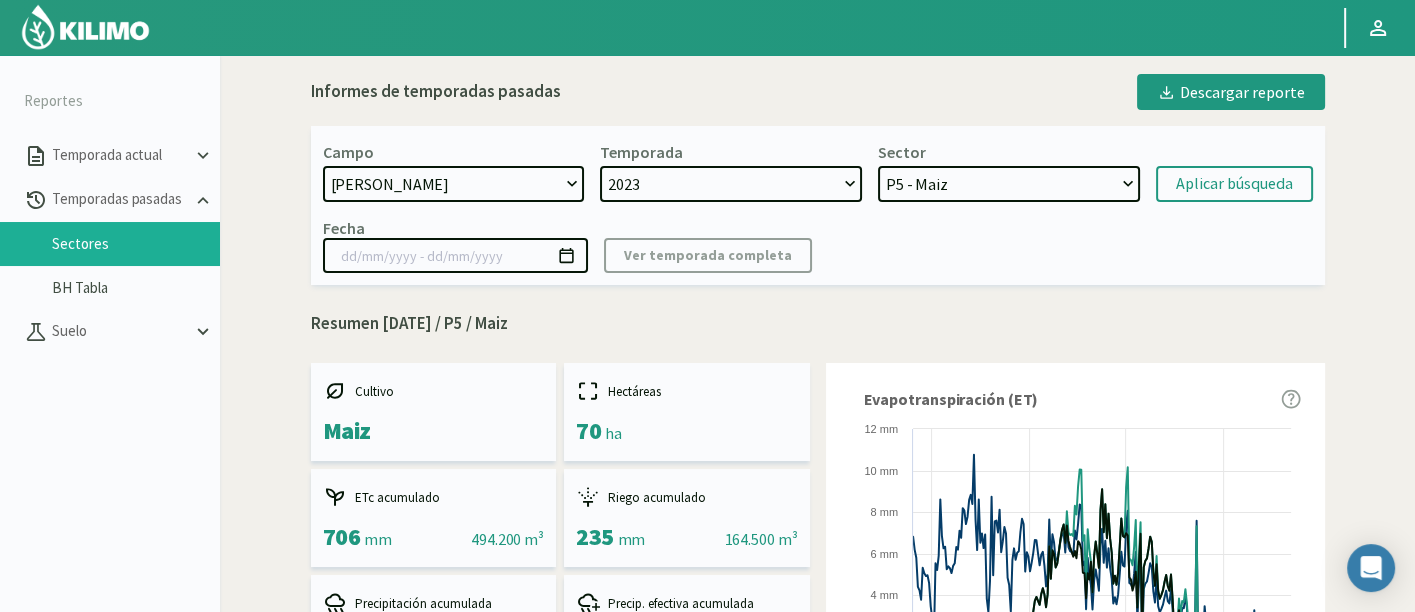 select 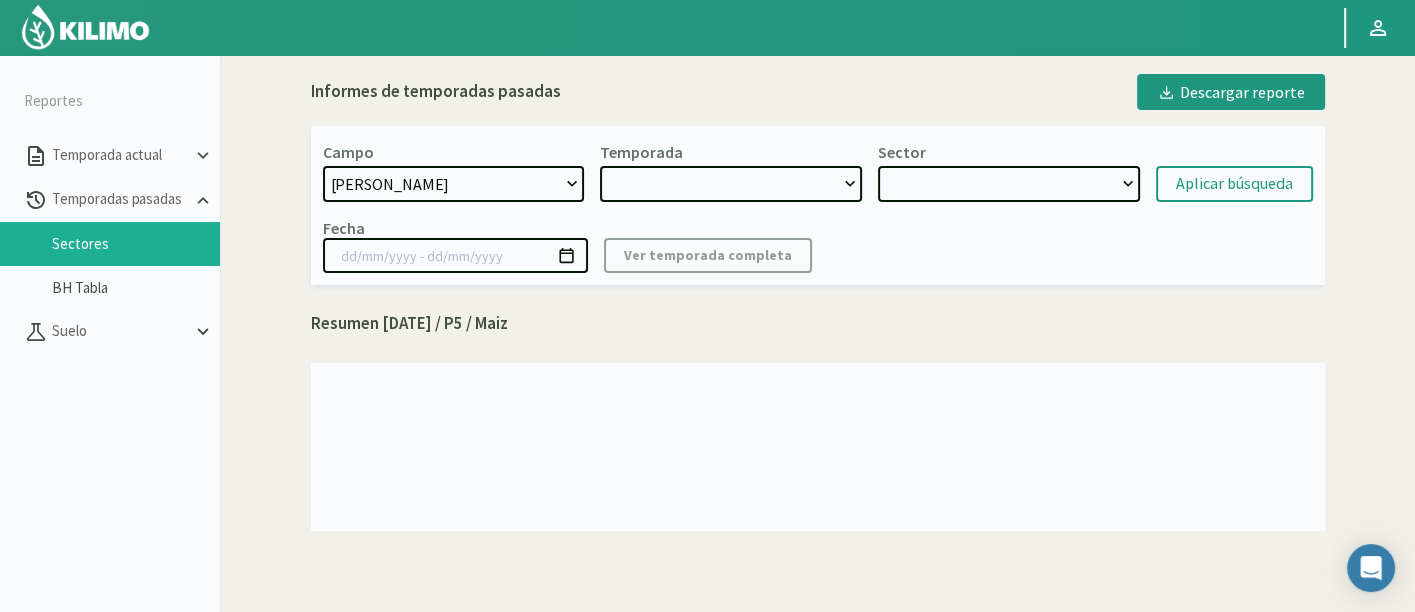 select on "2: 2024" 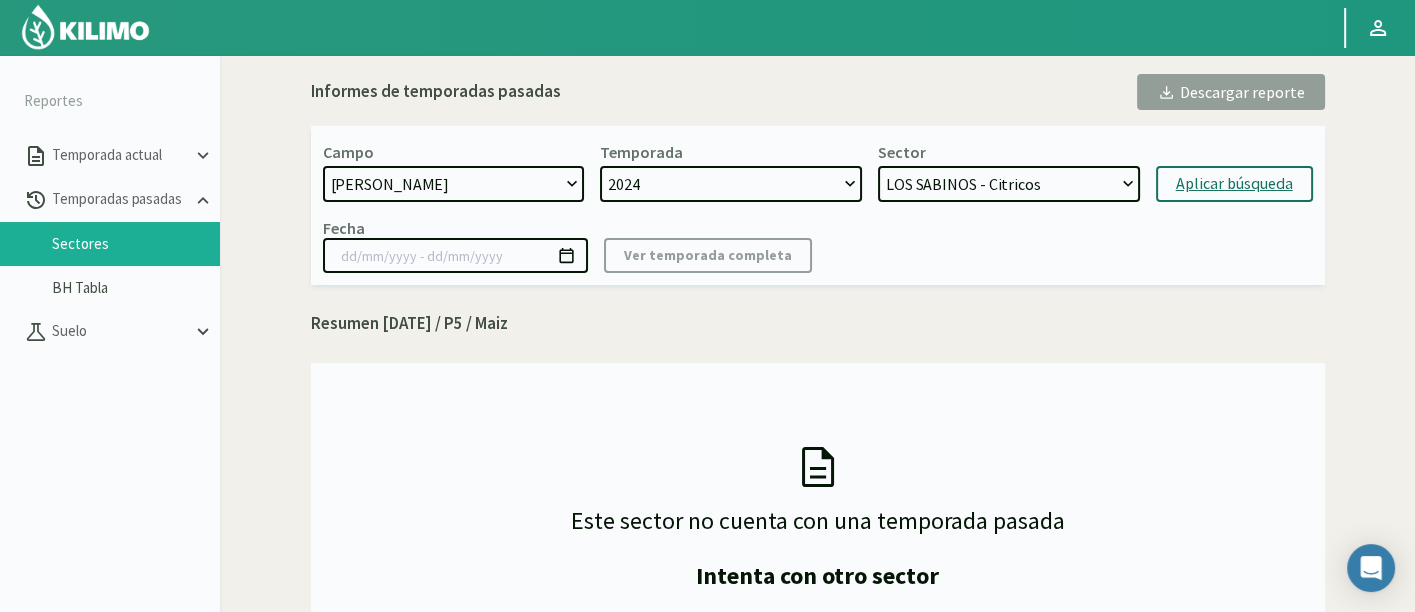 click on "Aplicar búsqueda" 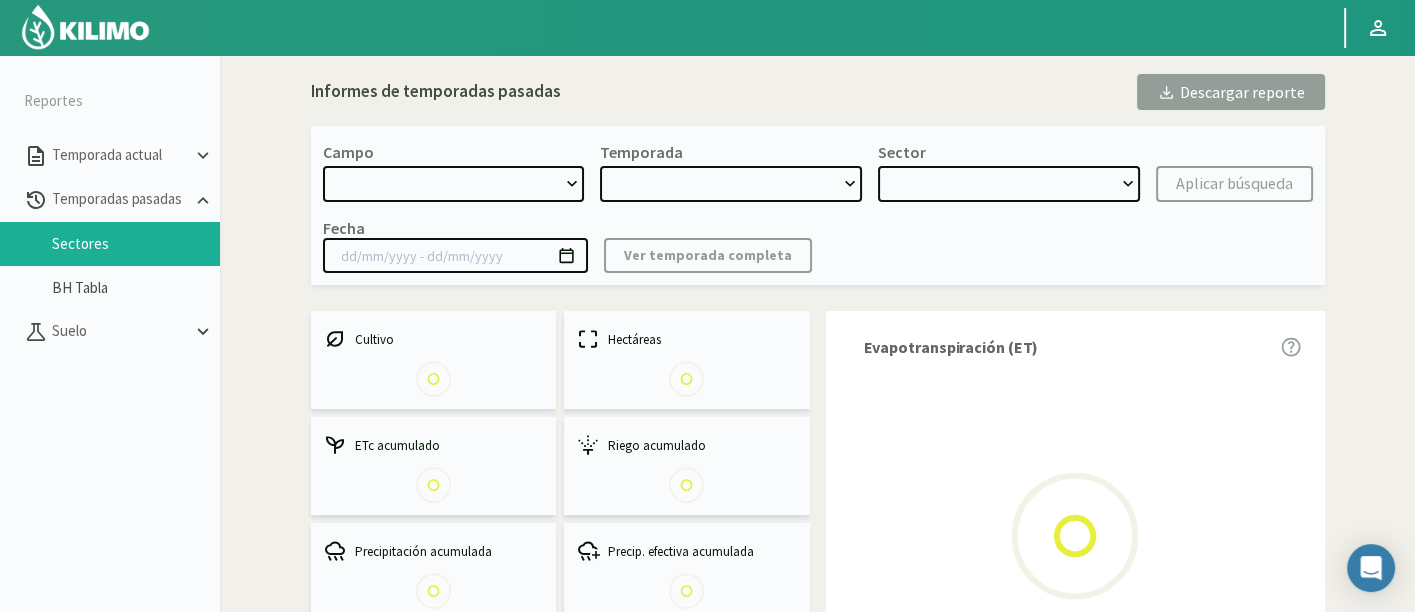 click 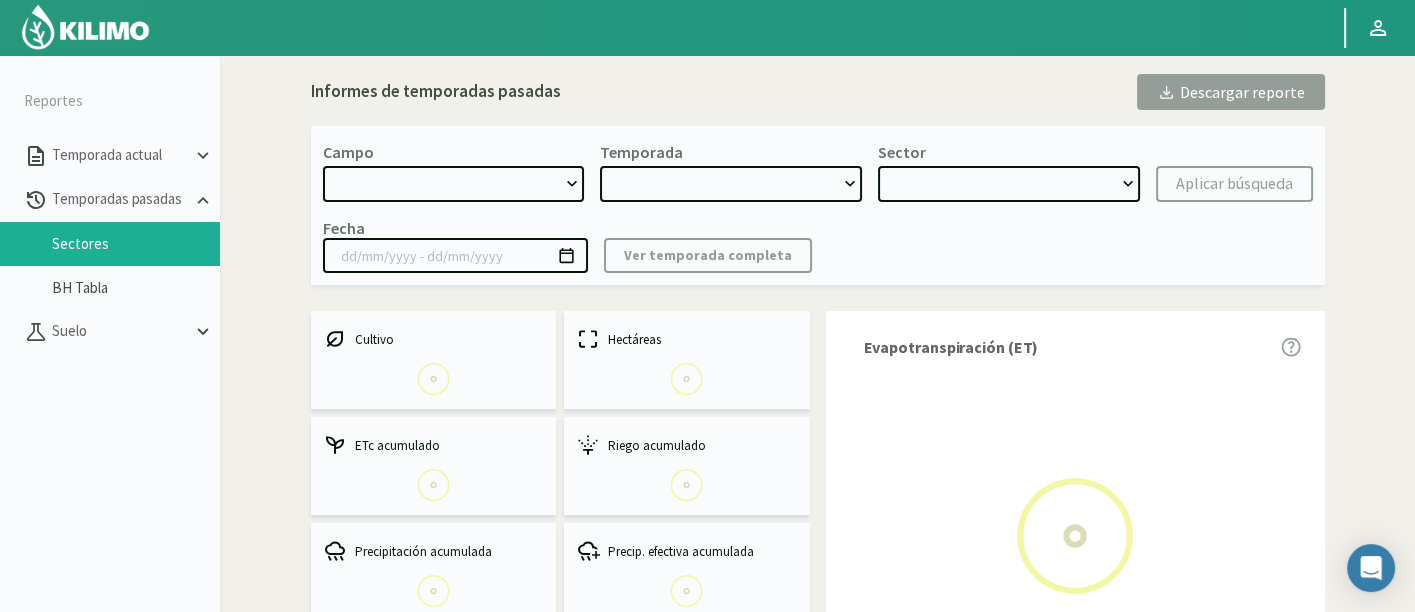 select on "603: Object" 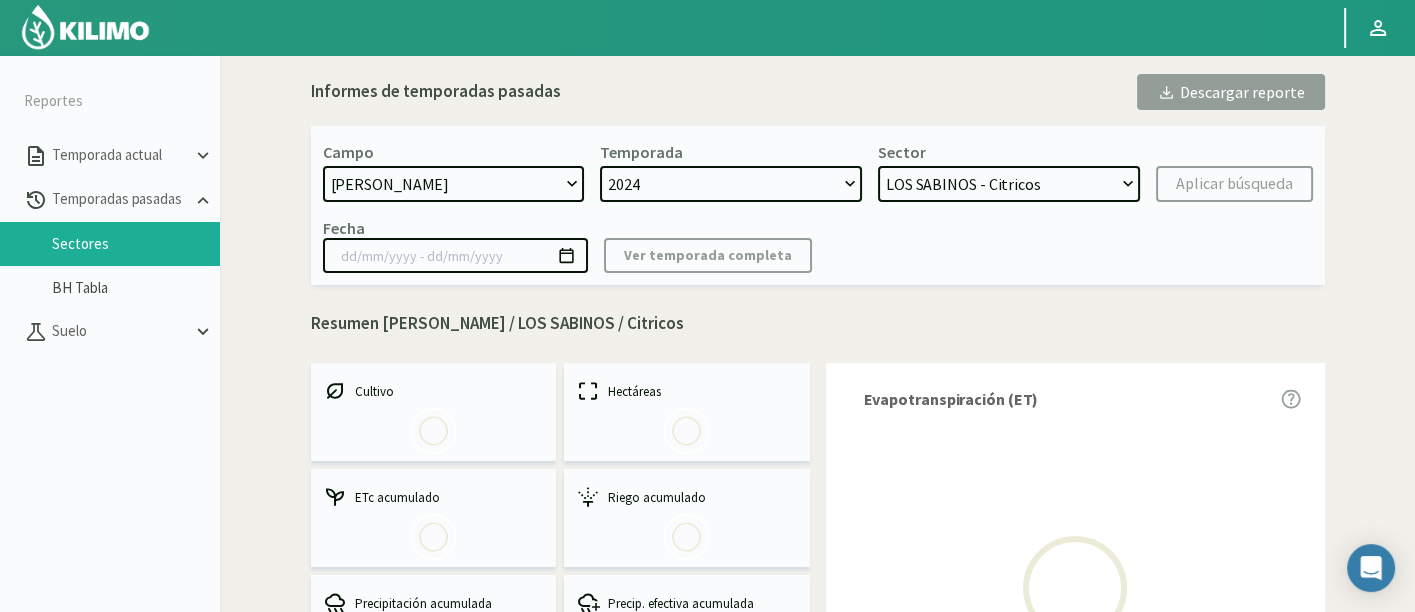 select on "0: 2024" 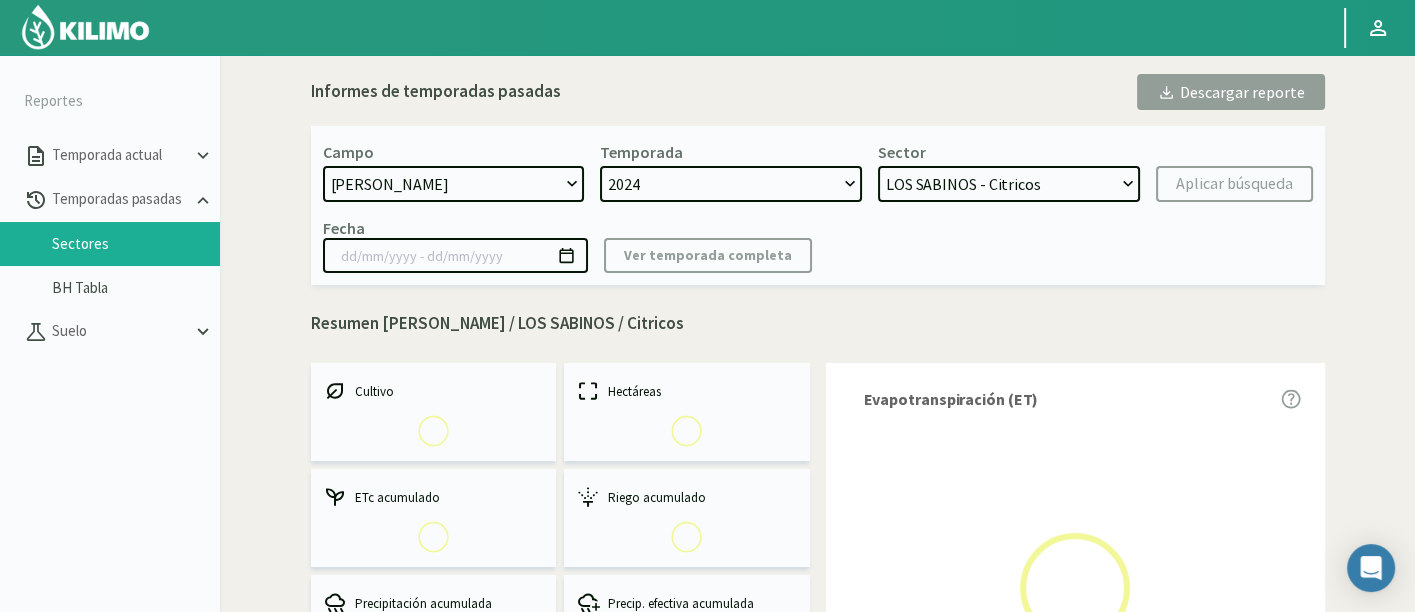 select on "0: Object" 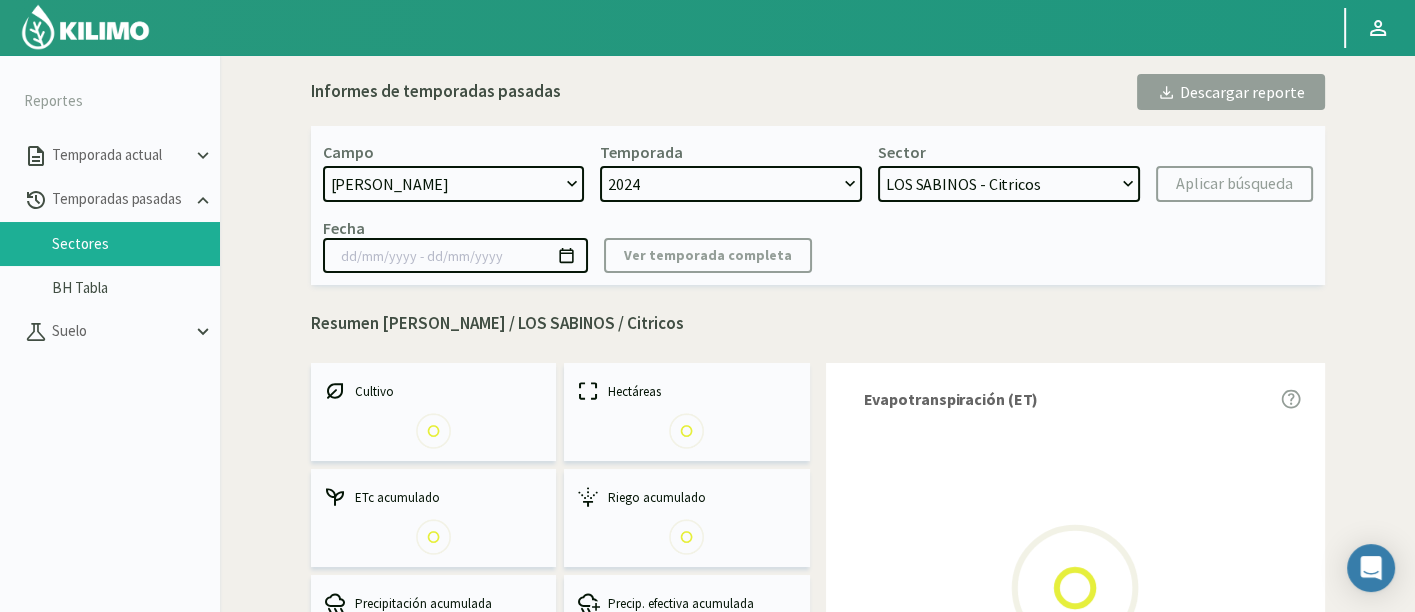 type on "[DATE] - [DATE]" 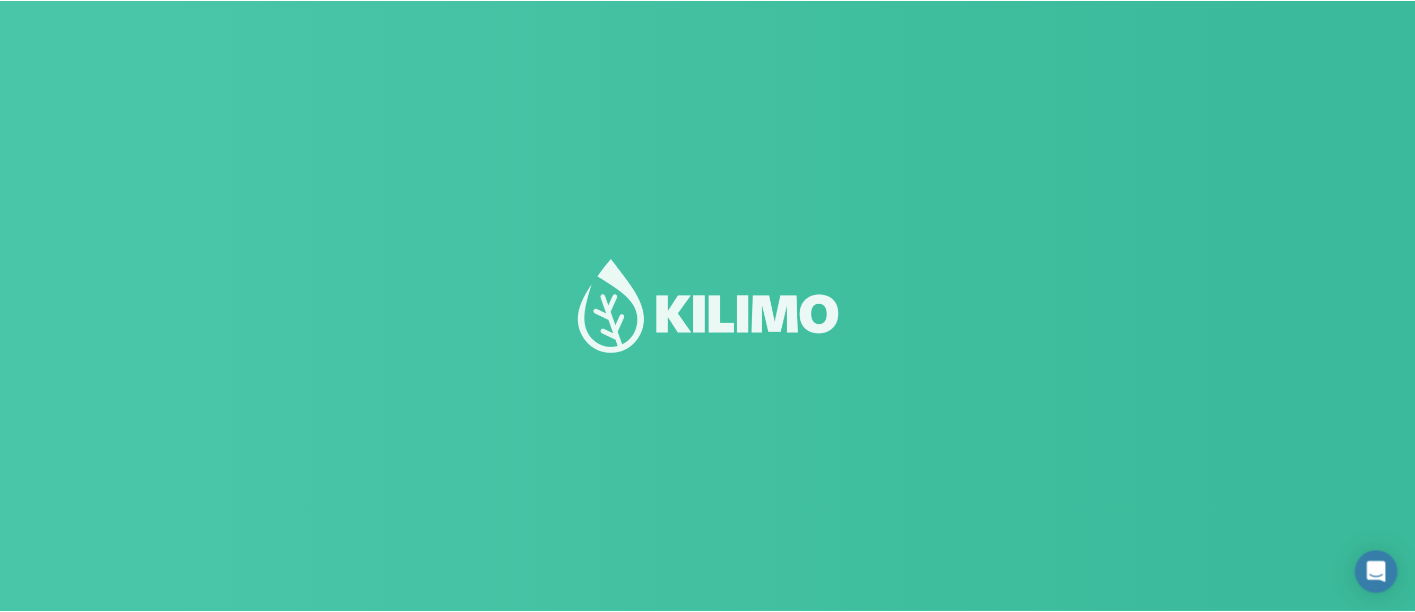 scroll, scrollTop: 0, scrollLeft: 0, axis: both 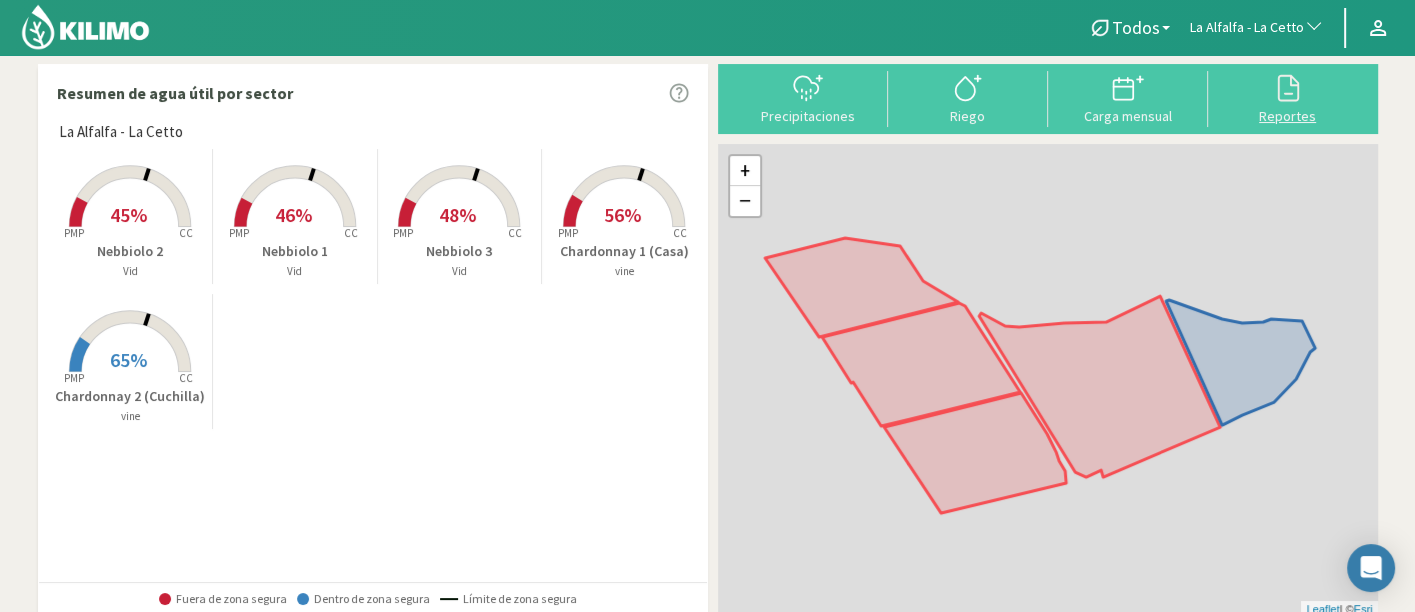 drag, startPoint x: 1314, startPoint y: 105, endPoint x: 1347, endPoint y: 120, distance: 36.249138 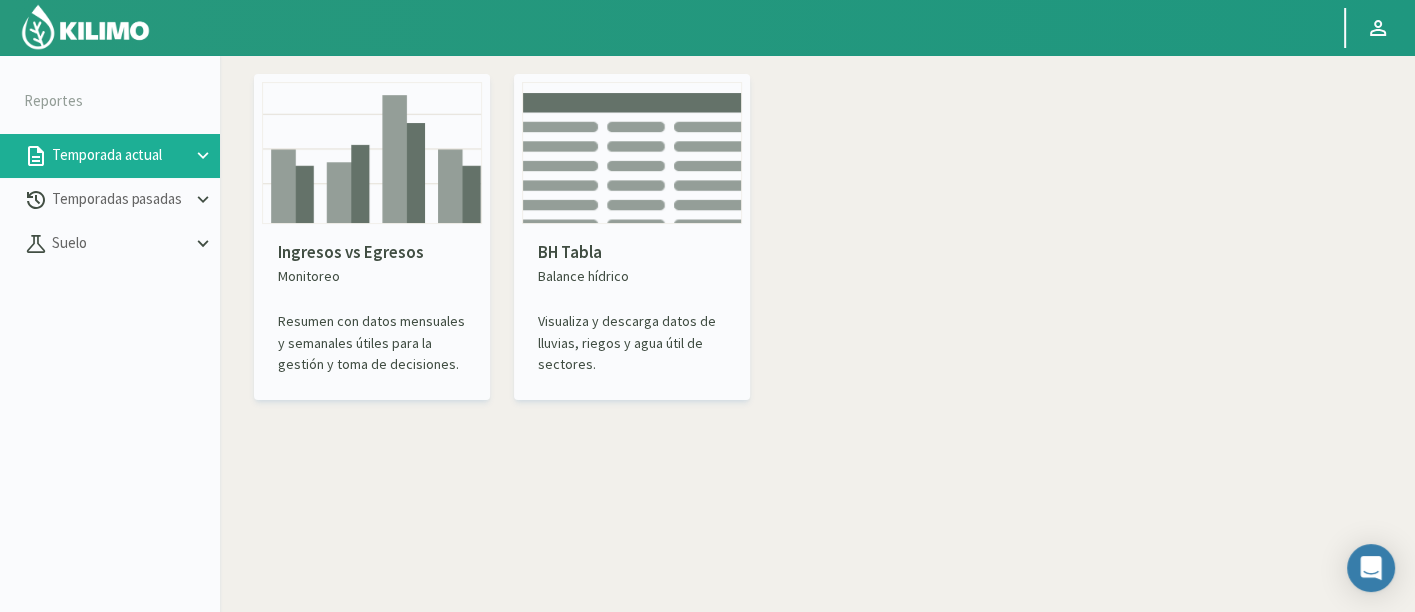 click on "Ingresos vs Egresos   Monitoreo   Resumen con datos mensuales y semanales útiles para la gestión y toma de decisiones.   BH Tabla   Balance hídrico   Visualiza y descarga datos de lluvias, riegos y agua útil de sectores." 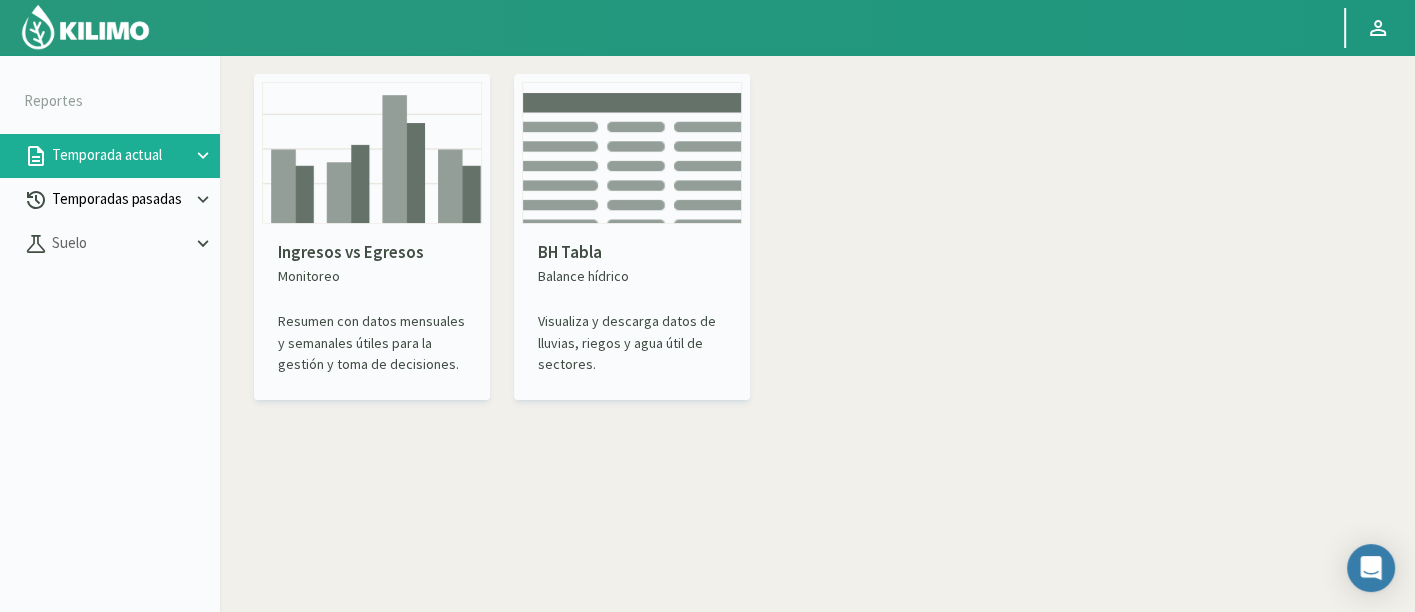 click on "Temporadas pasadas" 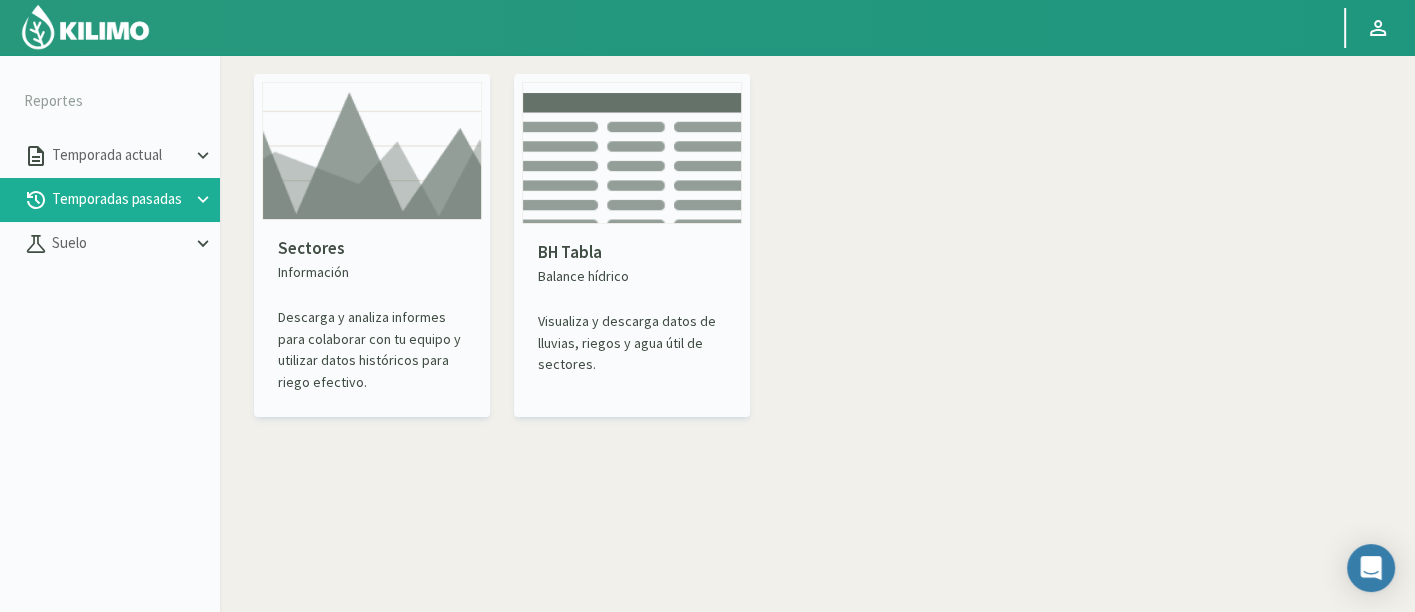 click 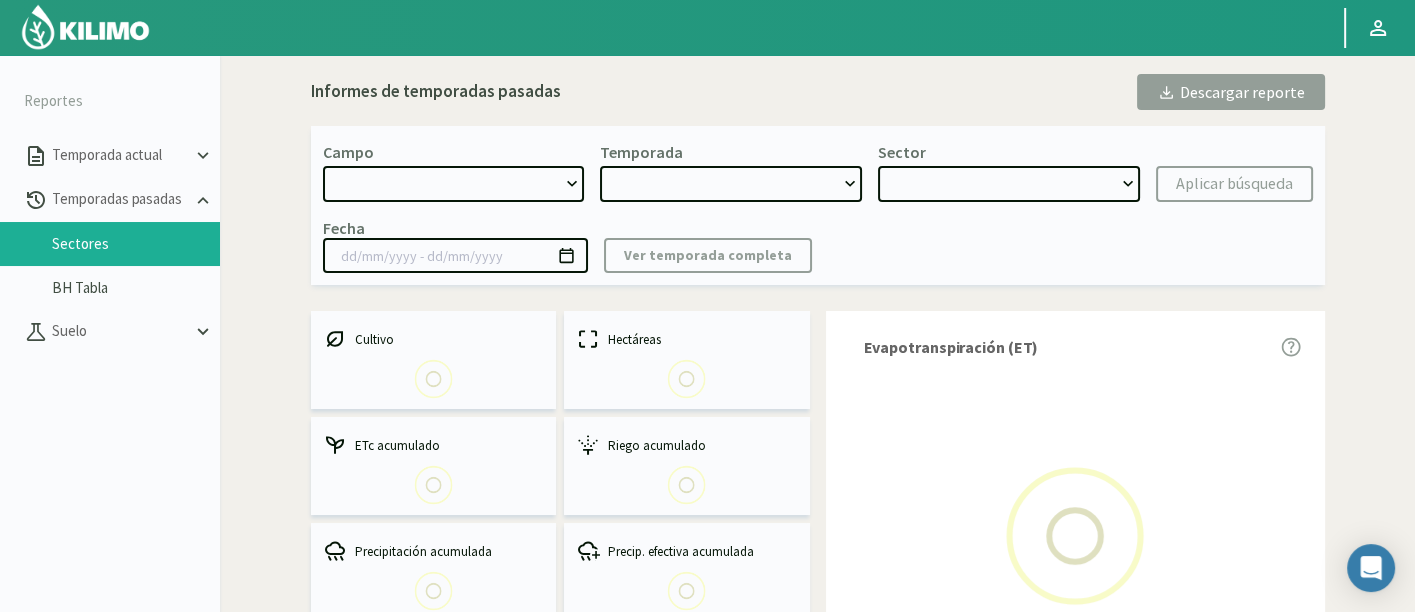 select on "0: Object" 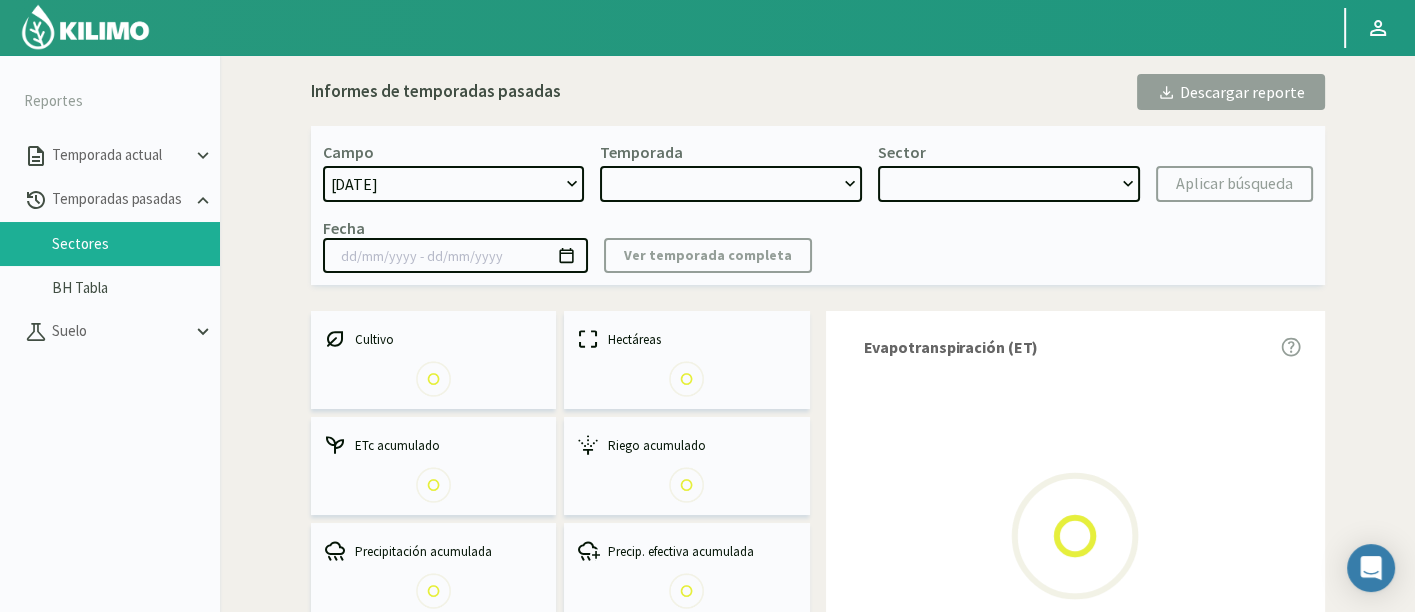 type on "[DATE] - [DATE]" 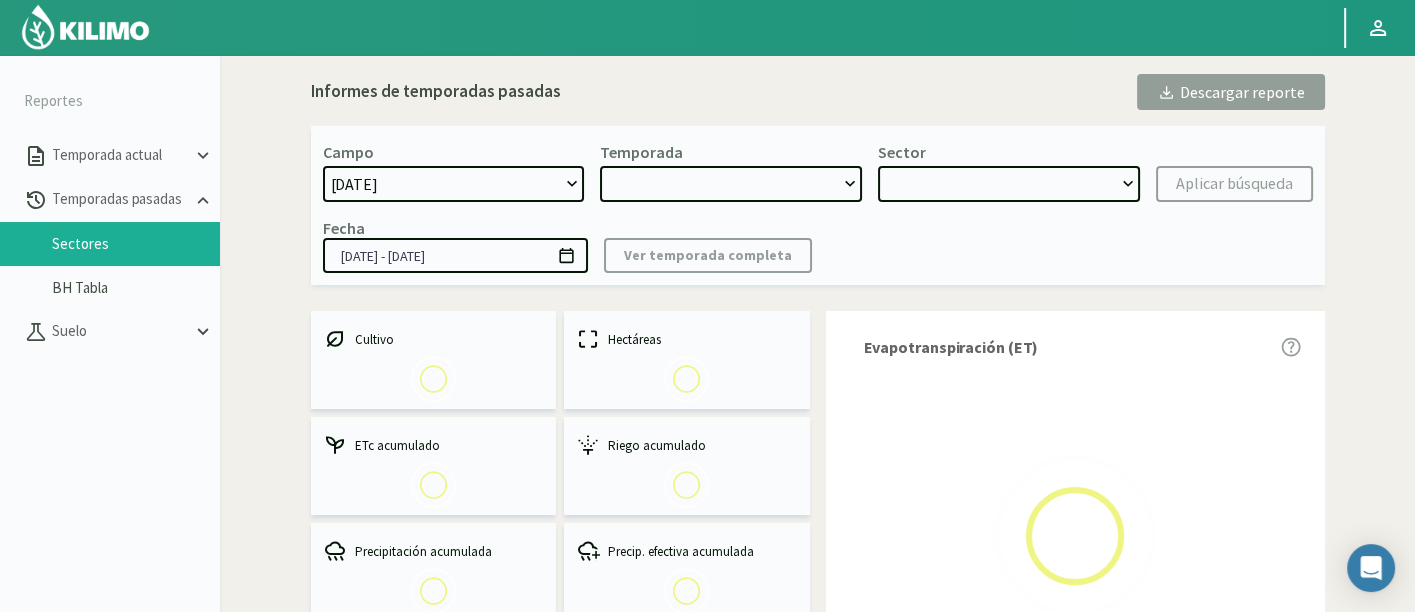 select on "0: 2023" 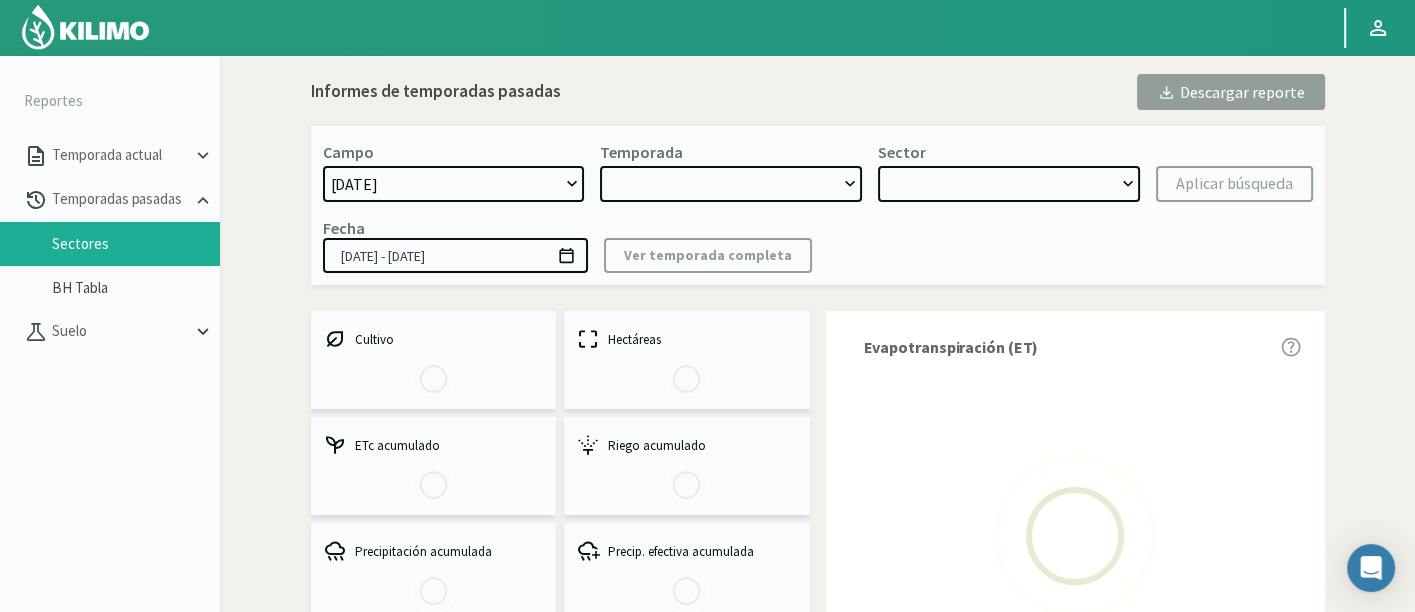 select on "0: Object" 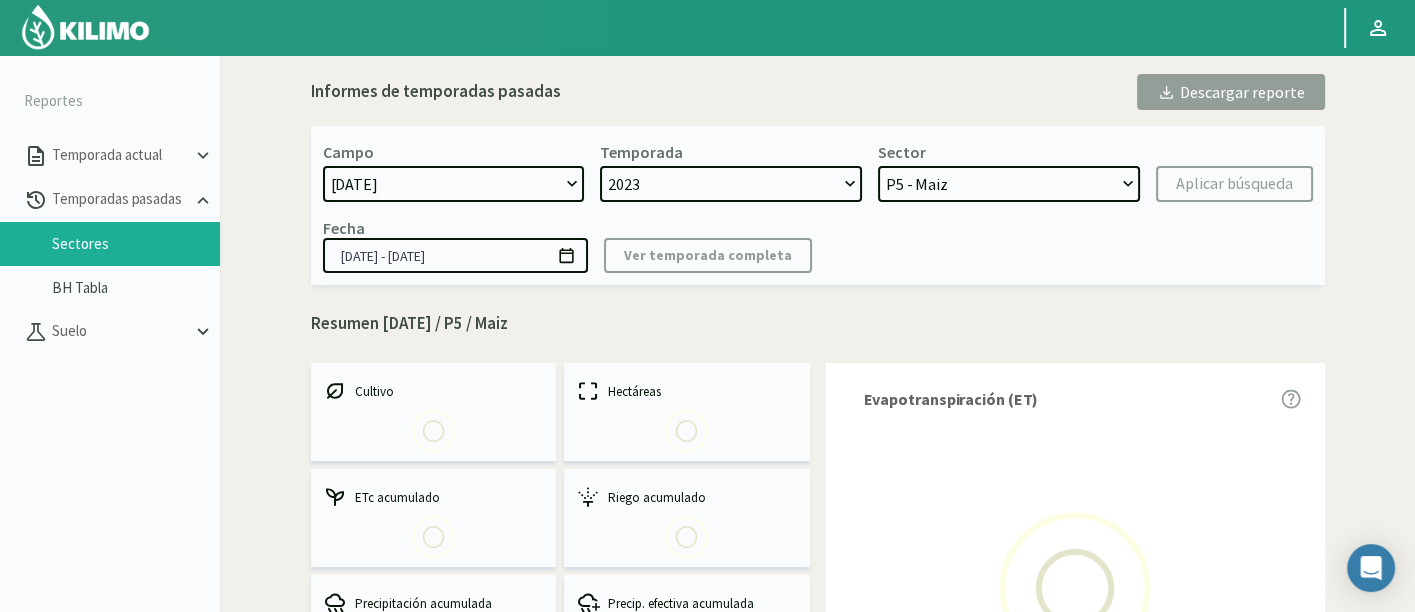 click on "[DATE]   Acograpes  - Ag. [PERSON_NAME] - Ag. [GEOGRAPHIC_DATA]   Acograpes - Ag. Hermanos [PERSON_NAME]   Acograpes  - Ag. [PERSON_NAME] - Ag. [PERSON_NAME] (40 cm)   Acograpes - Ag. [PERSON_NAME]- Ag. [PERSON_NAME]   Acograpes- Ag. [PERSON_NAME]- El [PERSON_NAME]   Acograpes - Ag. [PERSON_NAME] - La Cuyana   Acograpes - Ag. [PERSON_NAME] - Las Bandurrias   Acograpes- Ag. [PERSON_NAME]- Mendocita   Acograpes  - Agrícola Bausig   Acograpes - Agrícola [PERSON_NAME]   Acograpes - Agrícola Cerro Mauco   Acograpes - Agrícola Cerro Mauco   Acograpes - Agrícola [PERSON_NAME] e hijos   Acograpes - AgroAndina - Los Nogales   Acograpes - AgroAndina - [GEOGRAPHIC_DATA][PERSON_NAME]   Acograpes  - AgroWorld   Acograpes - Ag. [PERSON_NAME] - Calle El Medio 3 [PERSON_NAME] - Ag. [PERSON_NAME] - El Membrillo   Acograpes - Ag. [PERSON_NAME] - [GEOGRAPHIC_DATA][PERSON_NAME][PERSON_NAME] - Ag. Sucesion [PERSON_NAME]   Acograpes - [PERSON_NAME] - San [PERSON_NAME] Uvas   Aconcagua   Aero" 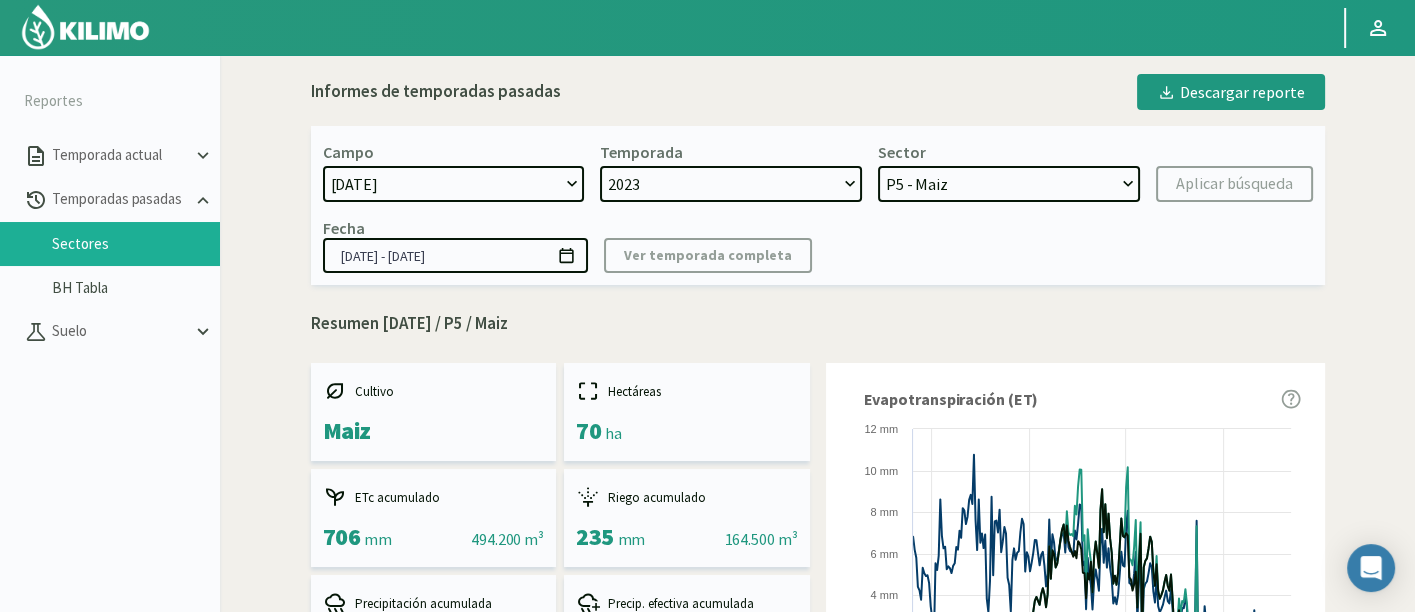 select on "603: Object" 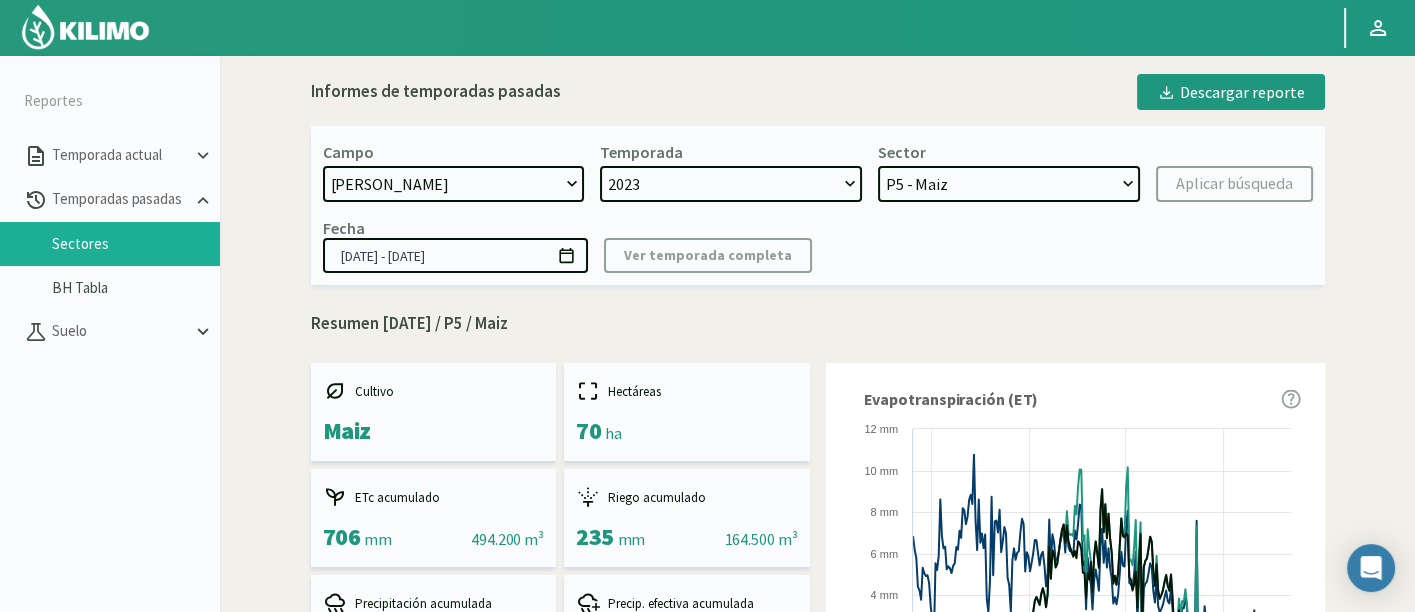 click on "[DATE]   Acograpes  - Ag. [PERSON_NAME] - Ag. [GEOGRAPHIC_DATA]   Acograpes - Ag. Hermanos [PERSON_NAME]   Acograpes  - Ag. [PERSON_NAME] - Ag. [PERSON_NAME] (40 cm)   Acograpes - Ag. [PERSON_NAME]- Ag. [PERSON_NAME]   Acograpes- Ag. [PERSON_NAME]- El [PERSON_NAME]   Acograpes - Ag. [PERSON_NAME] - La Cuyana   Acograpes - Ag. [PERSON_NAME] - Las Bandurrias   Acograpes- Ag. [PERSON_NAME]- Mendocita   Acograpes  - Agrícola Bausig   Acograpes - Agrícola [PERSON_NAME]   Acograpes - Agrícola Cerro Mauco   Acograpes - Agrícola Cerro Mauco   Acograpes - Agrícola [PERSON_NAME] e hijos   Acograpes - AgroAndina - Los Nogales   Acograpes - AgroAndina - [GEOGRAPHIC_DATA][PERSON_NAME]   Acograpes  - AgroWorld   Acograpes - Ag. [PERSON_NAME] - Calle El Medio 3 [PERSON_NAME] - Ag. [PERSON_NAME] - El Membrillo   Acograpes - Ag. [PERSON_NAME] - [GEOGRAPHIC_DATA][PERSON_NAME][PERSON_NAME] - Ag. Sucesion [PERSON_NAME]   Acograpes - [PERSON_NAME] - San [PERSON_NAME] Uvas   Aconcagua   Aero" 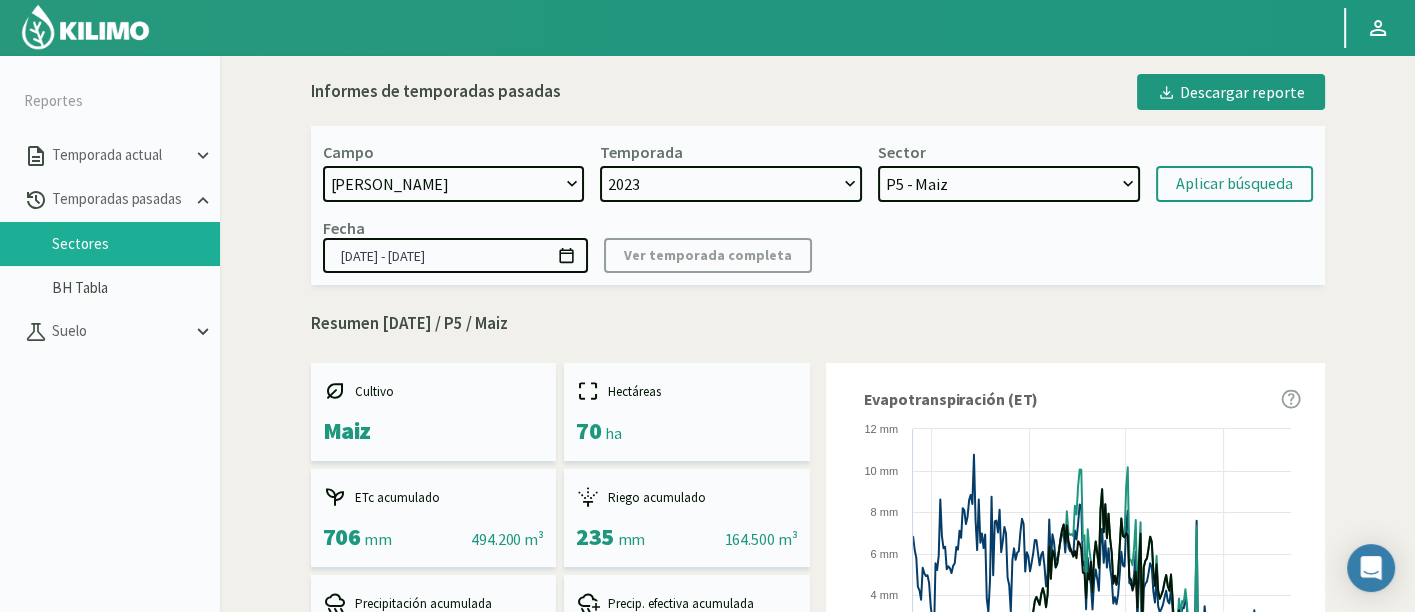 type 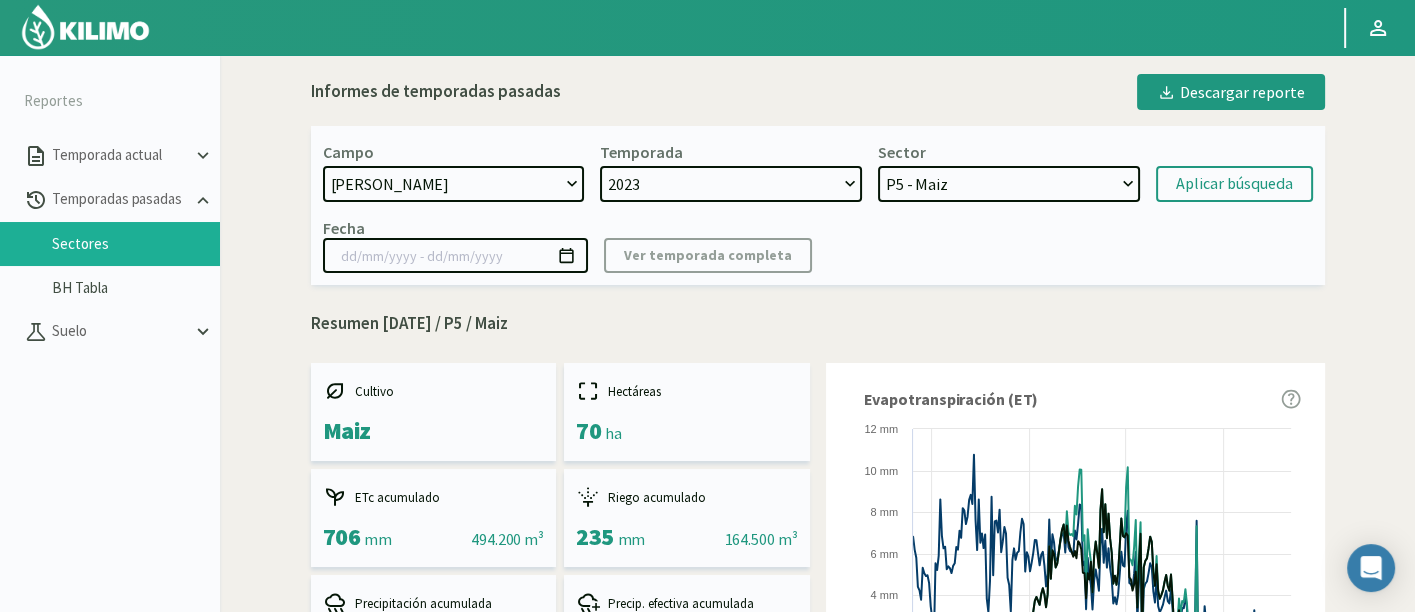 select 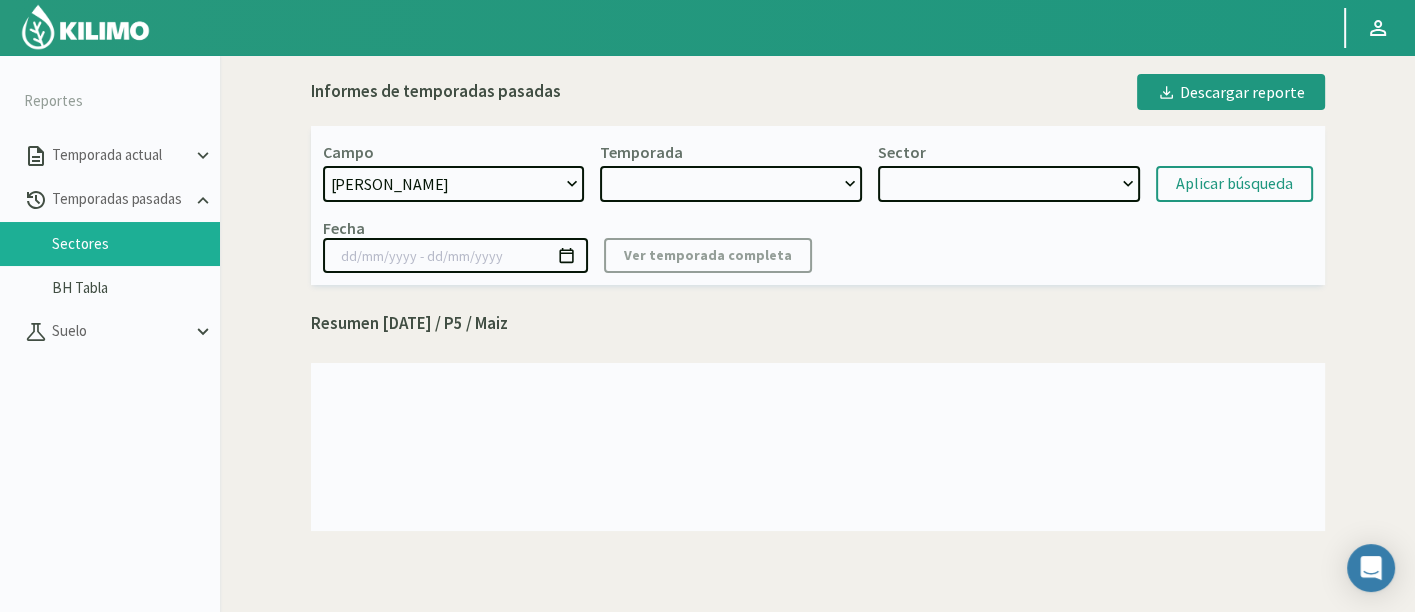 select on "2: 2024" 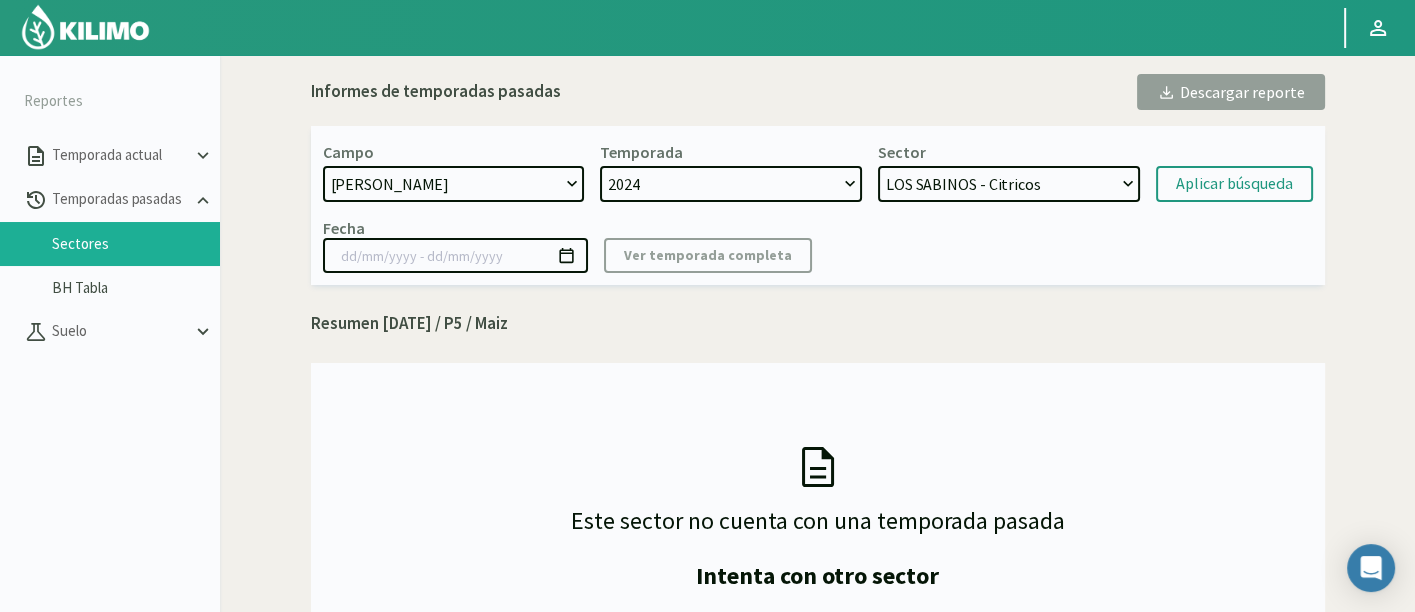 drag, startPoint x: 637, startPoint y: 183, endPoint x: 648, endPoint y: 193, distance: 14.866069 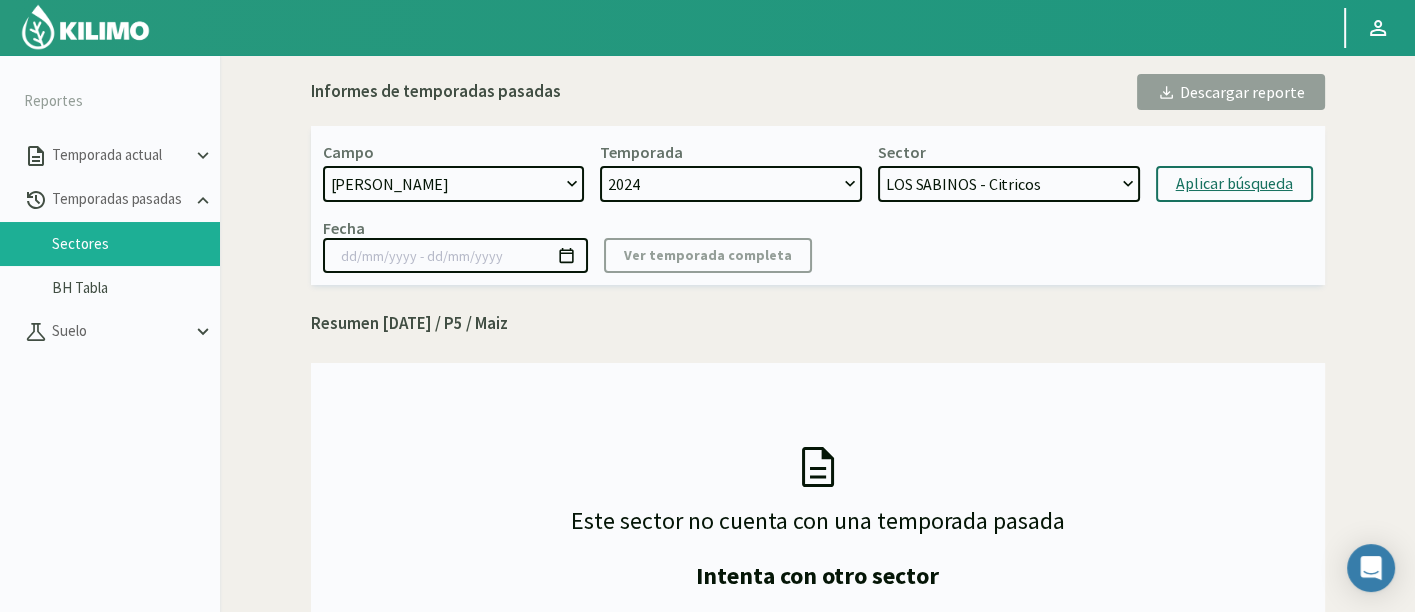 click on "Aplicar búsqueda" 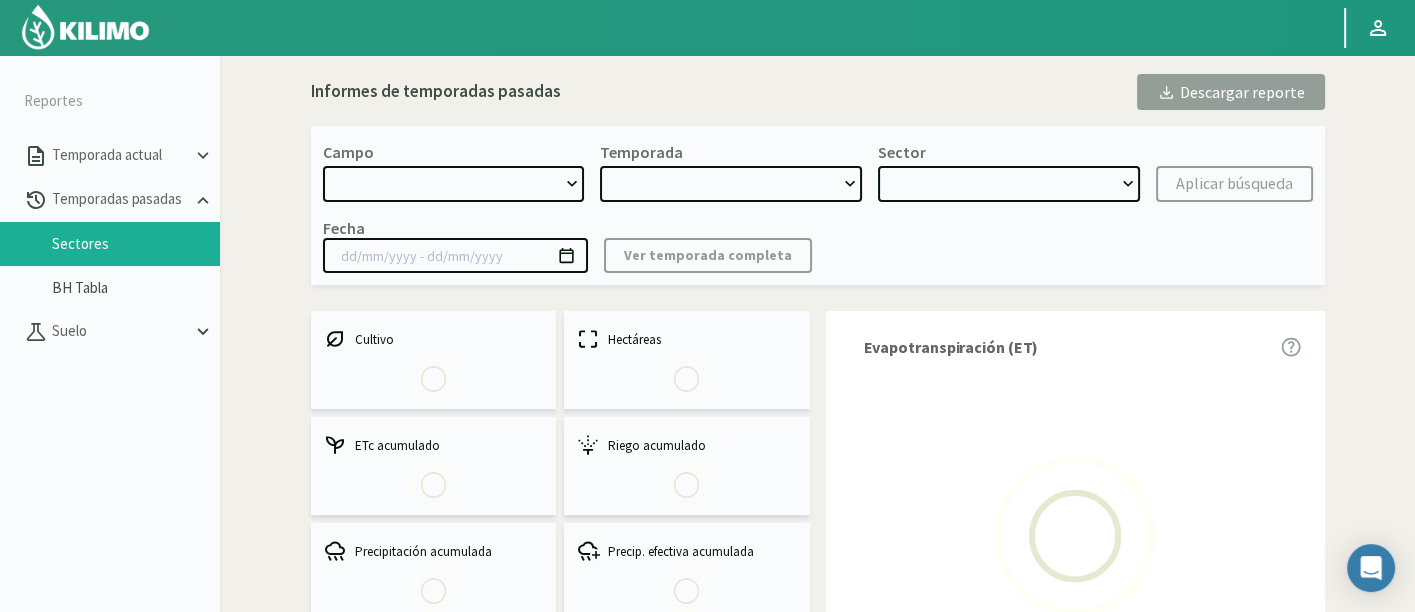 select on "603: Object" 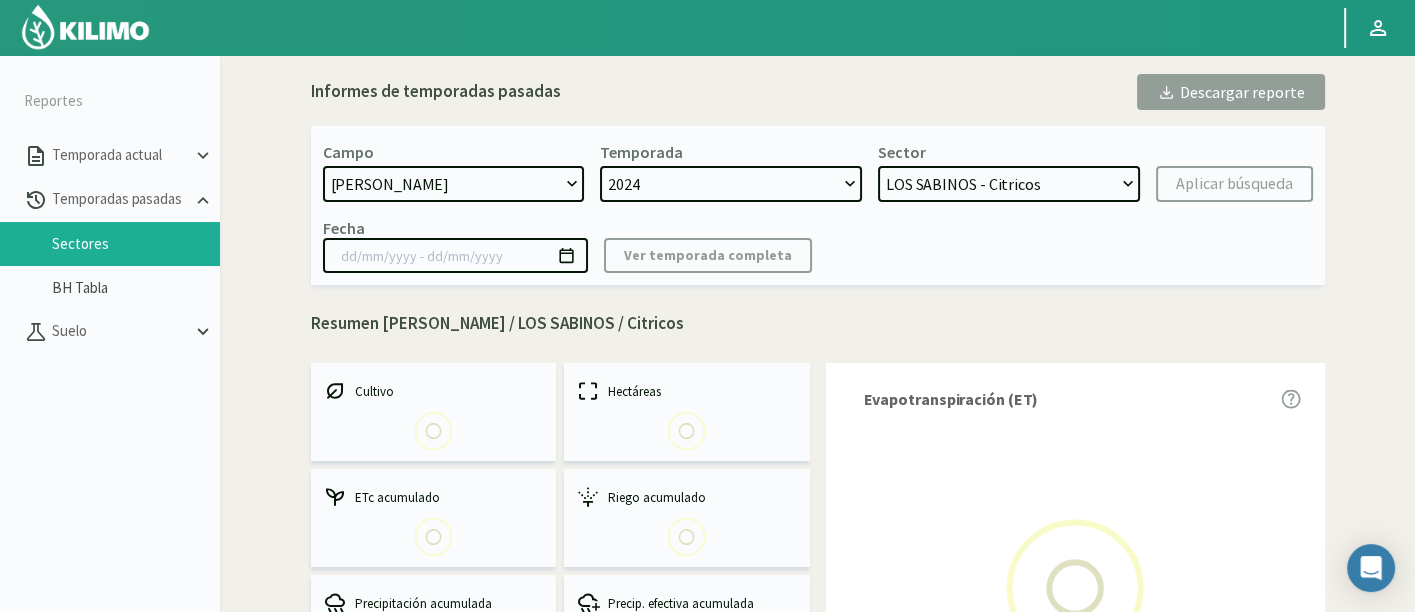 select on "0: 2024" 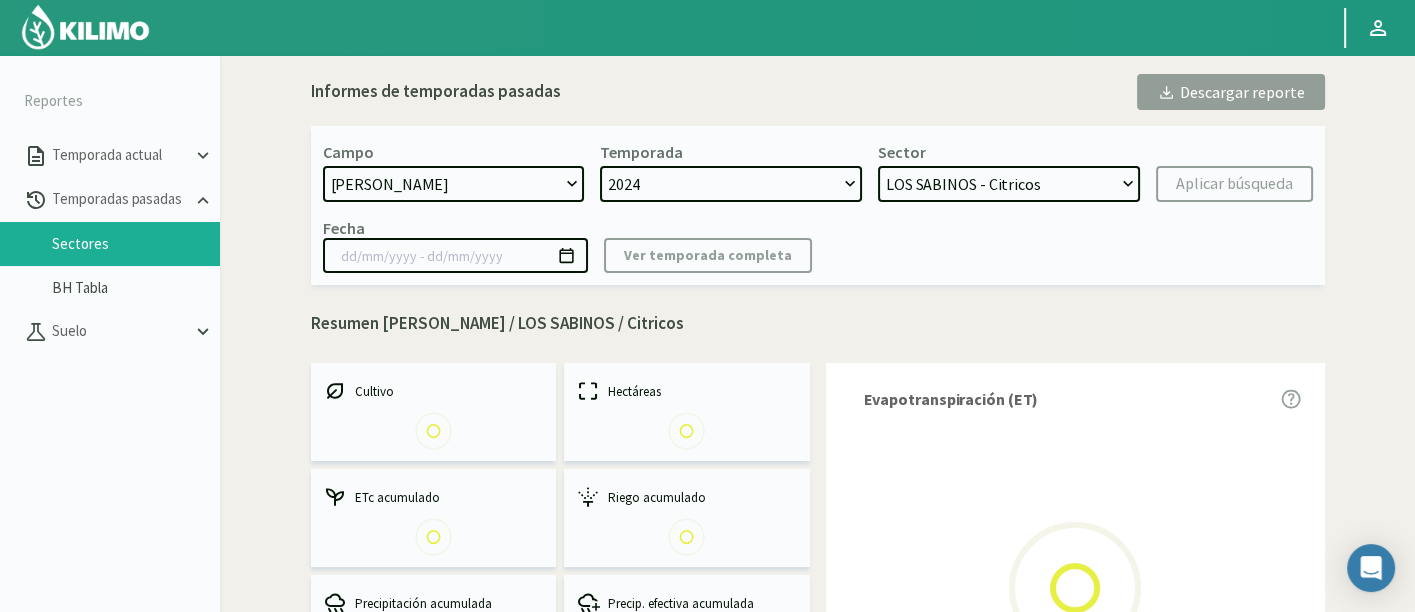 select on "0: Object" 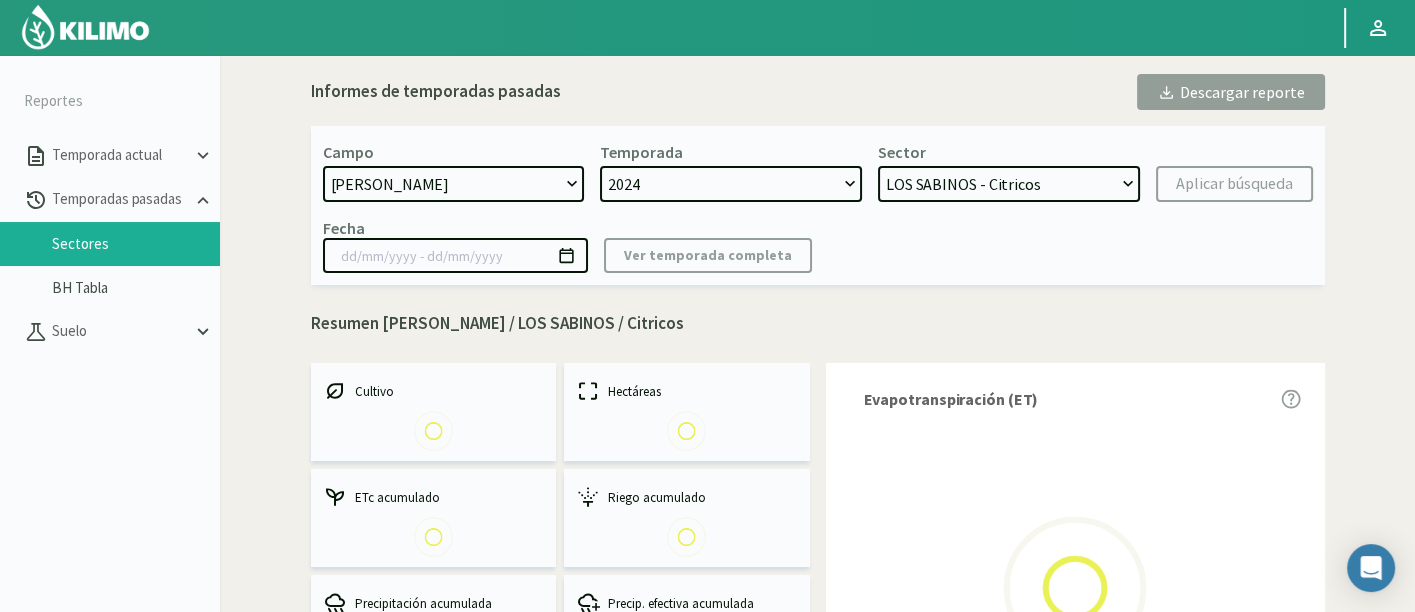 type on "[DATE] - [DATE]" 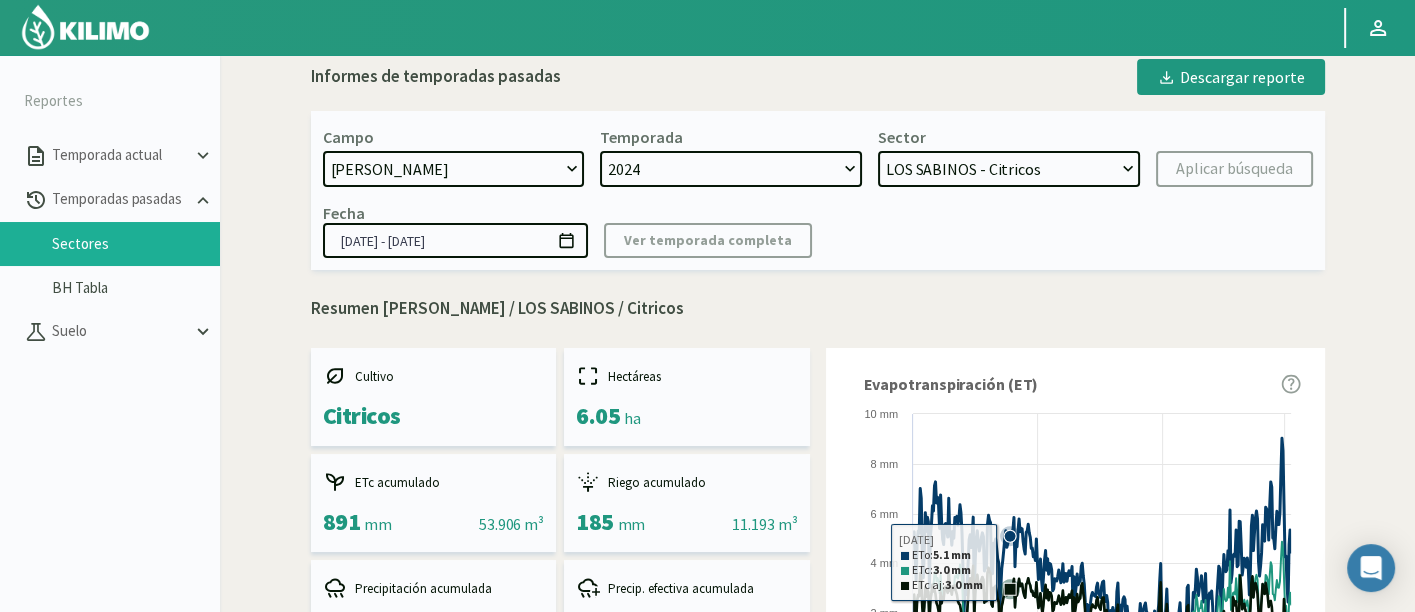 scroll, scrollTop: 0, scrollLeft: 0, axis: both 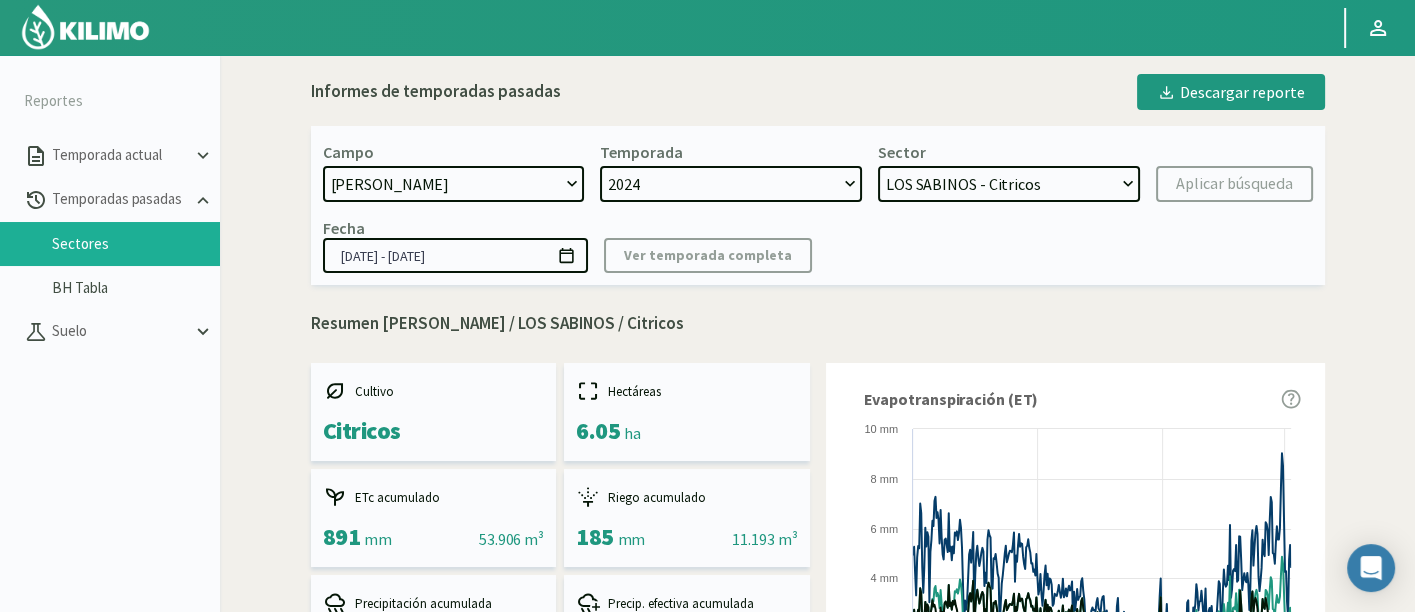 click on "LOS SABINOS - Citricos   LIMONES 1 - Citricos   LIMONES 3 - Citricos   LIMONES 2 - Citricos   PROFUT y ASILO - Citricos   FONDO - Citricos   LOTE DEL MEDIO - Citricos   ANACUAS - Citricos   BORRACHOS - Citricos   NOGALES - Citricos" 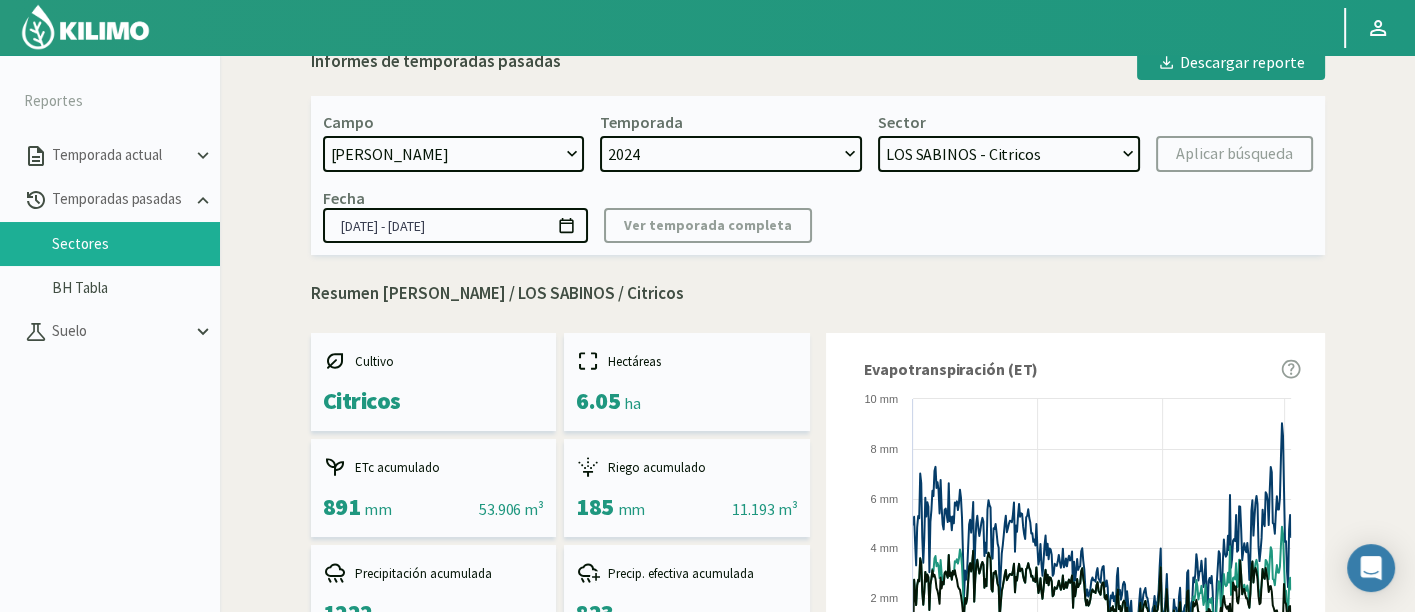 scroll, scrollTop: 0, scrollLeft: 0, axis: both 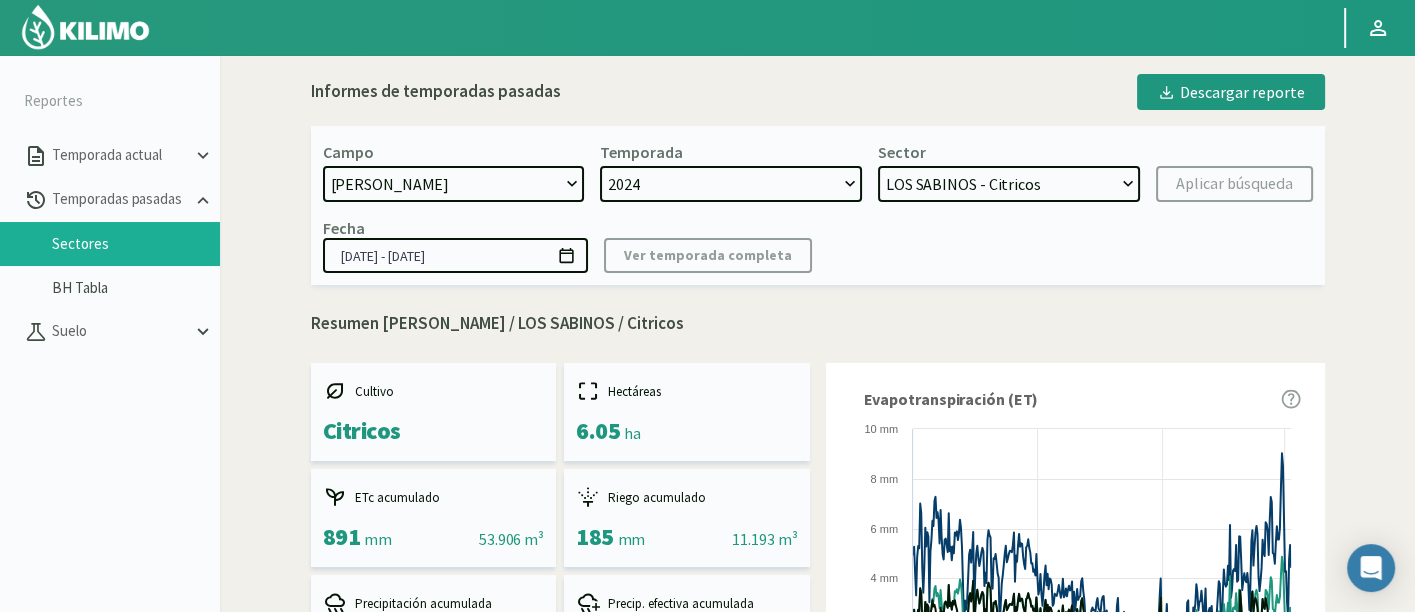 click on "LOS SABINOS - Citricos   LIMONES 1 - Citricos   LIMONES 3 - Citricos   LIMONES 2 - Citricos   PROFUT y ASILO - Citricos   FONDO - Citricos   LOTE DEL MEDIO - Citricos   ANACUAS - Citricos   BORRACHOS - Citricos   NOGALES - Citricos" 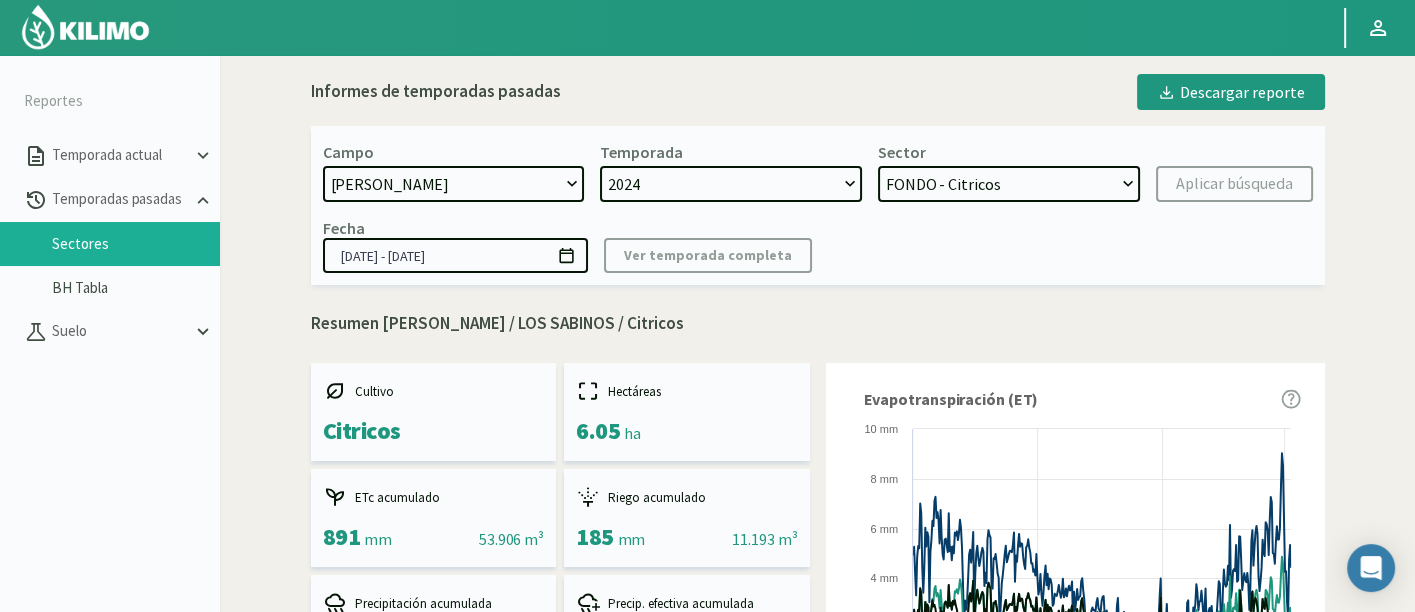click on "LOS SABINOS - Citricos   LIMONES 1 - Citricos   LIMONES 3 - Citricos   LIMONES 2 - Citricos   PROFUT y ASILO - Citricos   FONDO - Citricos   LOTE DEL MEDIO - Citricos   ANACUAS - Citricos   BORRACHOS - Citricos   NOGALES - Citricos" 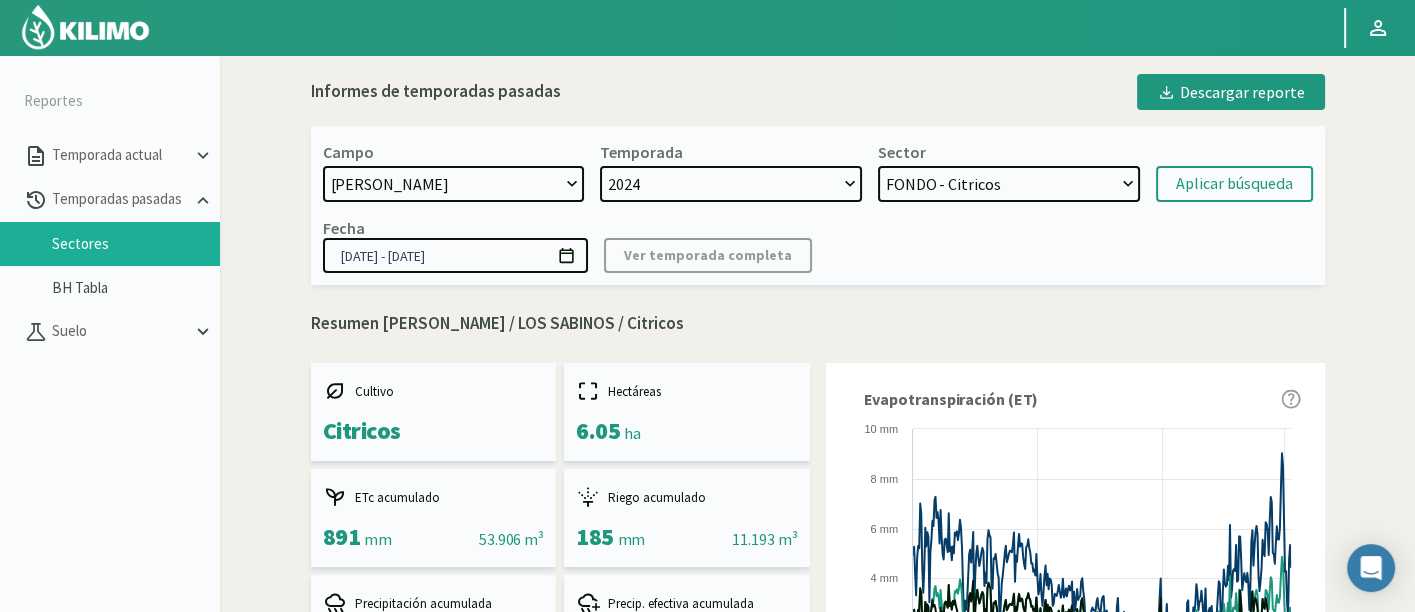 click on "Campo   [DATE]   Acograpes  - Ag. [PERSON_NAME] - Ag. [GEOGRAPHIC_DATA]   Acograpes - Ag. Hermanos [PERSON_NAME]   Acograpes  - Ag. [PERSON_NAME] - Ag. [PERSON_NAME] (40 cm)   Acograpes - Ag. [PERSON_NAME]- Ag. [PERSON_NAME]   Acograpes- Ag. [PERSON_NAME]- El [PERSON_NAME]   Acograpes - Ag. [PERSON_NAME] - La Cuyana   Acograpes - Ag. [PERSON_NAME] - Las Bandurrias   Acograpes- Ag. [PERSON_NAME]- Mendocita   Acograpes  - Agrícola Bausig   Acograpes - Agrícola [PERSON_NAME]   Acograpes - Agrícola Cerro Mauco   Acograpes - Agrícola Cerro Mauco   Acograpes - Agrícola [PERSON_NAME] e hijos   Acograpes - AgroAndina - Los Nogales   Acograpes - AgroAndina - [GEOGRAPHIC_DATA][PERSON_NAME]   Acograpes  - AgroWorld   Acograpes - Ag. [PERSON_NAME] - Calle El Medio 3 [PERSON_NAME] - Ag. [PERSON_NAME] - El Membrillo   Acograpes - Ag. [PERSON_NAME] - [GEOGRAPHIC_DATA][PERSON_NAME][PERSON_NAME] - Ag. Sucesion [PERSON_NAME]   Acograpes - [PERSON_NAME] - San [PERSON_NAME] Uvas   Aero" 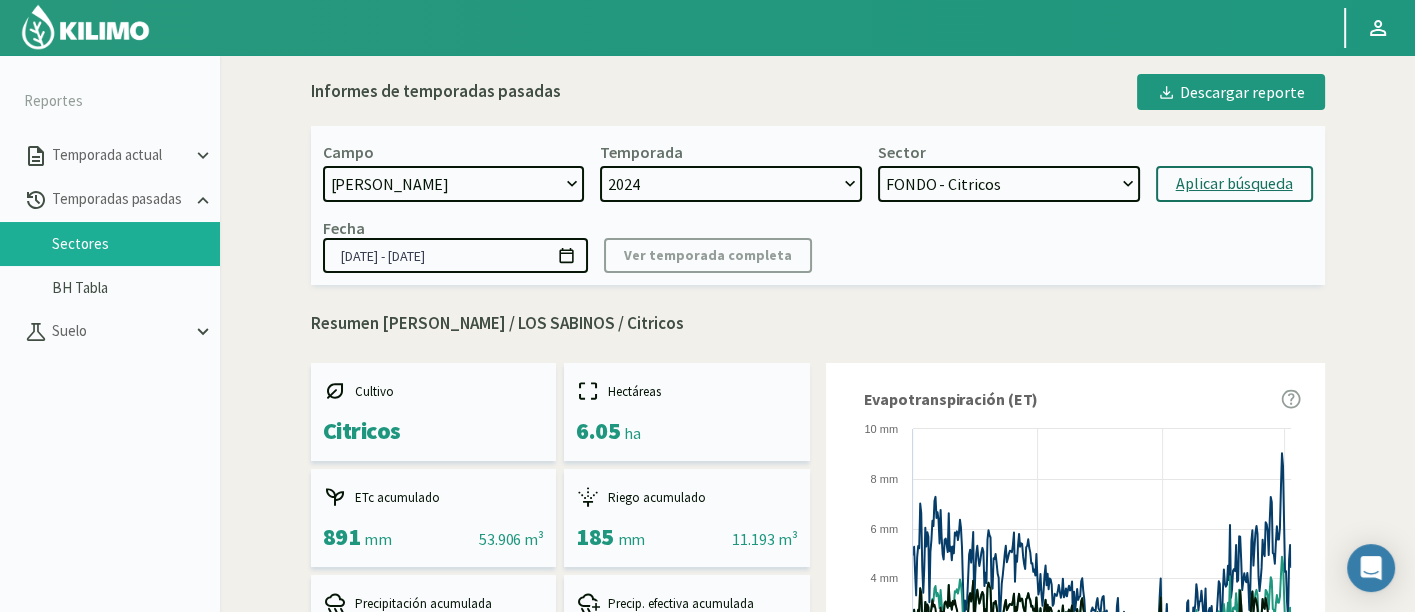 click on "Aplicar búsqueda" 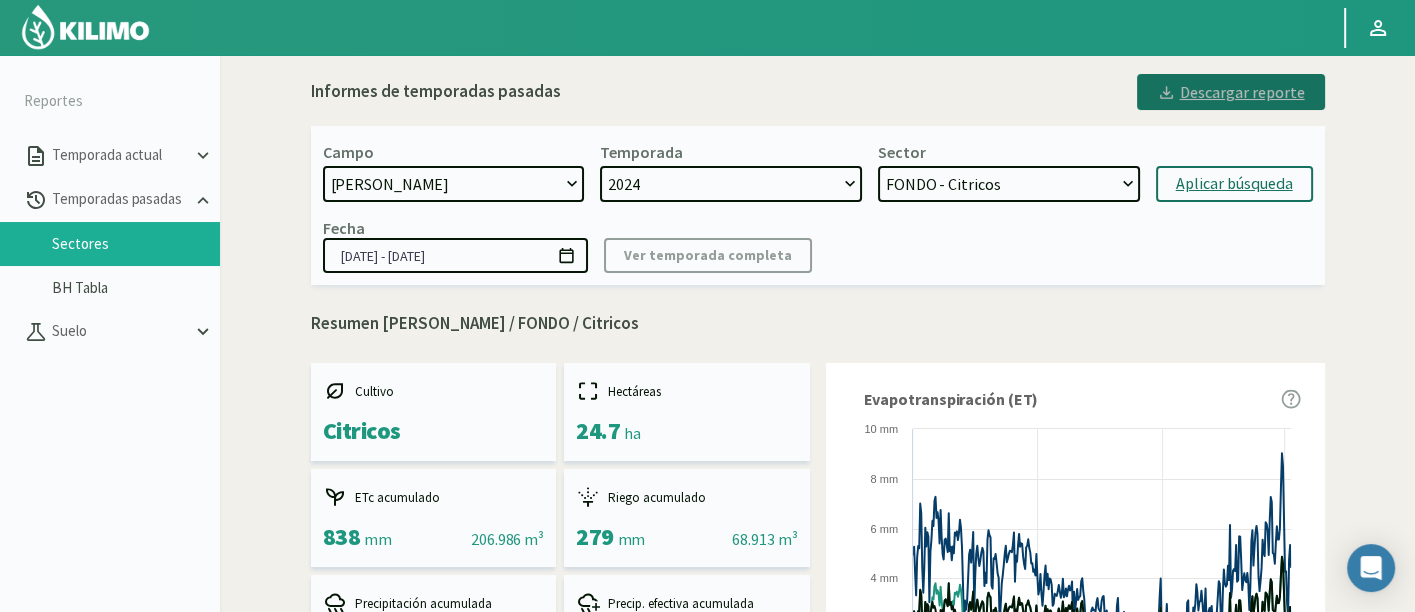 click on "Descargar reporte" 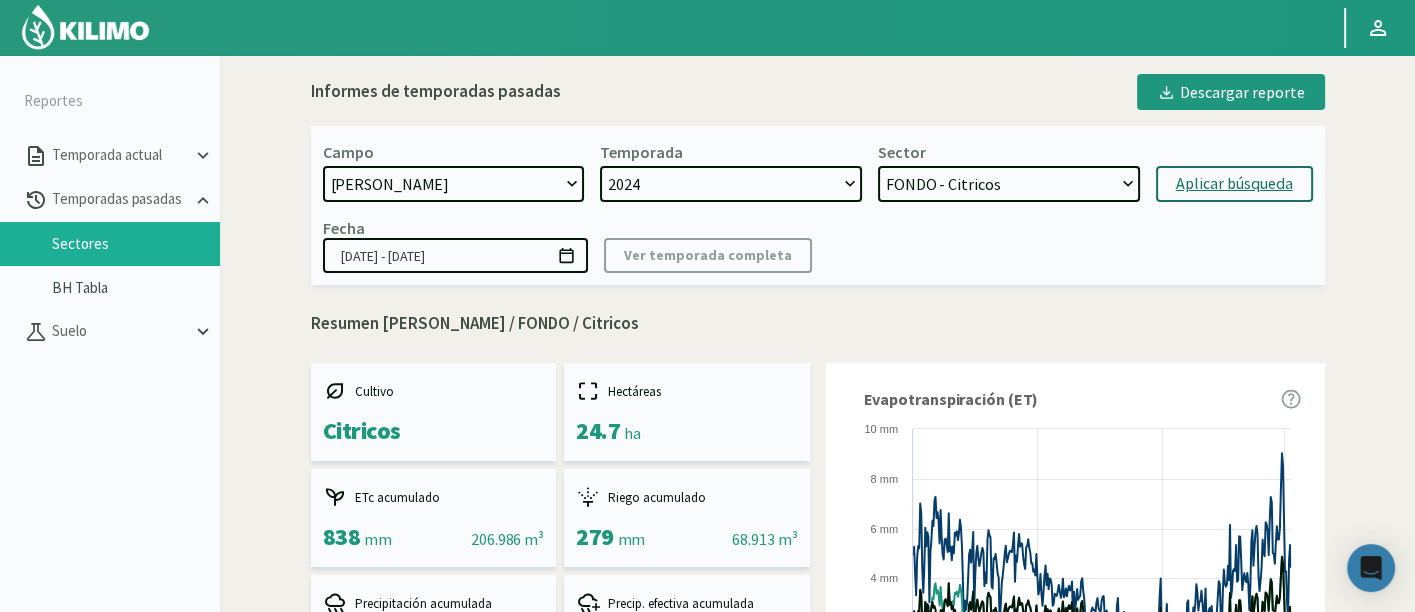click on "LOS SABINOS - Citricos   LIMONES 1 - Citricos   LIMONES 3 - Citricos   LIMONES 2 - Citricos   PROFUT y ASILO - Citricos   FONDO - Citricos   LOTE DEL MEDIO - Citricos   ANACUAS - Citricos   BORRACHOS - Citricos   NOGALES - Citricos" 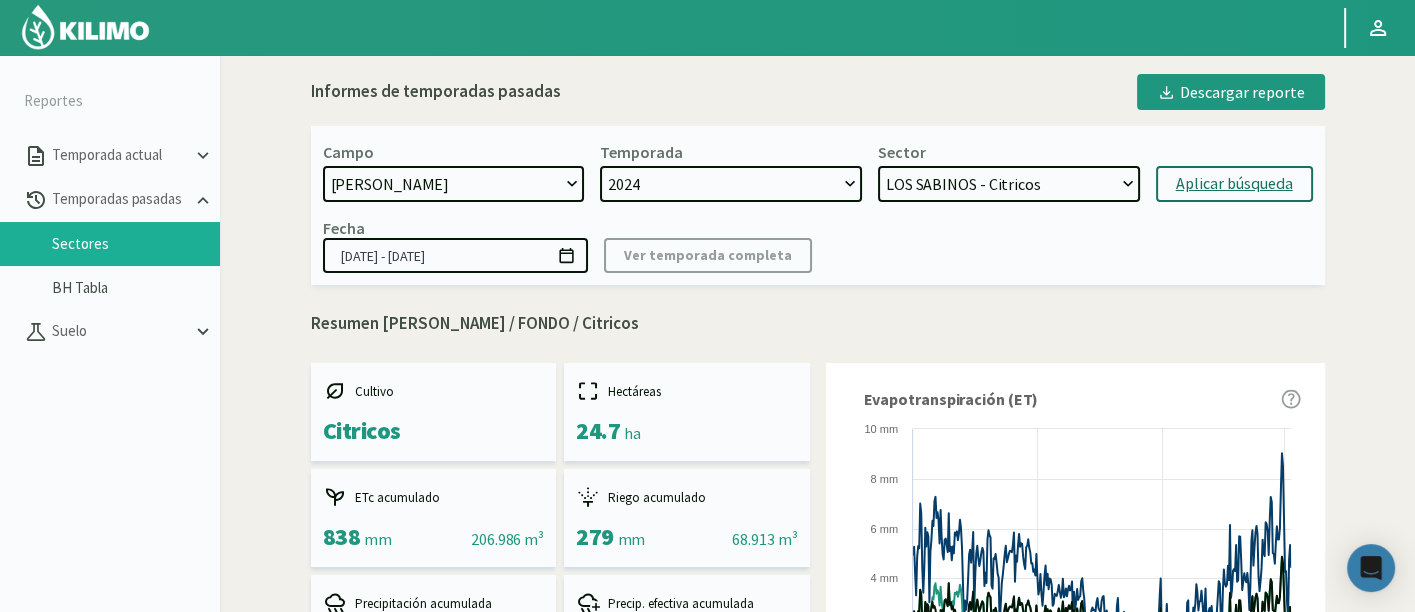 click on "LOS SABINOS - Citricos   LIMONES 1 - Citricos   LIMONES 3 - Citricos   LIMONES 2 - Citricos   PROFUT y ASILO - Citricos   FONDO - Citricos   LOTE DEL MEDIO - Citricos   ANACUAS - Citricos   BORRACHOS - Citricos   NOGALES - Citricos" 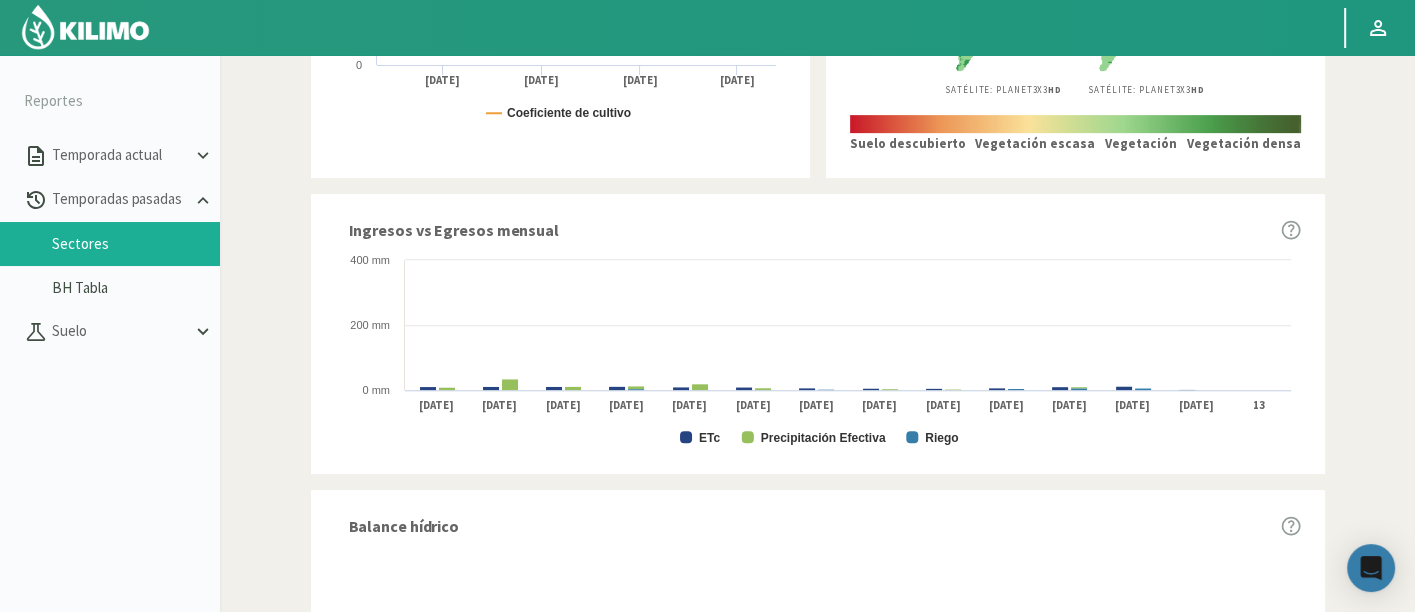 scroll, scrollTop: 1009, scrollLeft: 0, axis: vertical 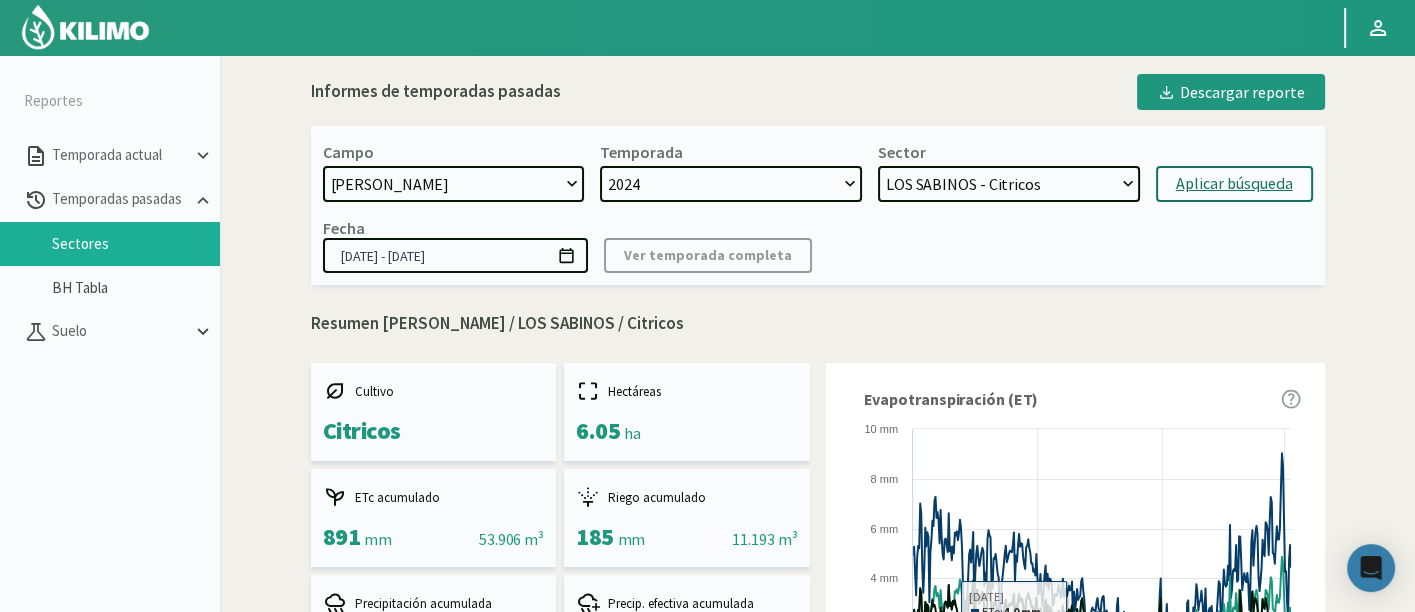 click on "Sector   LOS SABINOS - Citricos   LIMONES 1 - Citricos   LIMONES 3 - Citricos   LIMONES 2 - Citricos   PROFUT y ASILO - Citricos   FONDO - Citricos   LOTE DEL MEDIO - Citricos   ANACUAS - Citricos   BORRACHOS - Citricos   NOGALES - Citricos" 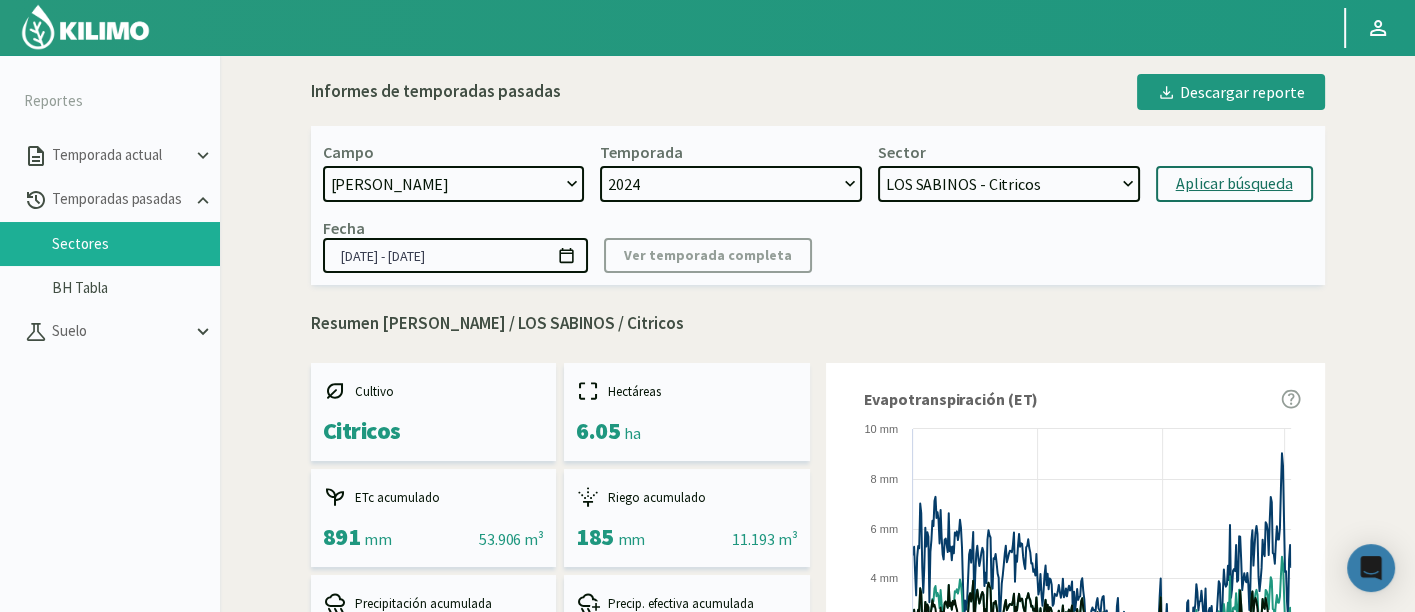 drag, startPoint x: 1024, startPoint y: 185, endPoint x: 1028, endPoint y: 197, distance: 12.649111 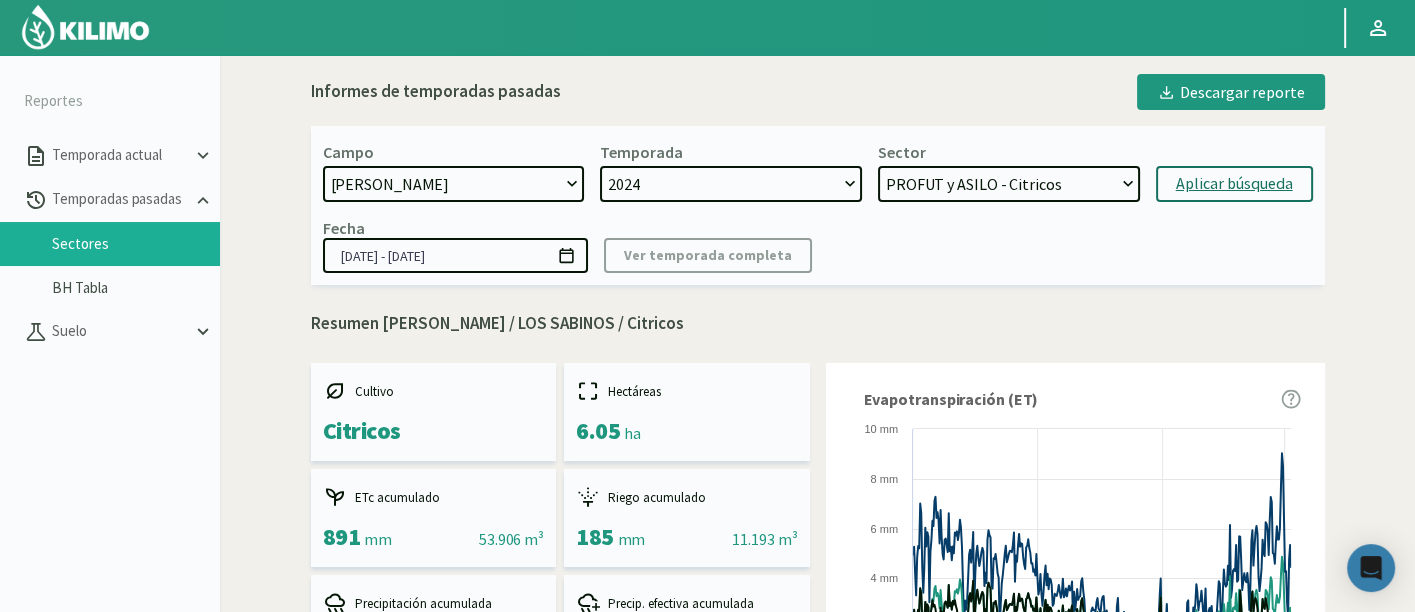 click on "LOS SABINOS - Citricos   LIMONES 1 - Citricos   LIMONES 3 - Citricos   LIMONES 2 - Citricos   PROFUT y ASILO - Citricos   FONDO - Citricos   LOTE DEL MEDIO - Citricos   ANACUAS - Citricos   BORRACHOS - Citricos   NOGALES - Citricos" 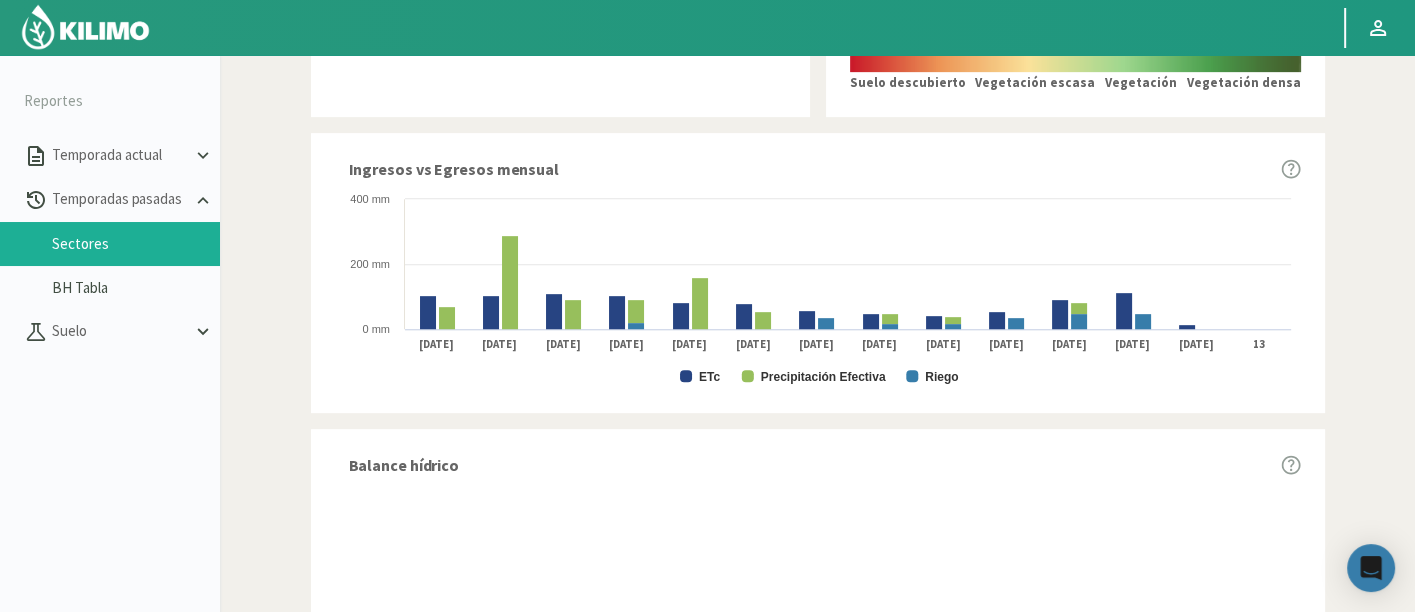 scroll, scrollTop: 939, scrollLeft: 0, axis: vertical 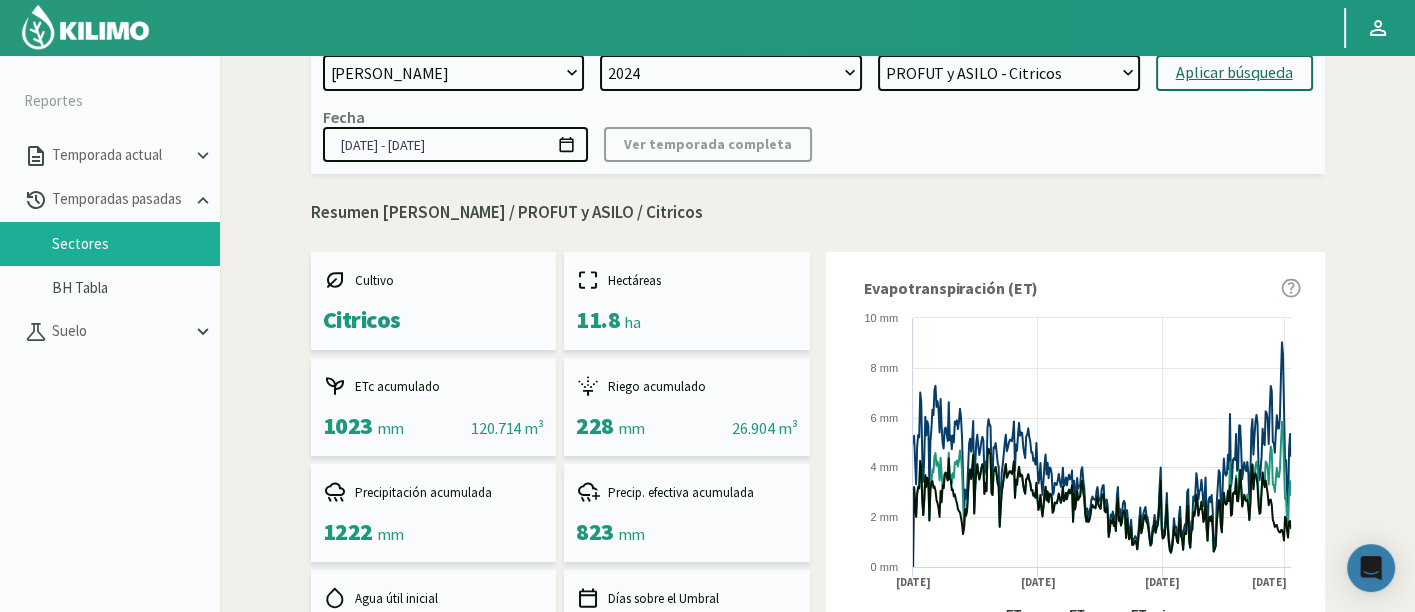 click on "LOS SABINOS - Citricos   LIMONES 1 - Citricos   LIMONES 3 - Citricos   LIMONES 2 - Citricos   PROFUT y ASILO - Citricos   FONDO - Citricos   LOTE DEL MEDIO - Citricos   ANACUAS - Citricos   BORRACHOS - Citricos   NOGALES - Citricos" 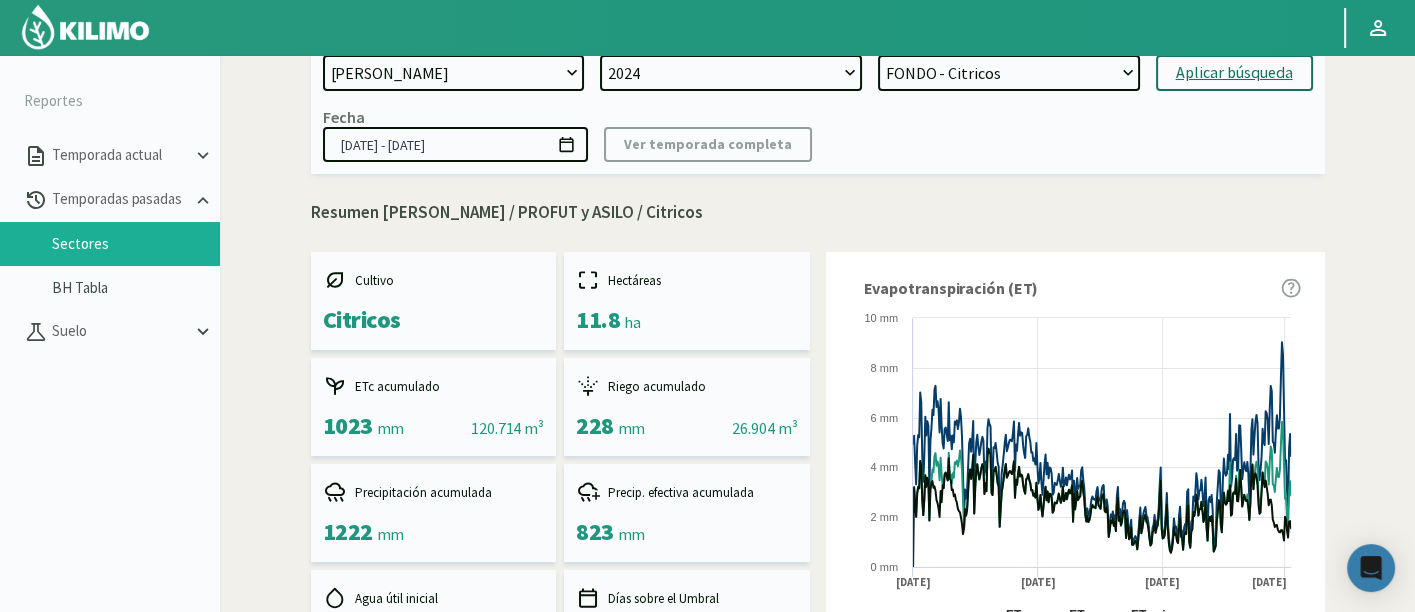 click on "LOS SABINOS - Citricos   LIMONES 1 - Citricos   LIMONES 3 - Citricos   LIMONES 2 - Citricos   PROFUT y ASILO - Citricos   FONDO - Citricos   LOTE DEL MEDIO - Citricos   ANACUAS - Citricos   BORRACHOS - Citricos   NOGALES - Citricos" 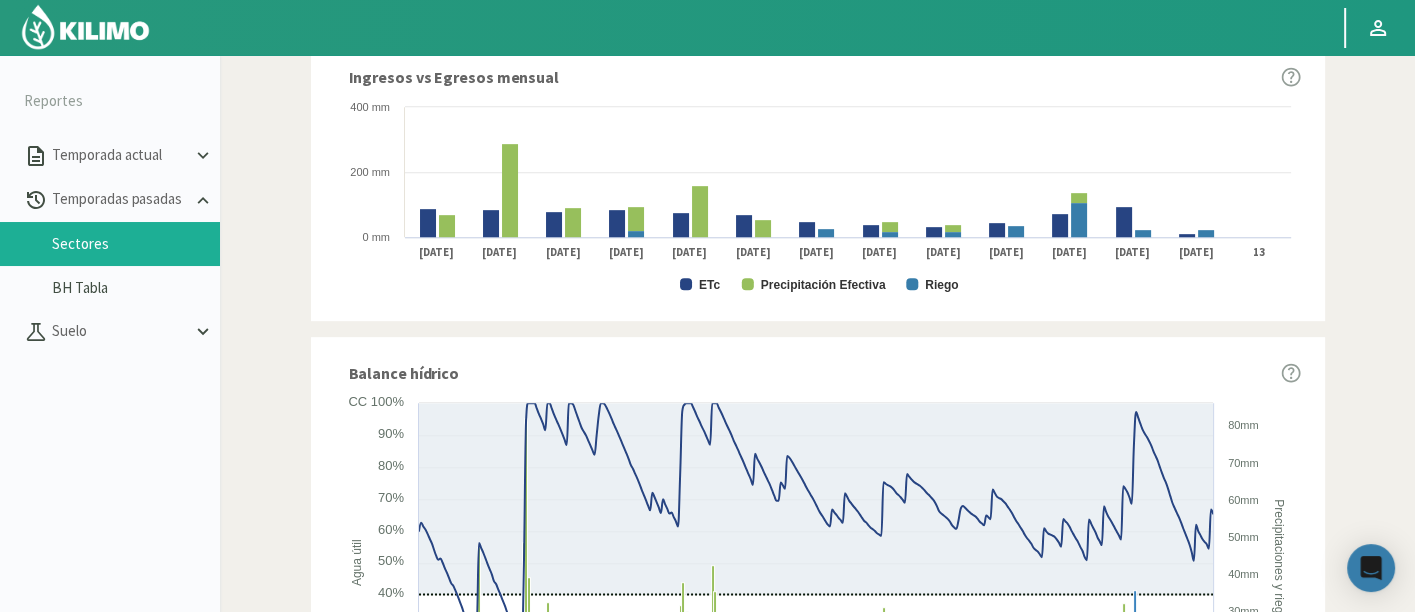 scroll, scrollTop: 1050, scrollLeft: 0, axis: vertical 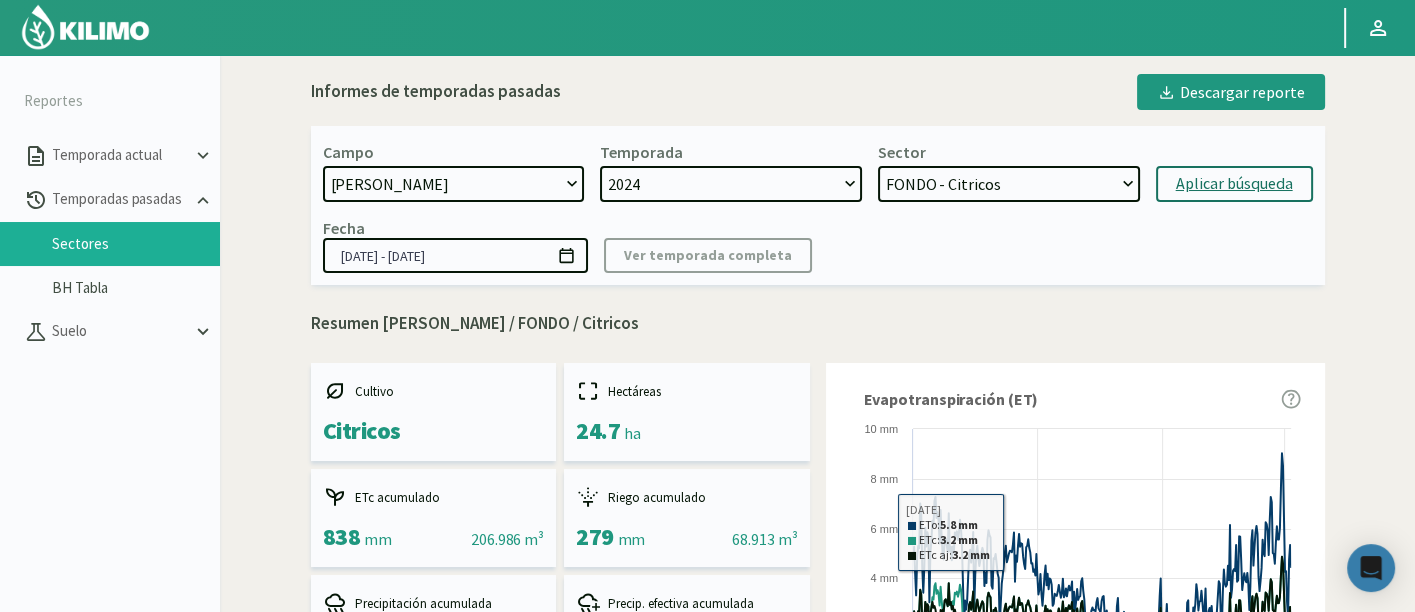 click on "LOS SABINOS - Citricos   LIMONES 1 - Citricos   LIMONES 3 - Citricos   LIMONES 2 - Citricos   PROFUT y ASILO - Citricos   FONDO - Citricos   LOTE DEL MEDIO - Citricos   ANACUAS - Citricos   BORRACHOS - Citricos   NOGALES - Citricos" 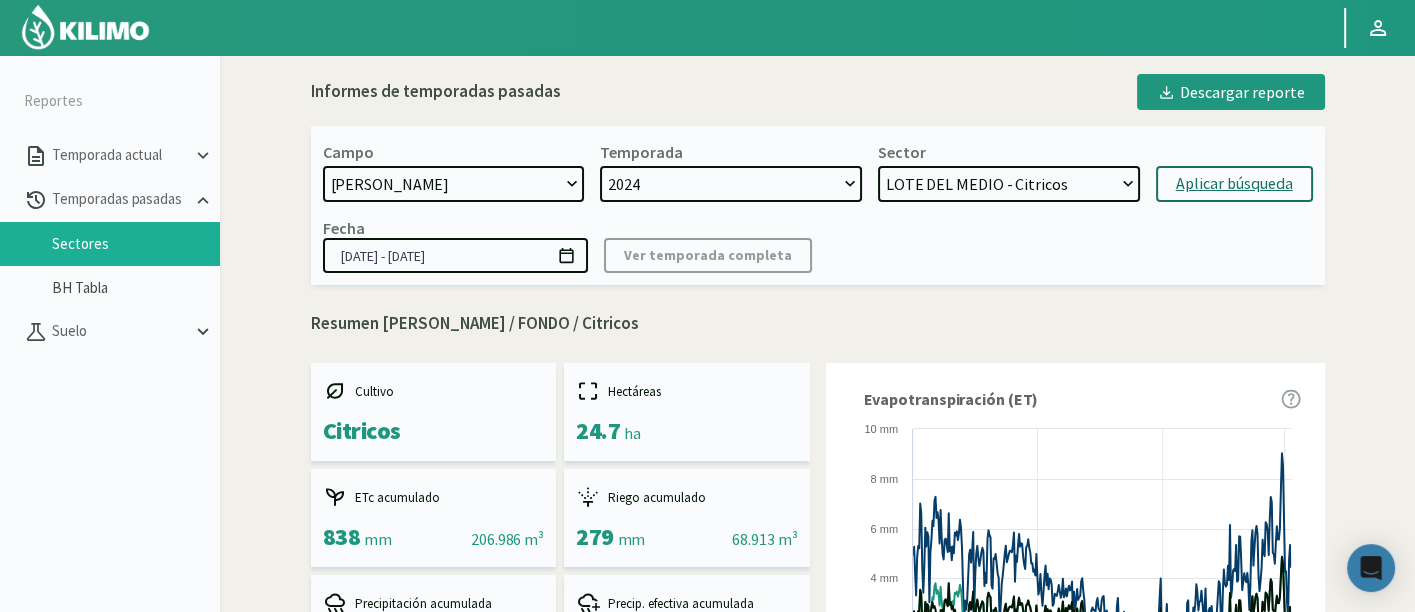 click on "LOS SABINOS - Citricos   LIMONES 1 - Citricos   LIMONES 3 - Citricos   LIMONES 2 - Citricos   PROFUT y ASILO - Citricos   FONDO - Citricos   LOTE DEL MEDIO - Citricos   ANACUAS - Citricos   BORRACHOS - Citricos   NOGALES - Citricos" 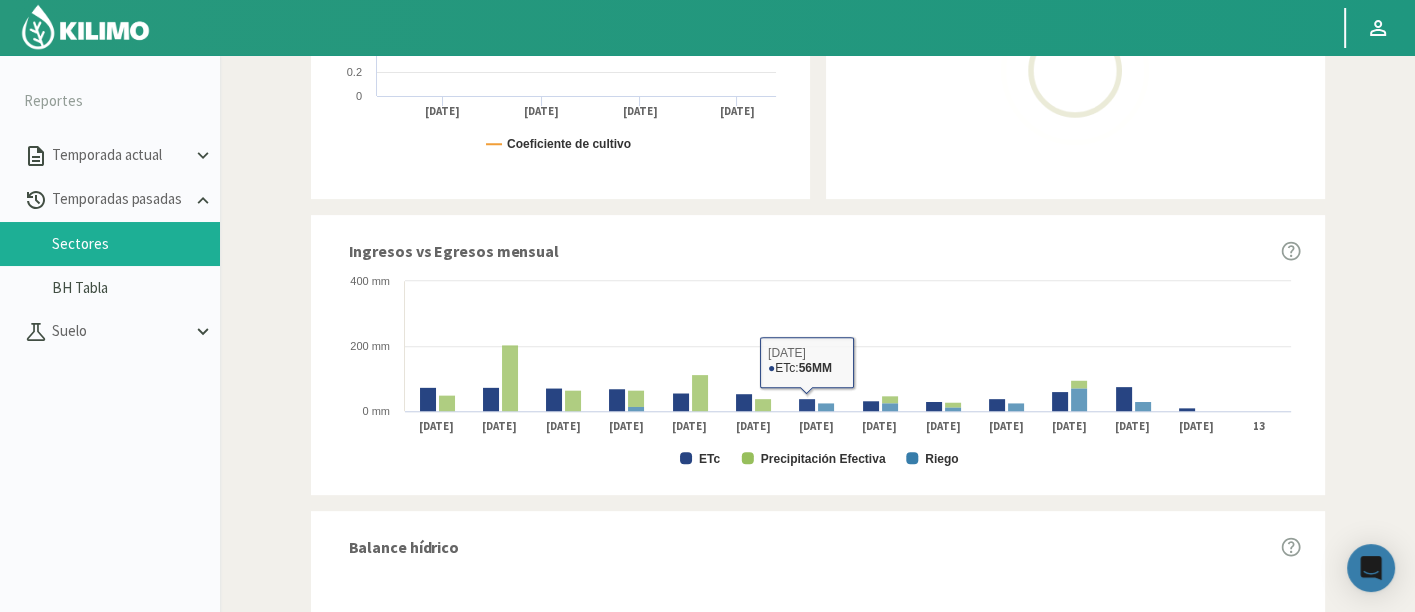 scroll, scrollTop: 898, scrollLeft: 0, axis: vertical 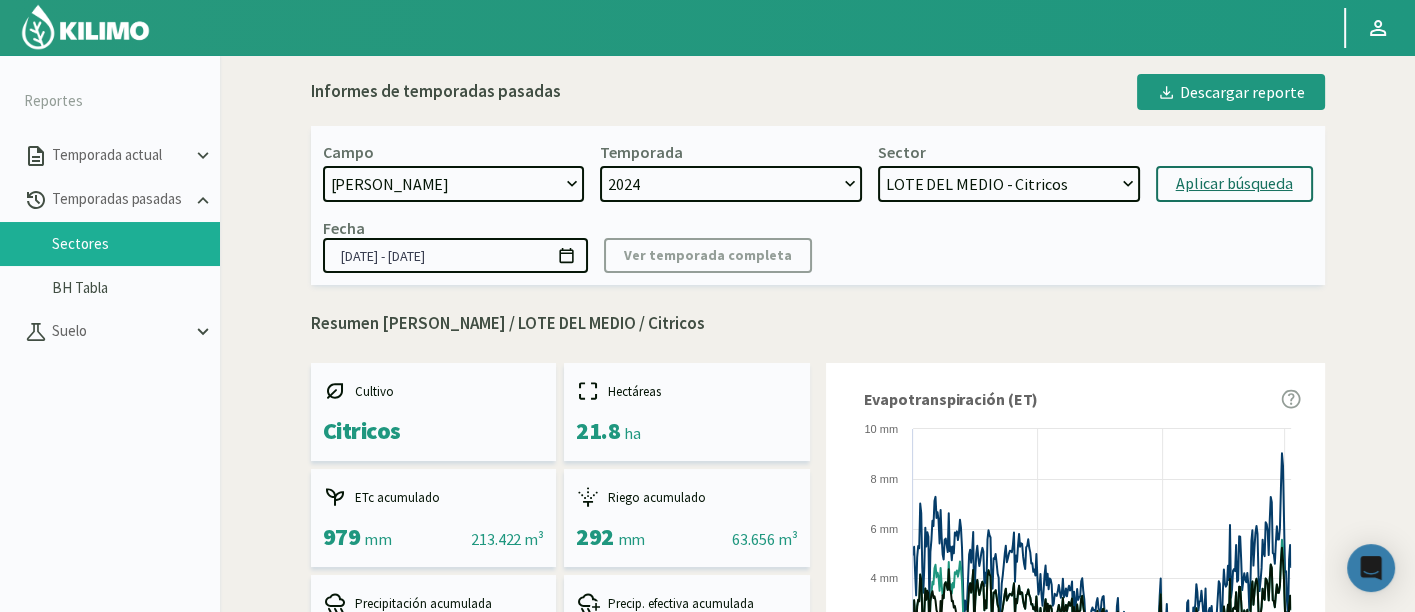 drag, startPoint x: 1005, startPoint y: 180, endPoint x: 1008, endPoint y: 195, distance: 15.297058 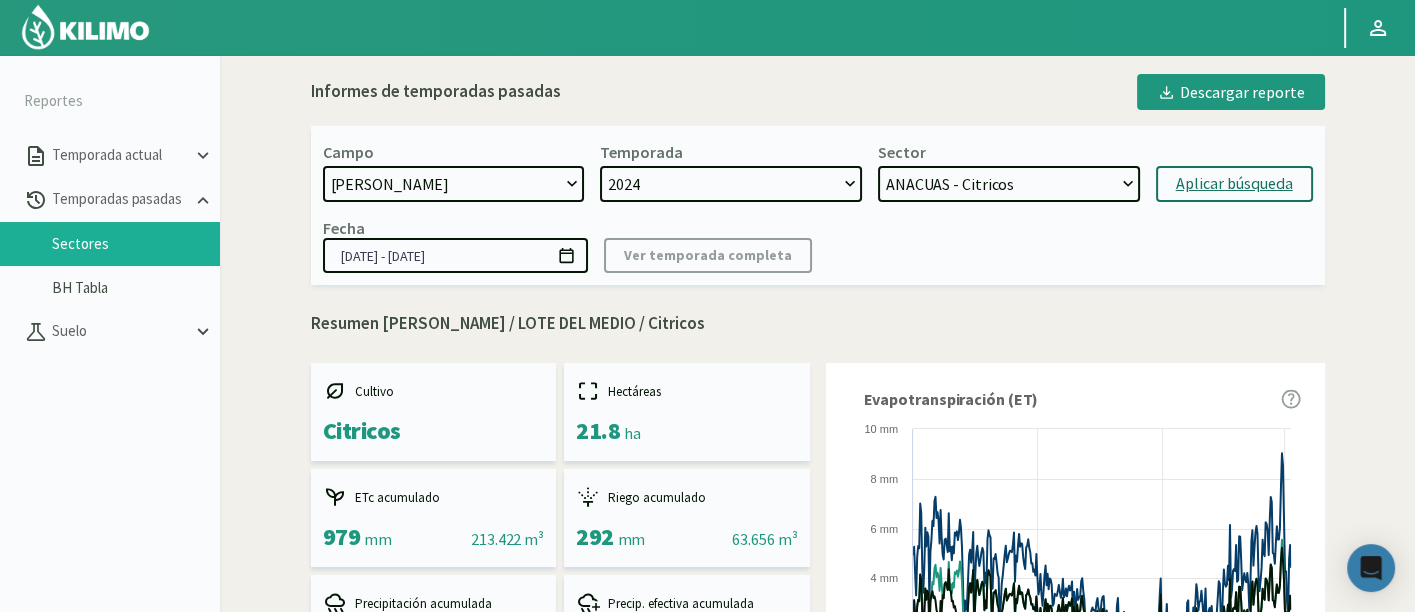 click on "LOS SABINOS - Citricos   LIMONES 1 - Citricos   LIMONES 3 - Citricos   LIMONES 2 - Citricos   PROFUT y ASILO - Citricos   FONDO - Citricos   LOTE DEL MEDIO - Citricos   ANACUAS - Citricos   BORRACHOS - Citricos   NOGALES - Citricos" 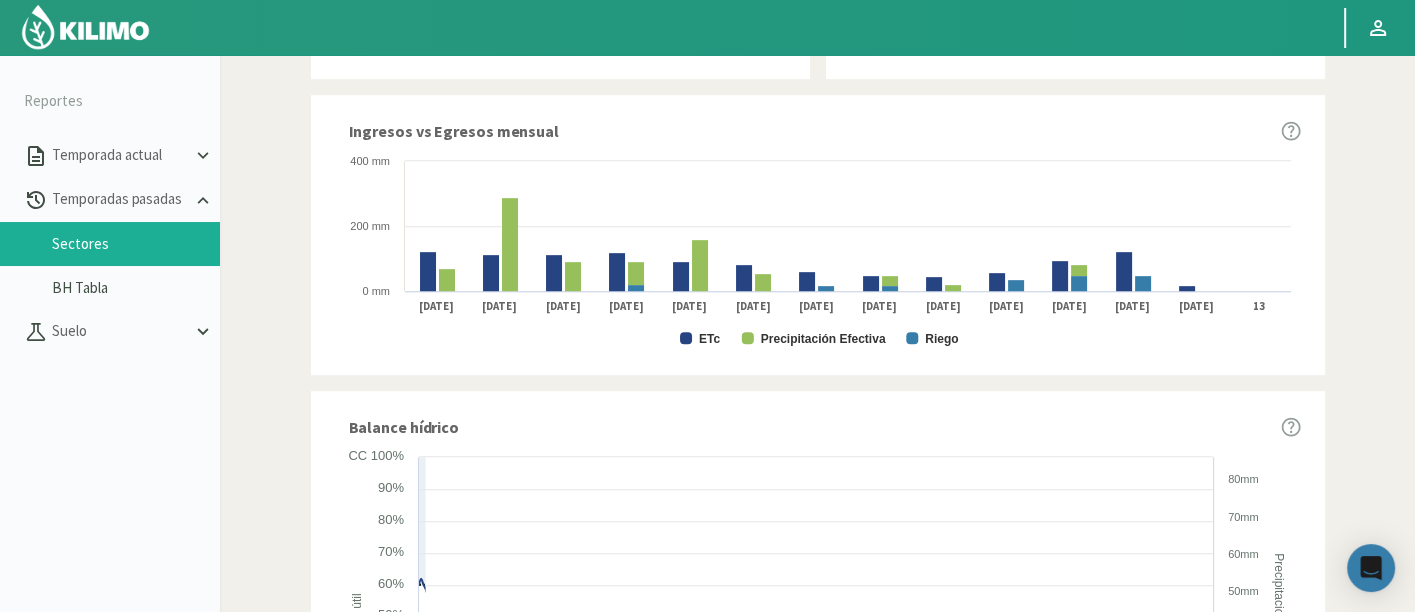 scroll, scrollTop: 1000, scrollLeft: 0, axis: vertical 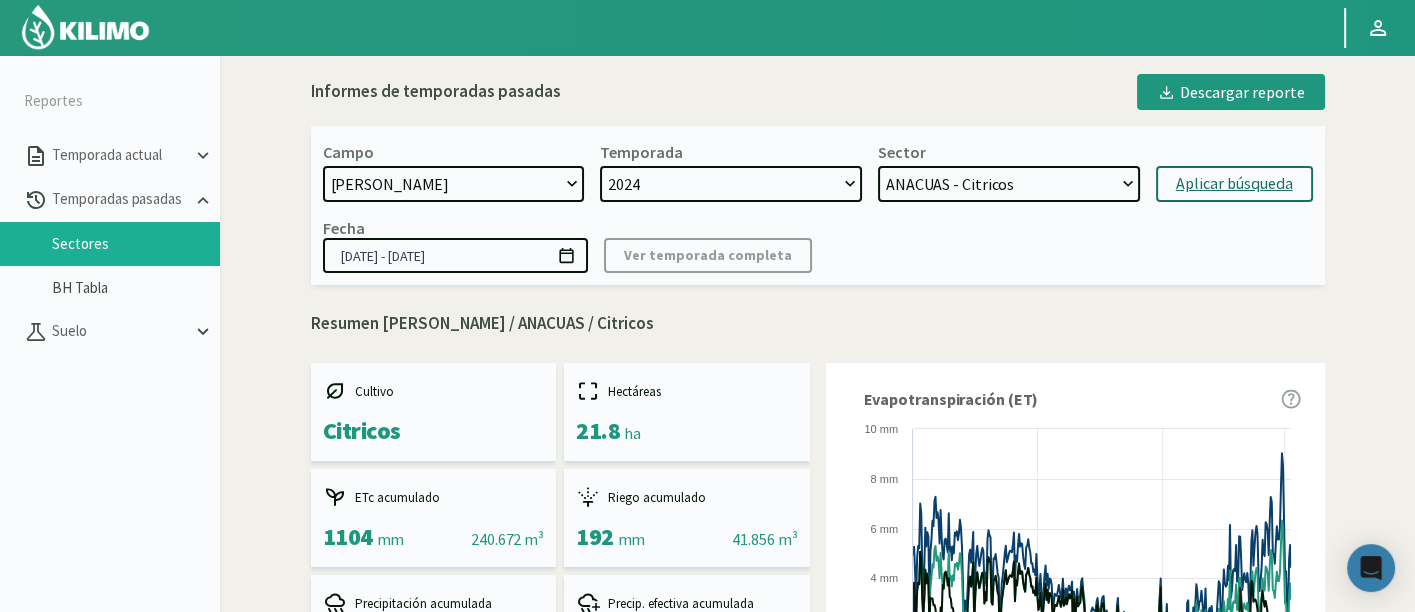 click on "LOS SABINOS - Citricos   LIMONES 1 - Citricos   LIMONES 3 - Citricos   LIMONES 2 - Citricos   PROFUT y ASILO - Citricos   FONDO - Citricos   LOTE DEL MEDIO - Citricos   ANACUAS - Citricos   BORRACHOS - Citricos   NOGALES - Citricos" 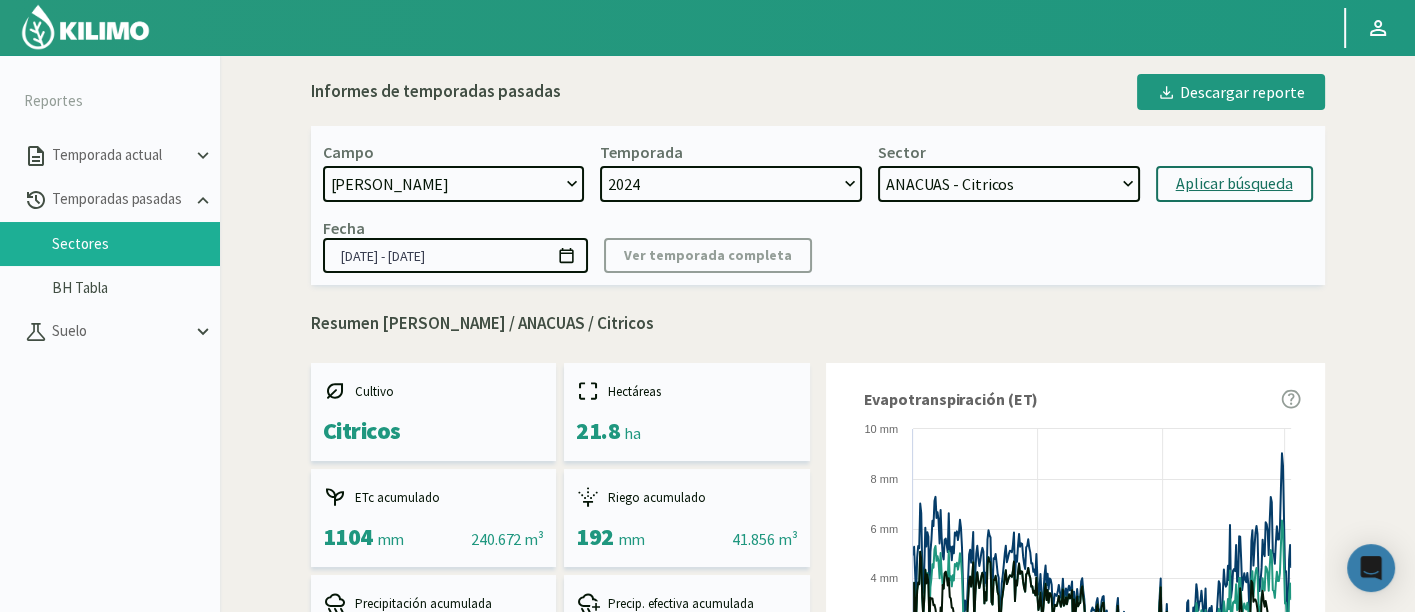 click on "LOS SABINOS - Citricos   LIMONES 1 - Citricos   LIMONES 3 - Citricos   LIMONES 2 - Citricos   PROFUT y ASILO - Citricos   FONDO - Citricos   LOTE DEL MEDIO - Citricos   ANACUAS - Citricos   BORRACHOS - Citricos   NOGALES - Citricos" 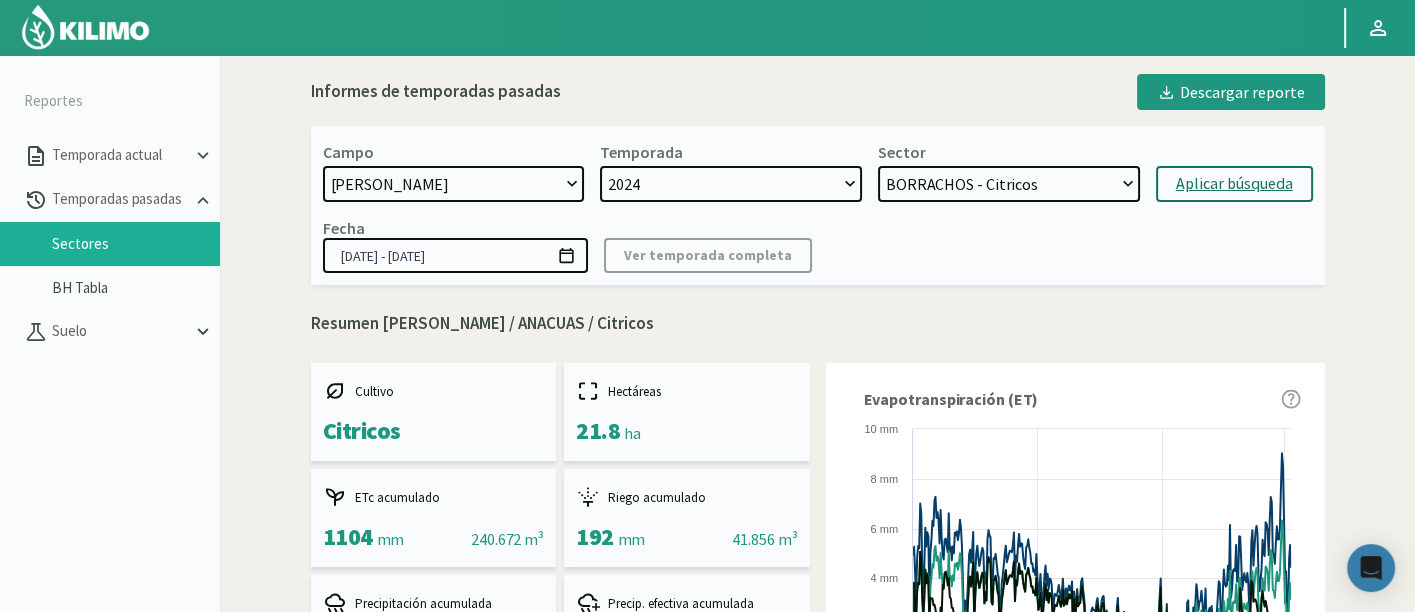 click on "LOS SABINOS - Citricos   LIMONES 1 - Citricos   LIMONES 3 - Citricos   LIMONES 2 - Citricos   PROFUT y ASILO - Citricos   FONDO - Citricos   LOTE DEL MEDIO - Citricos   ANACUAS - Citricos   BORRACHOS - Citricos   NOGALES - Citricos" 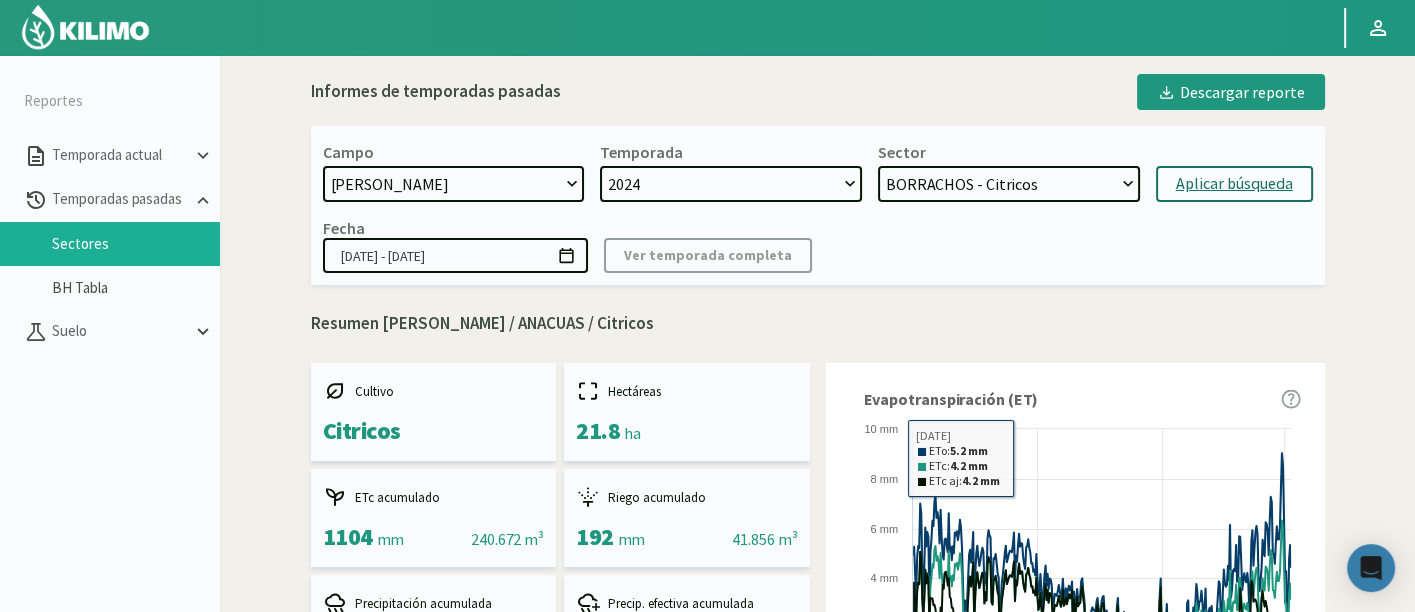 click on "Aplicar búsqueda" 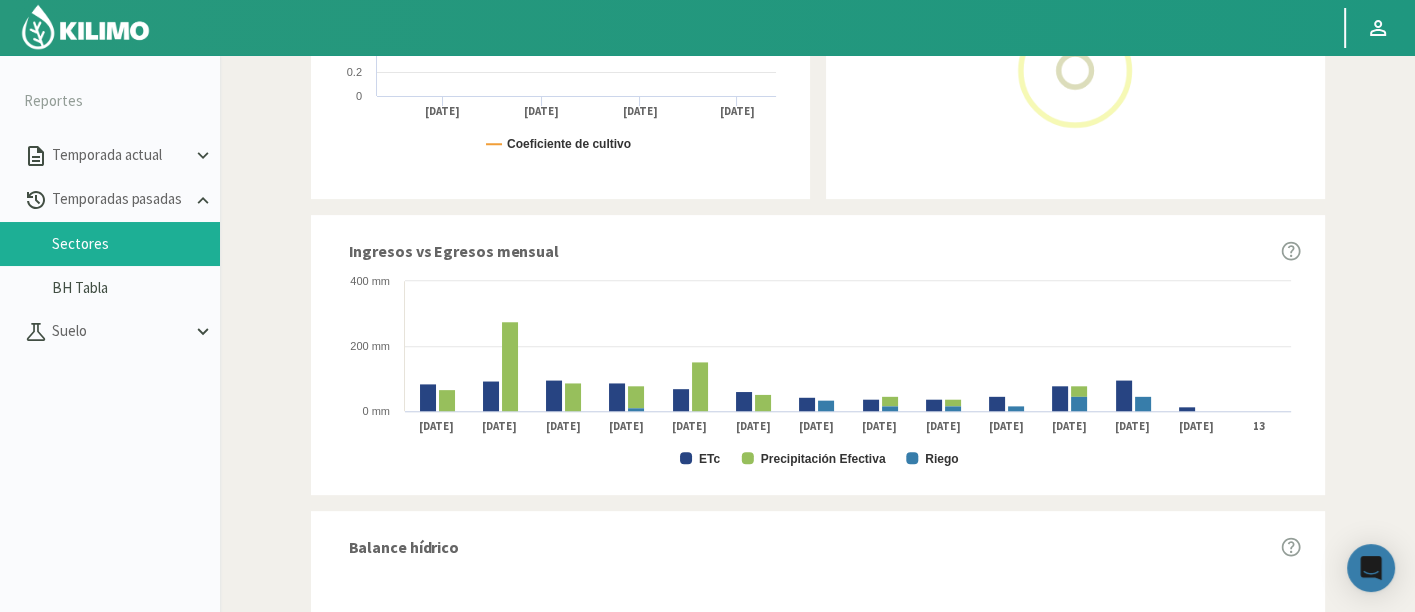 scroll, scrollTop: 898, scrollLeft: 0, axis: vertical 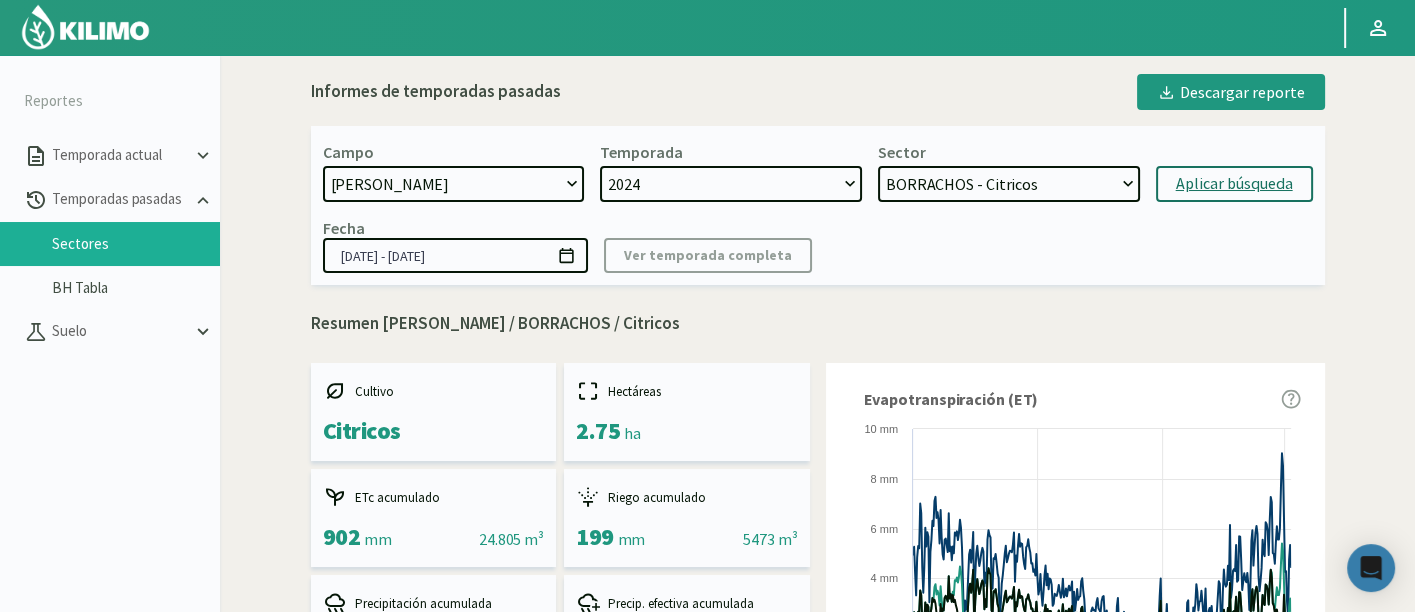 click on "Campo   [DATE]   Acograpes  - Ag. [PERSON_NAME] - Ag. [GEOGRAPHIC_DATA]   Acograpes - Ag. Hermanos [PERSON_NAME]   Acograpes  - Ag. [PERSON_NAME] - Ag. [PERSON_NAME] (40 cm)   Acograpes - Ag. [PERSON_NAME]- Ag. [PERSON_NAME]   Acograpes- Ag. [PERSON_NAME]- El [PERSON_NAME]   Acograpes - Ag. [PERSON_NAME] - La Cuyana   Acograpes - Ag. [PERSON_NAME] - Las Bandurrias   Acograpes- Ag. [PERSON_NAME]- Mendocita   Acograpes  - Agrícola Bausig   Acograpes - Agrícola [PERSON_NAME]   Acograpes - Agrícola Cerro Mauco   Acograpes - Agrícola Cerro Mauco   Acograpes - Agrícola [PERSON_NAME] e hijos   Acograpes - AgroAndina - Los Nogales   Acograpes - AgroAndina - [GEOGRAPHIC_DATA][PERSON_NAME]   Acograpes  - AgroWorld   Acograpes - Ag. [PERSON_NAME] - Calle El Medio 3 [PERSON_NAME] - Ag. [PERSON_NAME] - El Membrillo   Acograpes - Ag. [PERSON_NAME] - [GEOGRAPHIC_DATA][PERSON_NAME][PERSON_NAME] - Ag. Sucesion [PERSON_NAME]   Acograpes - [PERSON_NAME] - San [PERSON_NAME] Uvas   Aero" 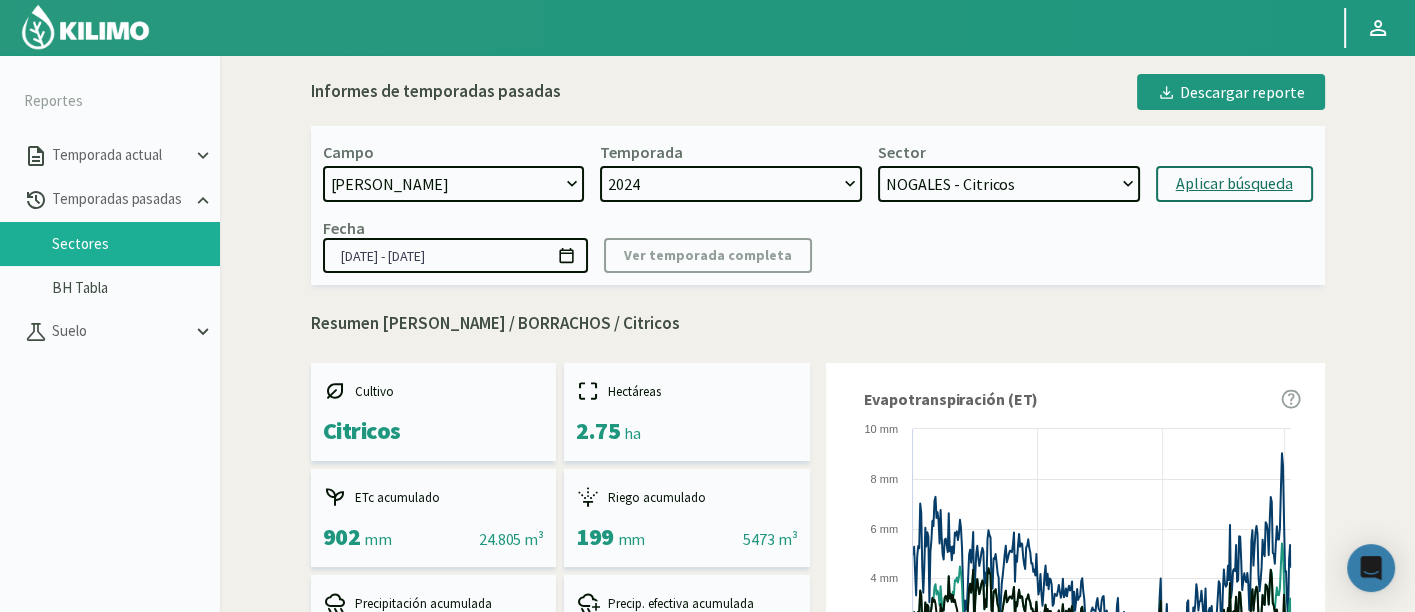 click on "LOS SABINOS - Citricos   LIMONES 1 - Citricos   LIMONES 3 - Citricos   LIMONES 2 - Citricos   PROFUT y ASILO - Citricos   FONDO - Citricos   LOTE DEL MEDIO - Citricos   ANACUAS - Citricos   BORRACHOS - Citricos   NOGALES - Citricos" 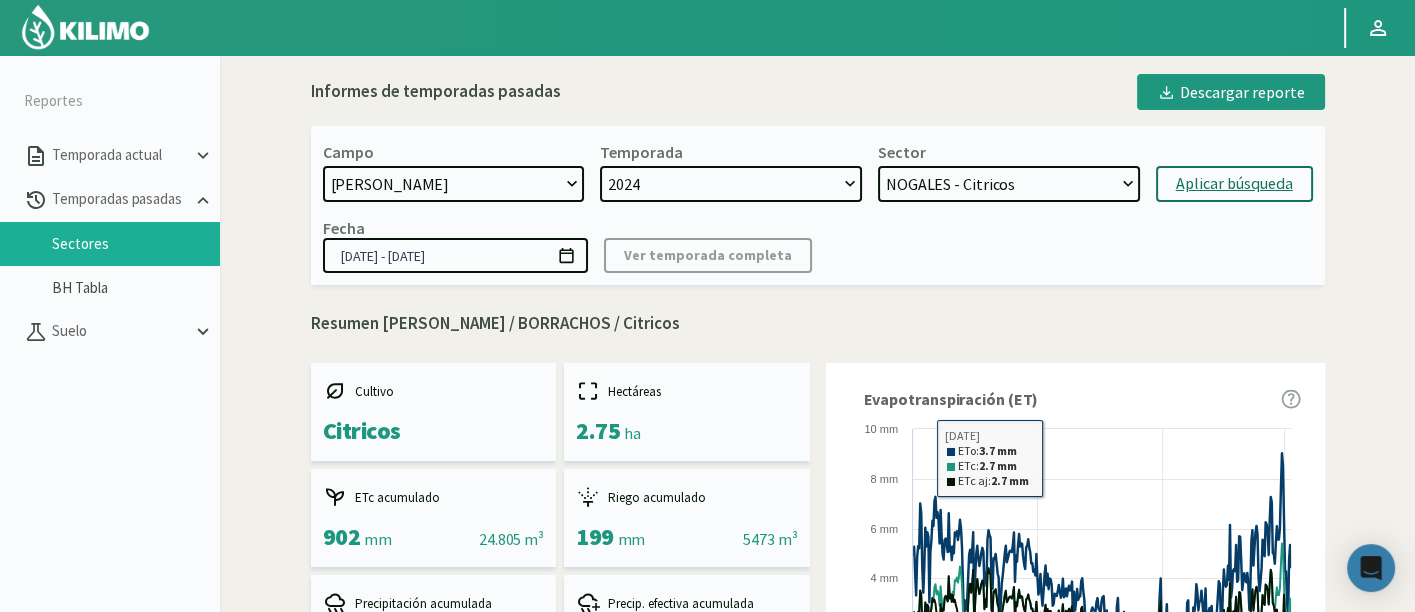 click on "Campo   [DATE]   Acograpes  - Ag. [PERSON_NAME] - Ag. [GEOGRAPHIC_DATA]   Acograpes - Ag. Hermanos [PERSON_NAME]   Acograpes  - Ag. [PERSON_NAME] - Ag. [PERSON_NAME] (40 cm)   Acograpes - Ag. [PERSON_NAME]- Ag. [PERSON_NAME]   Acograpes- Ag. [PERSON_NAME]- El [PERSON_NAME]   Acograpes - Ag. [PERSON_NAME] - La Cuyana   Acograpes - Ag. [PERSON_NAME] - Las Bandurrias   Acograpes- Ag. [PERSON_NAME]- Mendocita   Acograpes  - Agrícola Bausig   Acograpes - Agrícola [PERSON_NAME]   Acograpes - Agrícola Cerro Mauco   Acograpes - Agrícola Cerro Mauco   Acograpes - Agrícola [PERSON_NAME] e hijos   Acograpes - AgroAndina - Los Nogales   Acograpes - AgroAndina - [GEOGRAPHIC_DATA][PERSON_NAME]   Acograpes  - AgroWorld   Acograpes - Ag. [PERSON_NAME] - Calle El Medio 3 [PERSON_NAME] - Ag. [PERSON_NAME] - El Membrillo   Acograpes - Ag. [PERSON_NAME] - [GEOGRAPHIC_DATA][PERSON_NAME][PERSON_NAME] - Ag. Sucesion [PERSON_NAME]   Acograpes - [PERSON_NAME] - San [PERSON_NAME] Uvas   Aero" 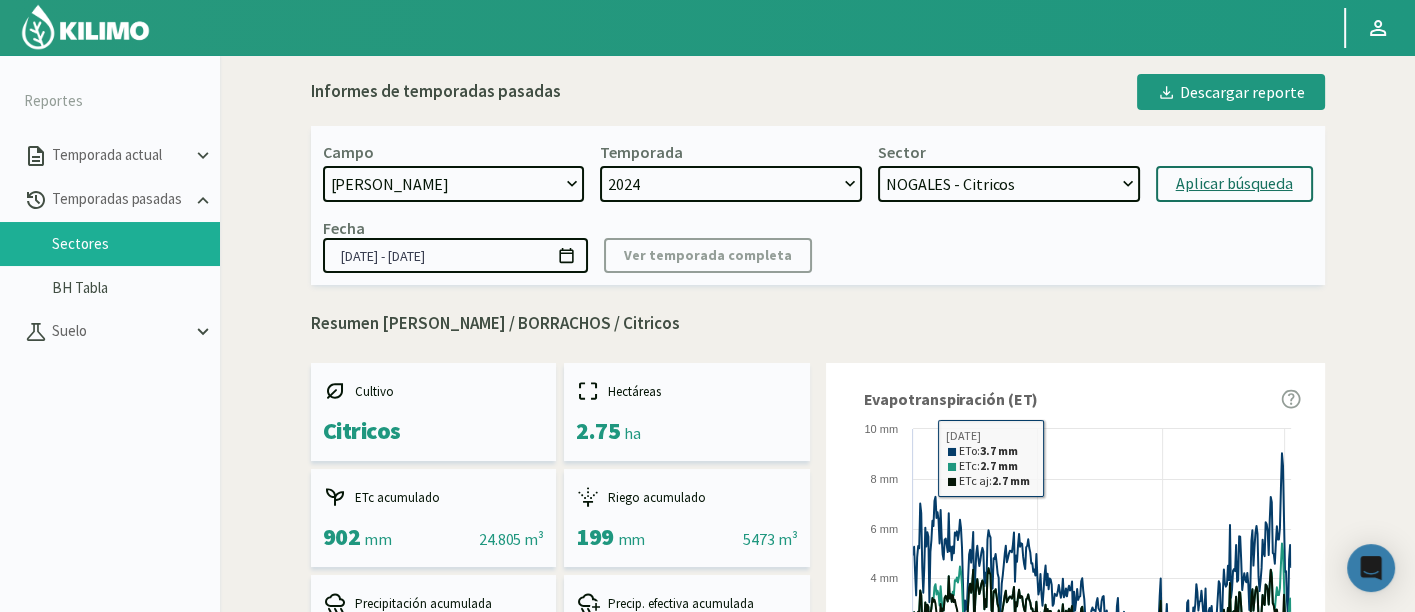 click on "Aplicar búsqueda" 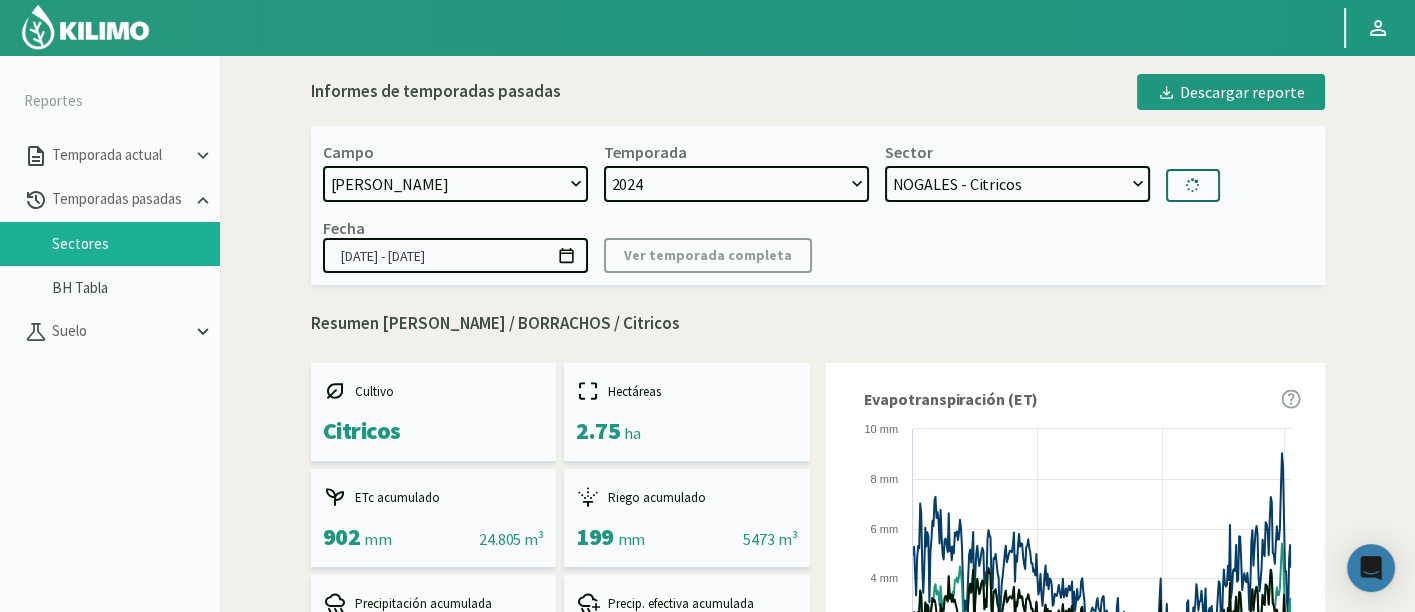select on "89: Object" 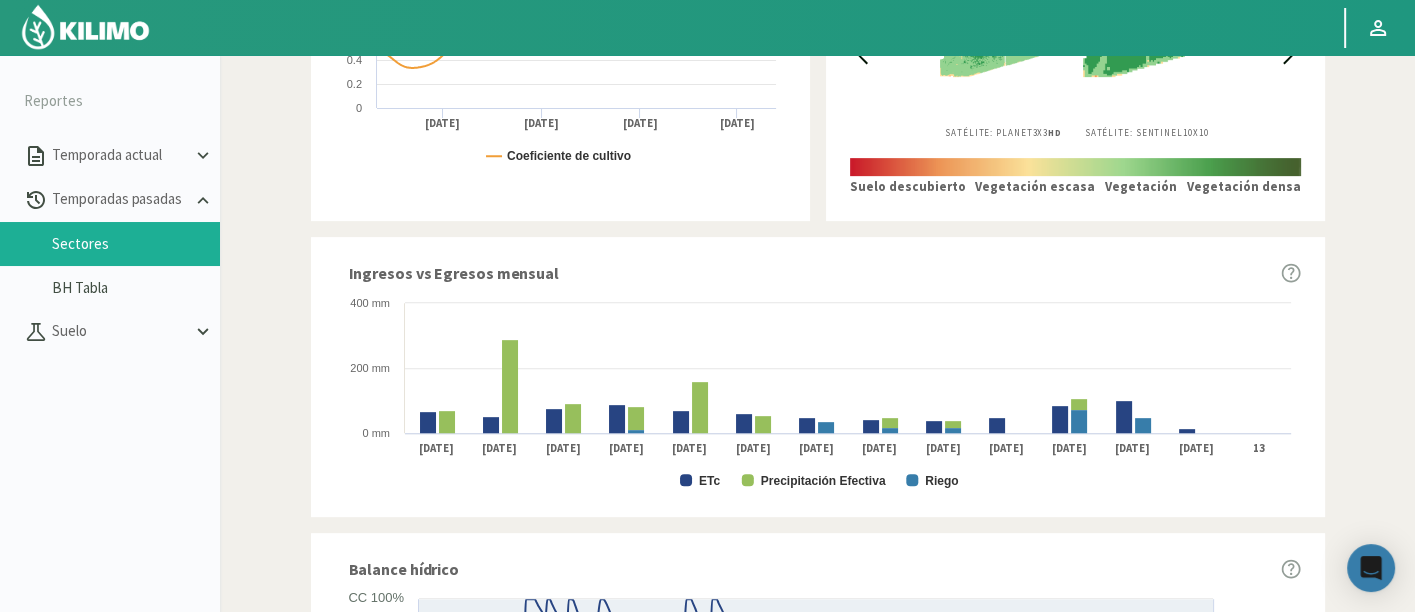 scroll, scrollTop: 888, scrollLeft: 0, axis: vertical 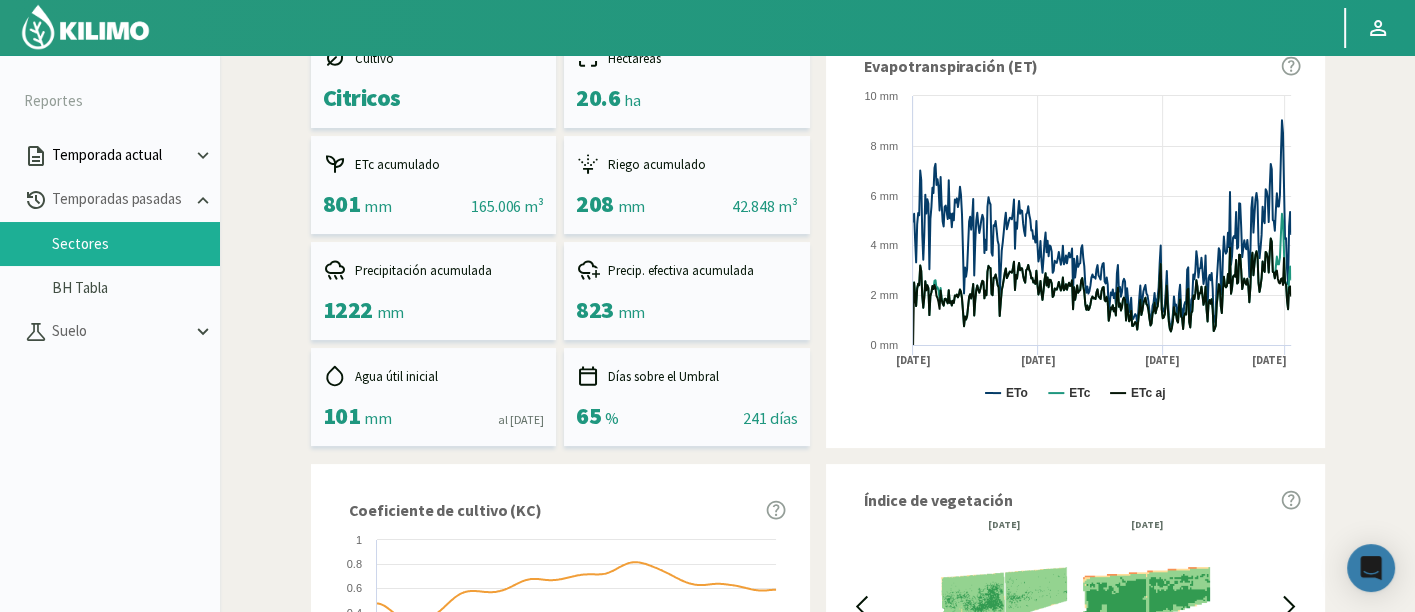 click on "Temporada actual" 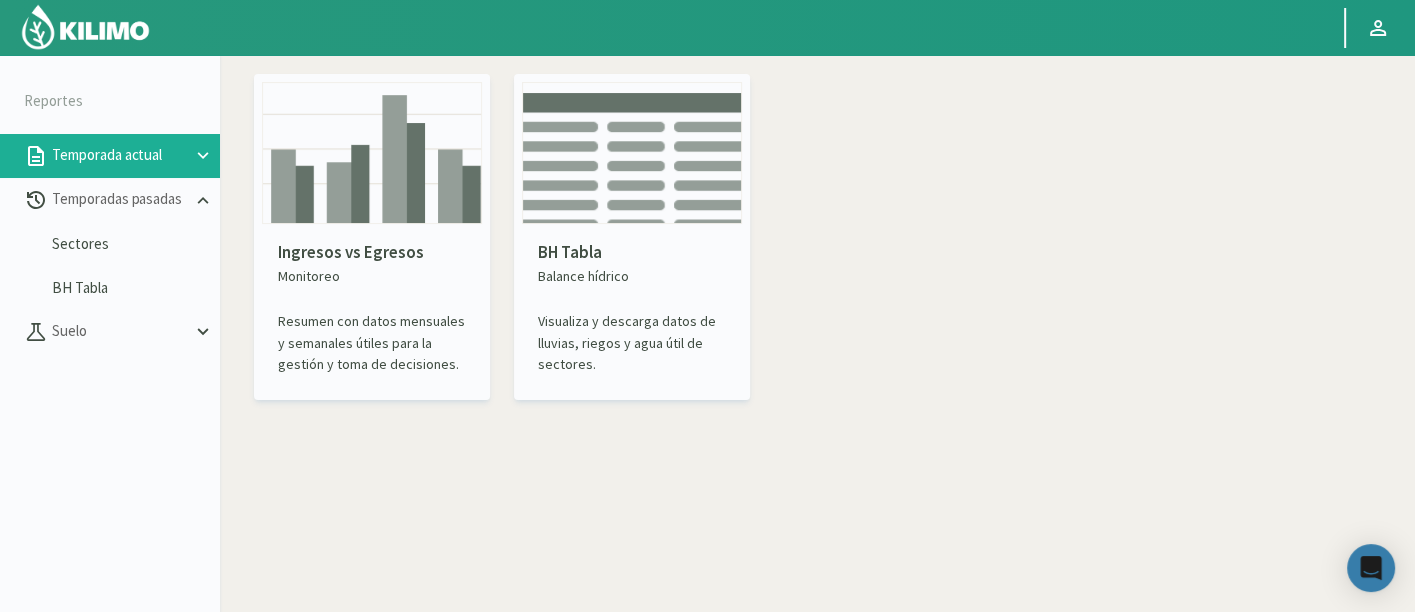 scroll, scrollTop: 0, scrollLeft: 0, axis: both 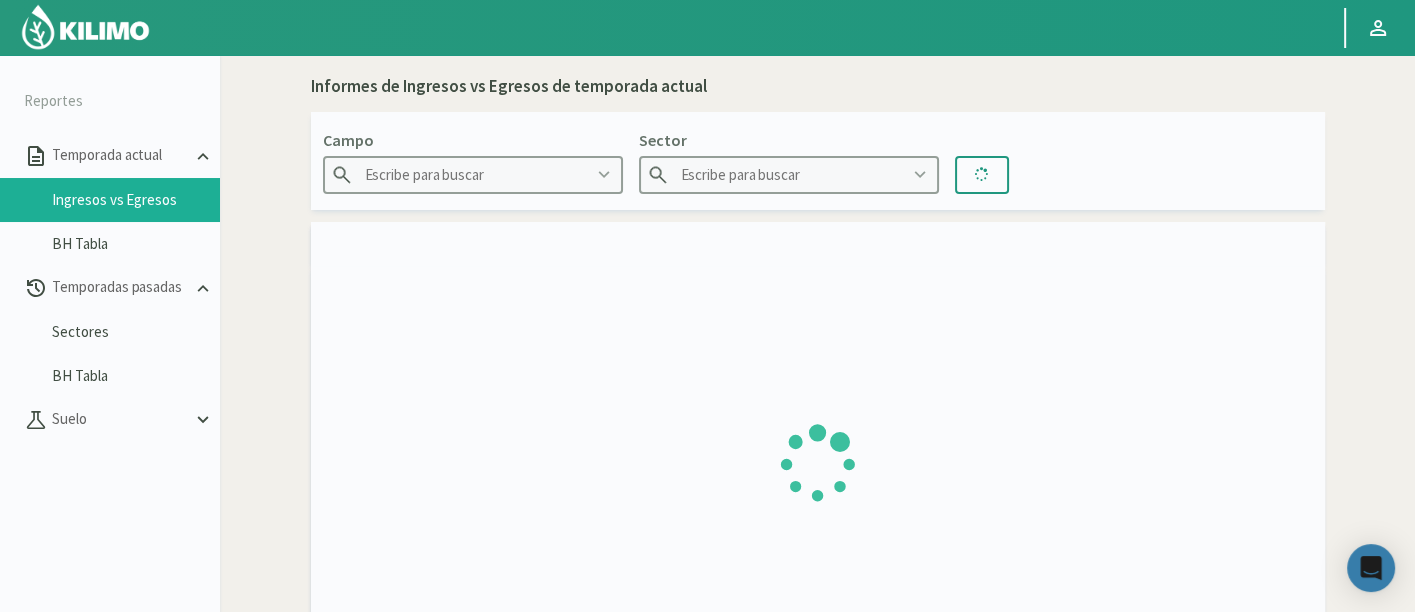 type on "8 Fuegos" 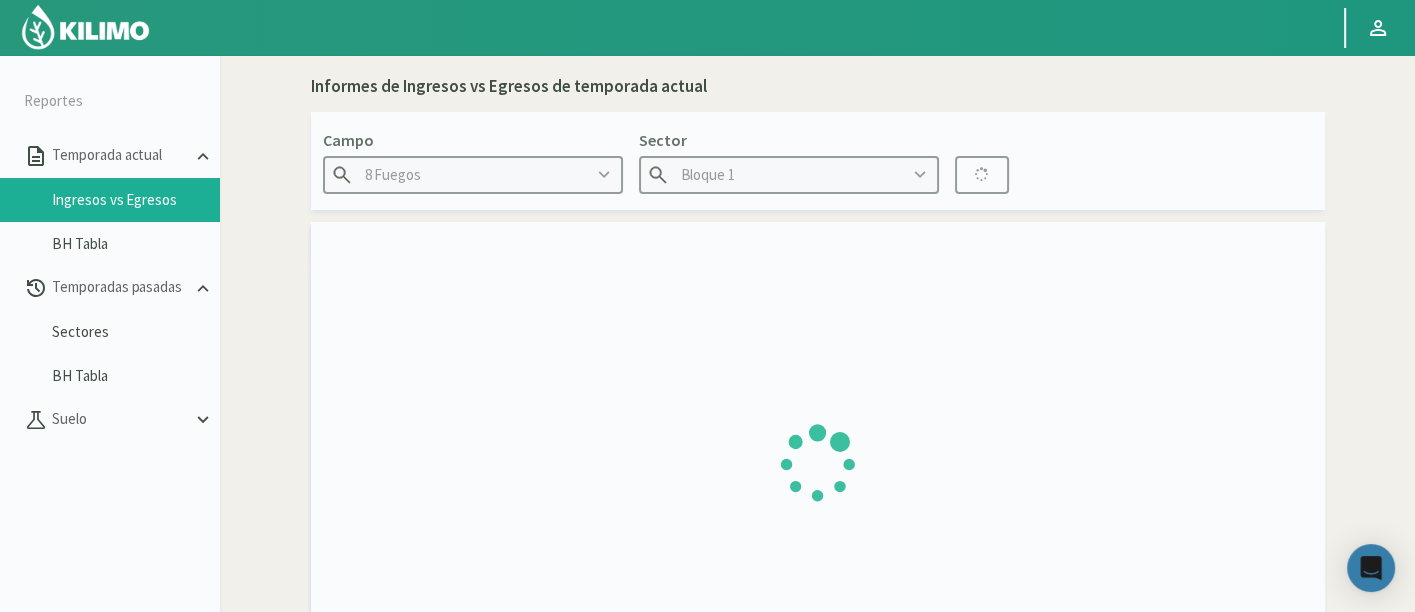 type on "[DATE] - [DATE]" 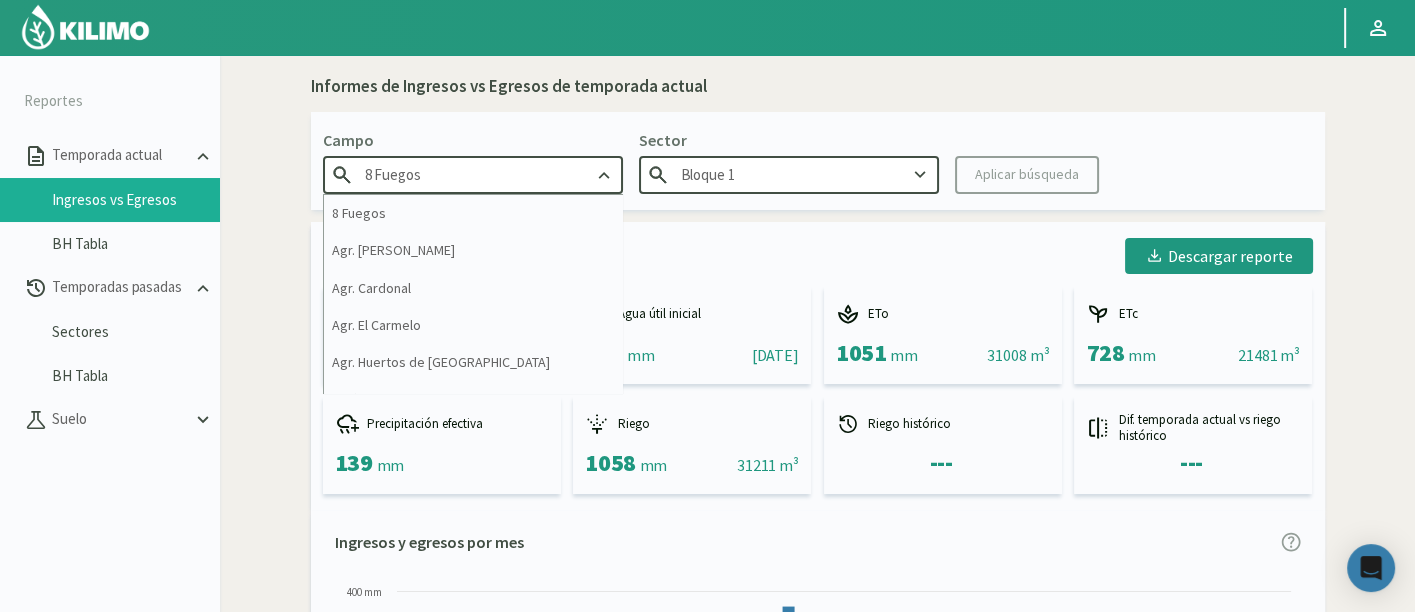 click on "8 Fuegos" 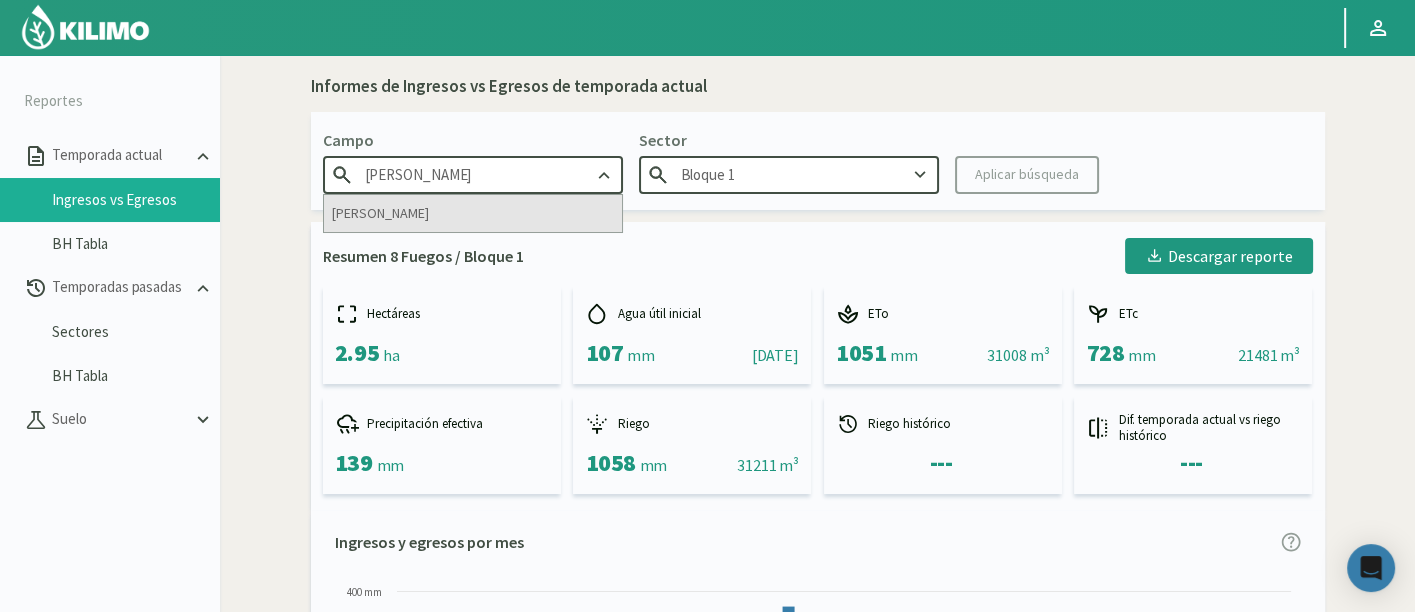click on "[PERSON_NAME]" 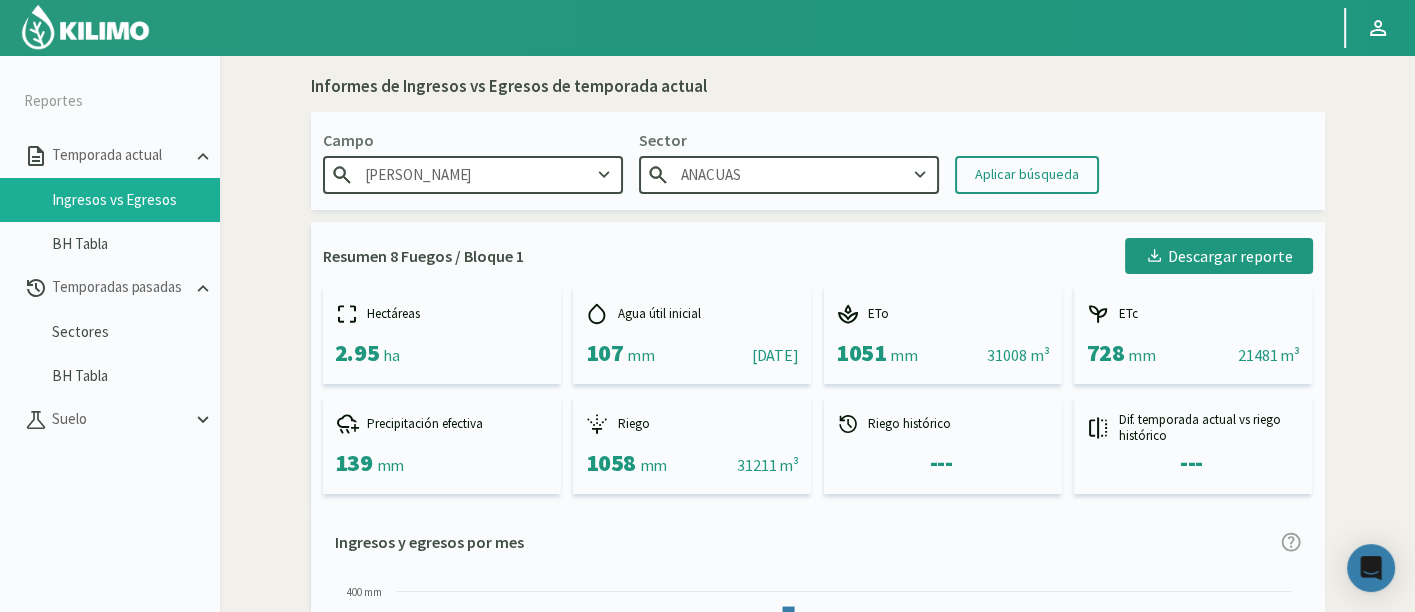 click on "ANACUAS" 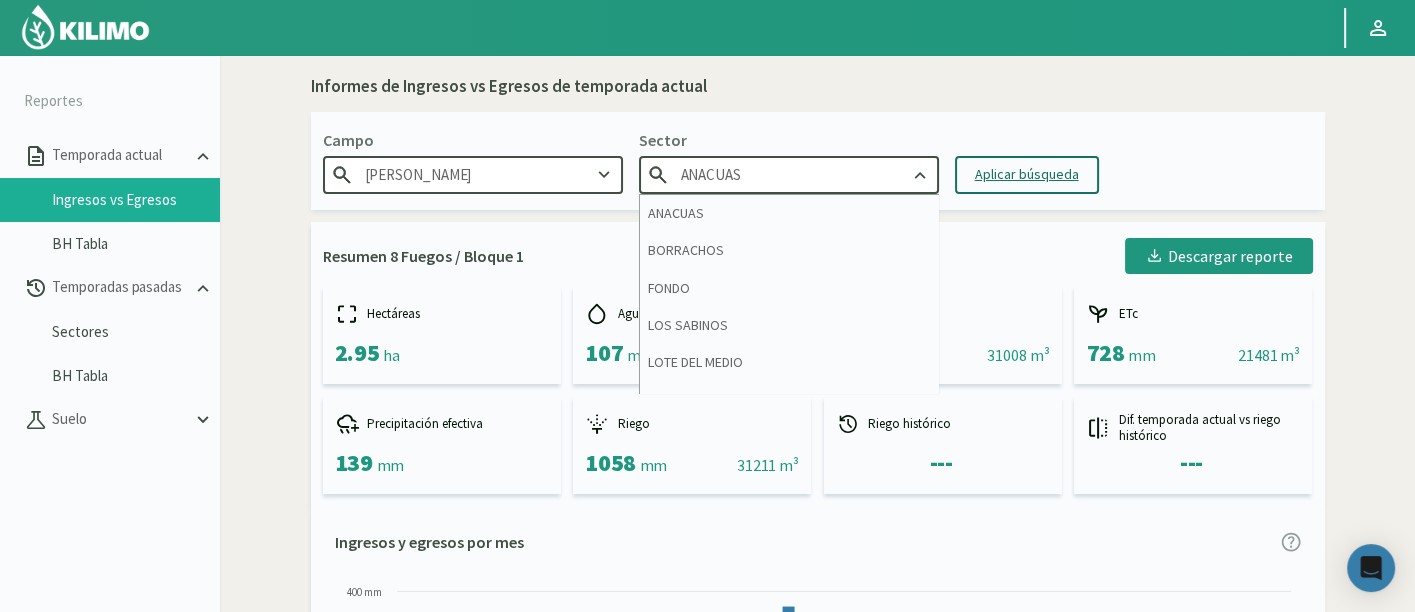 click on "Aplicar búsqueda" 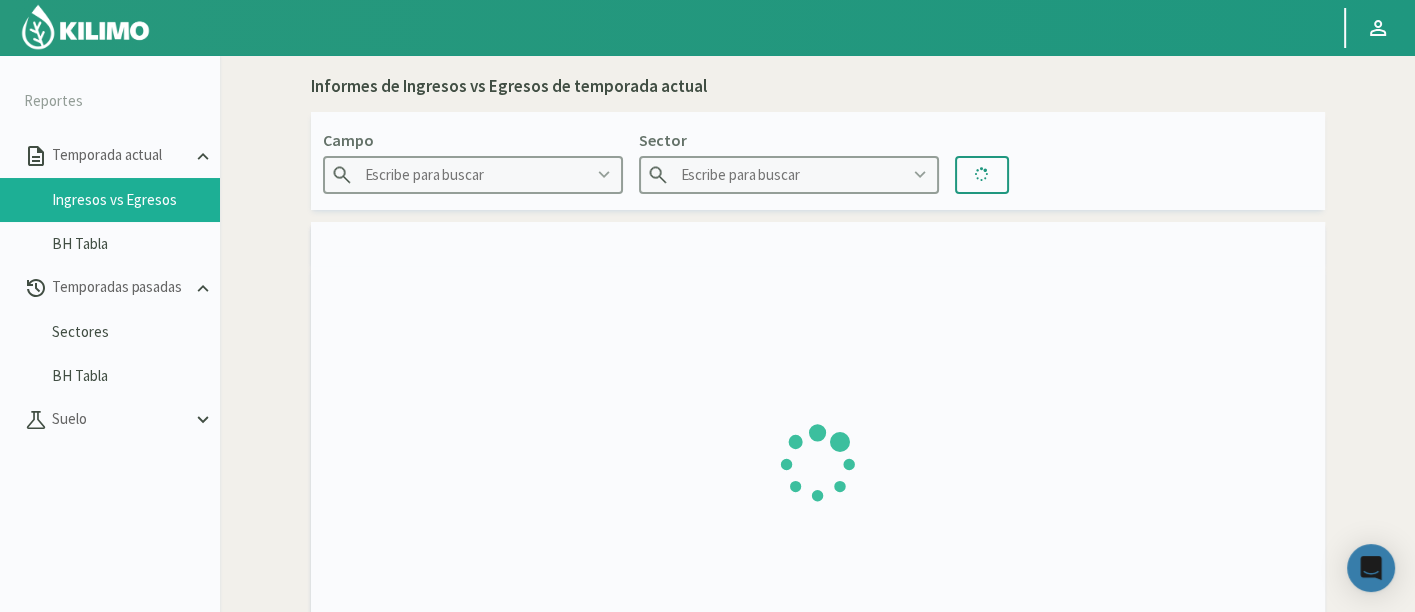 type on "[PERSON_NAME]" 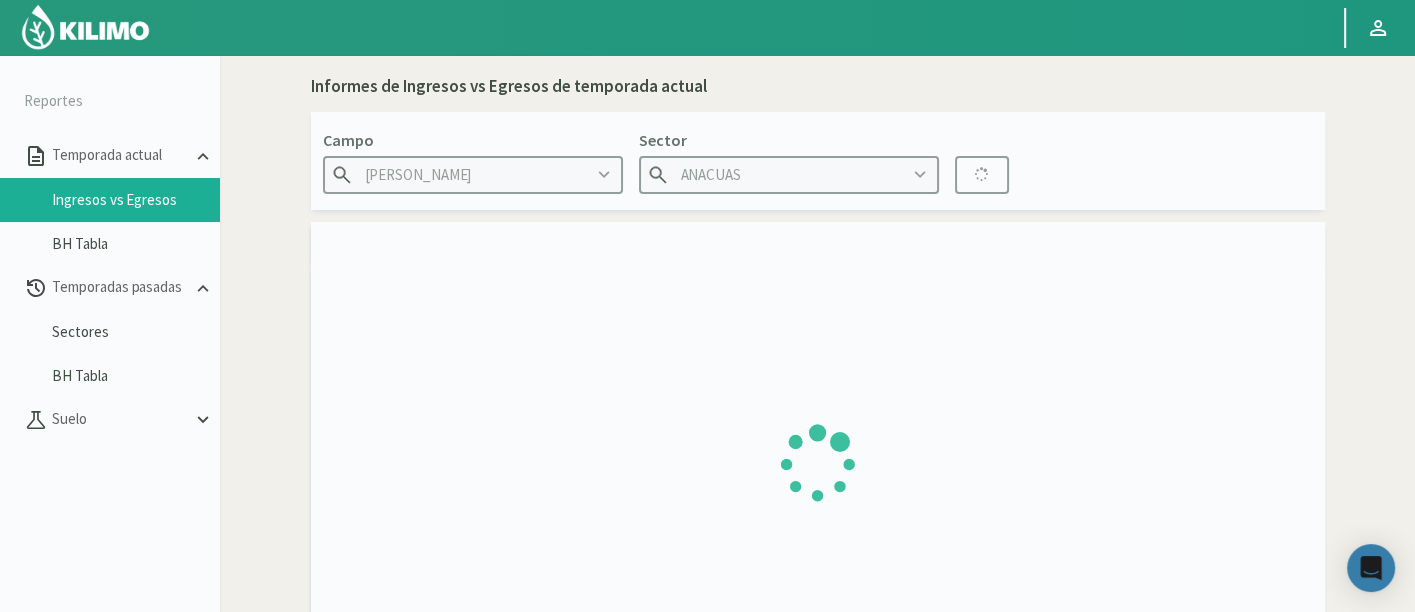 type on "[DATE] - [DATE]" 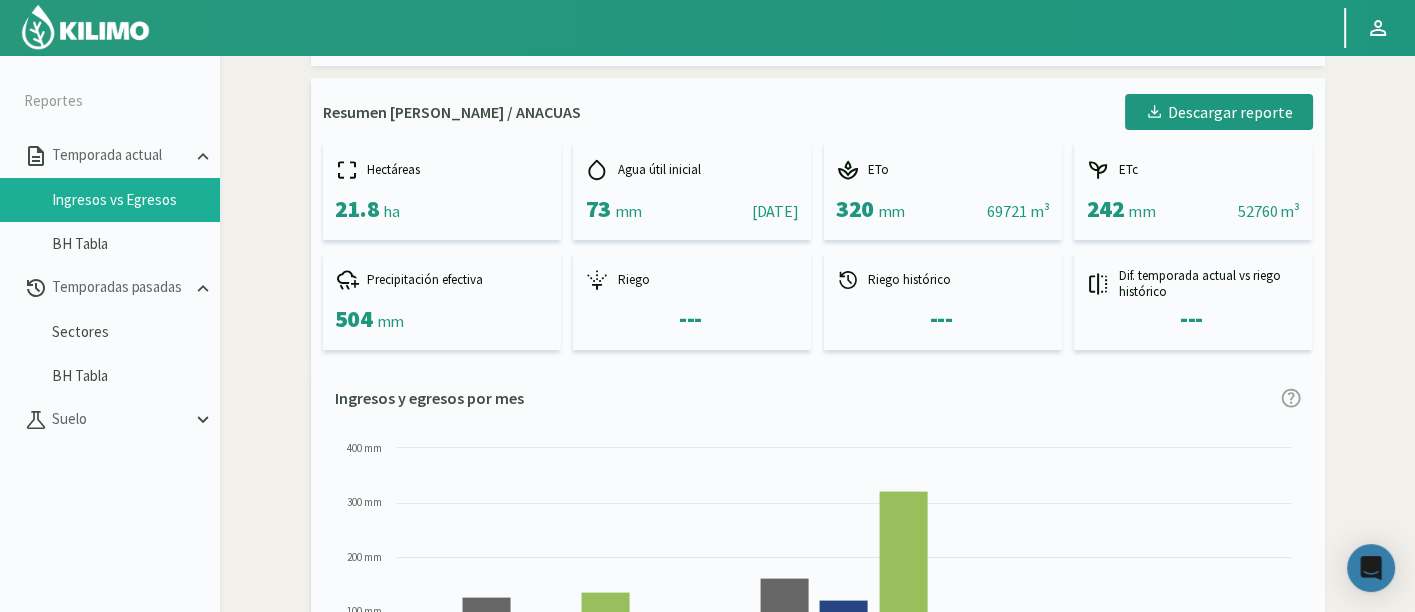 scroll, scrollTop: 111, scrollLeft: 0, axis: vertical 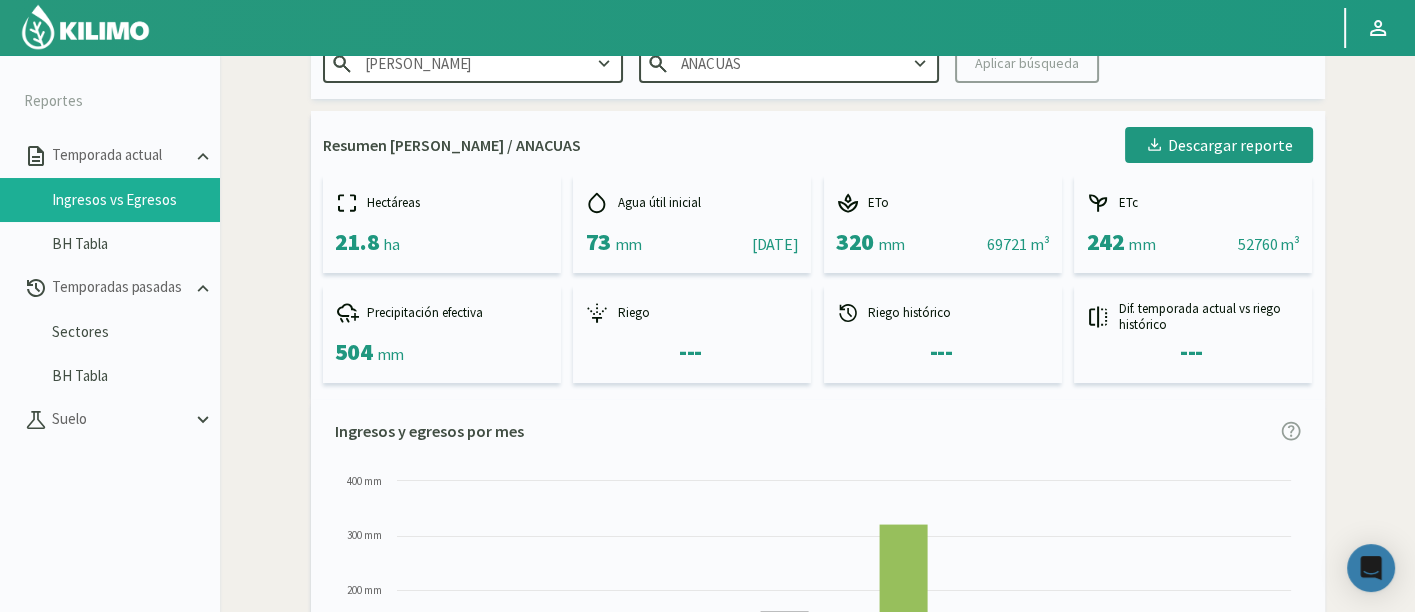 click on "ANACUAS" 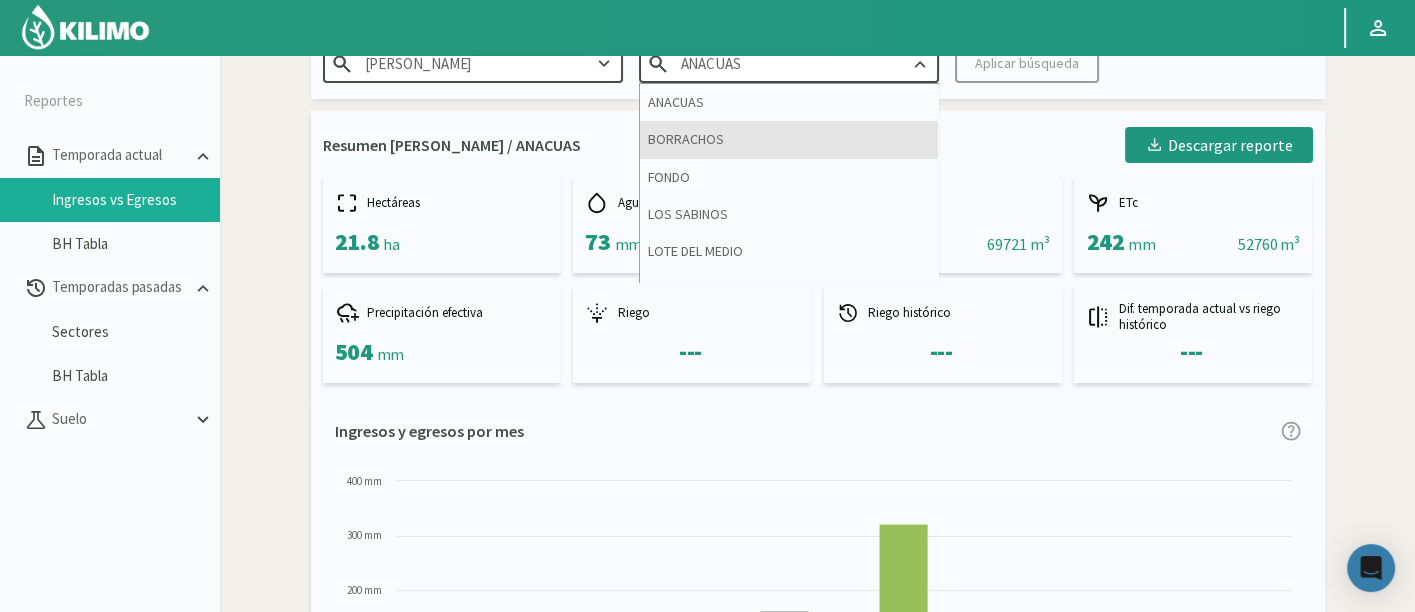 click on "BORRACHOS" 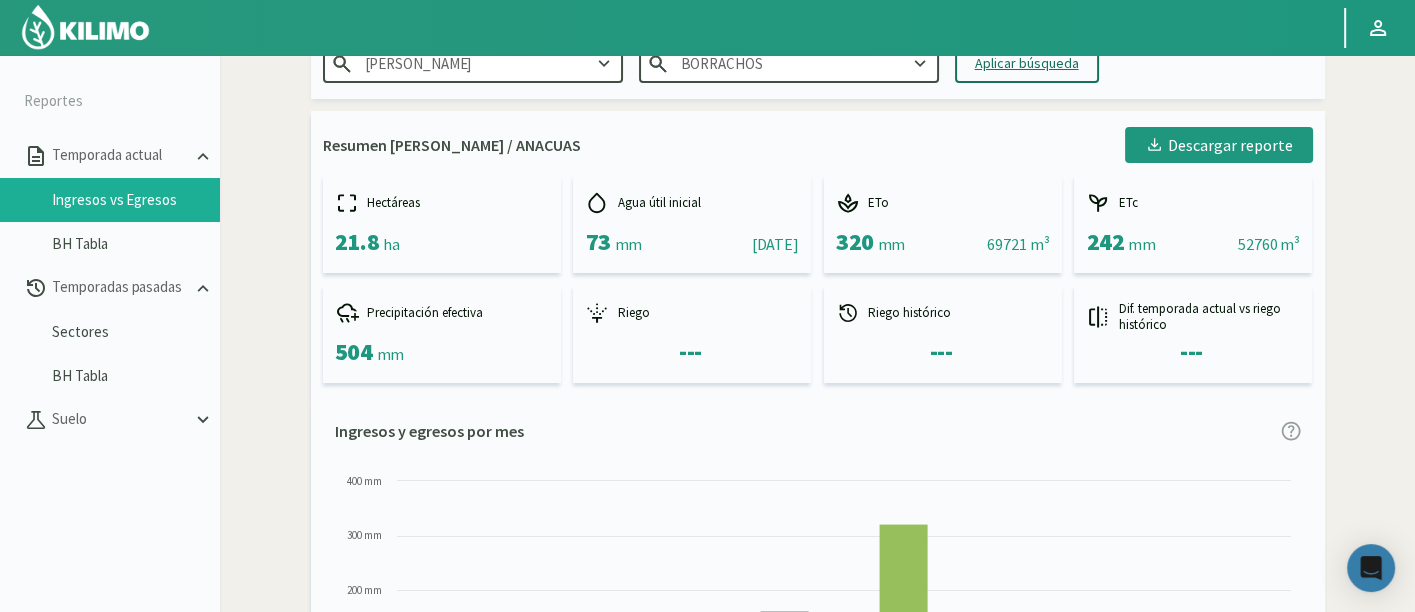 click on "Aplicar búsqueda" 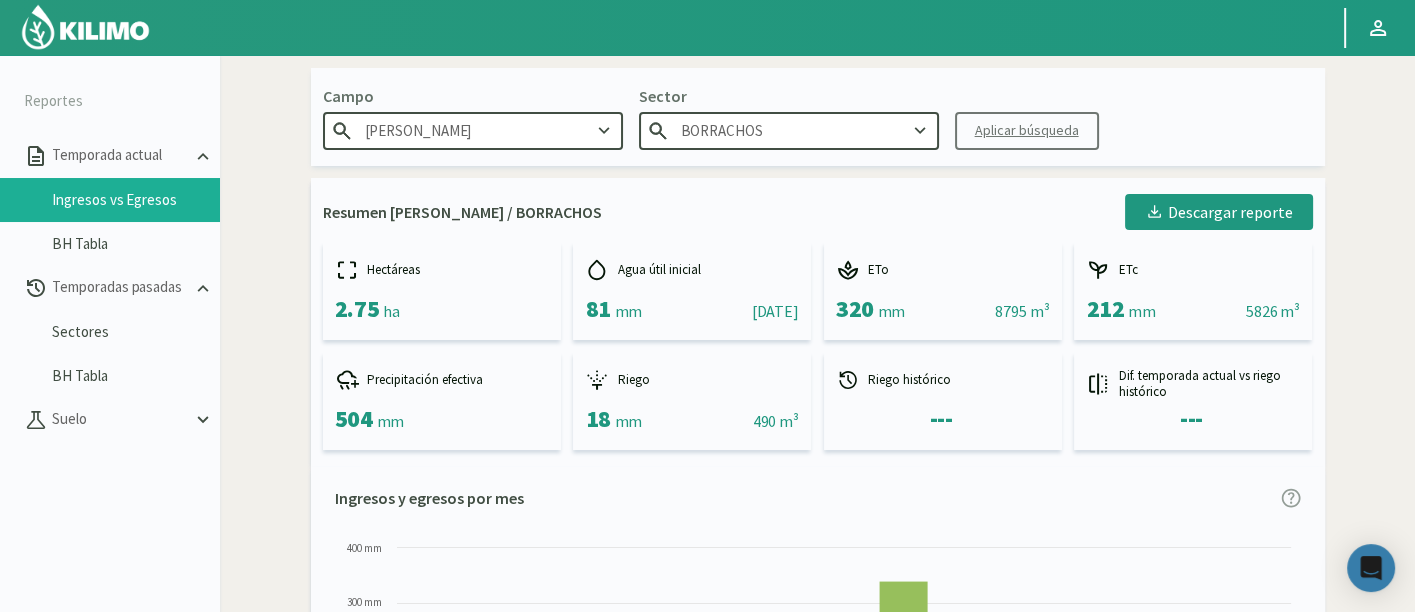 scroll, scrollTop: 0, scrollLeft: 0, axis: both 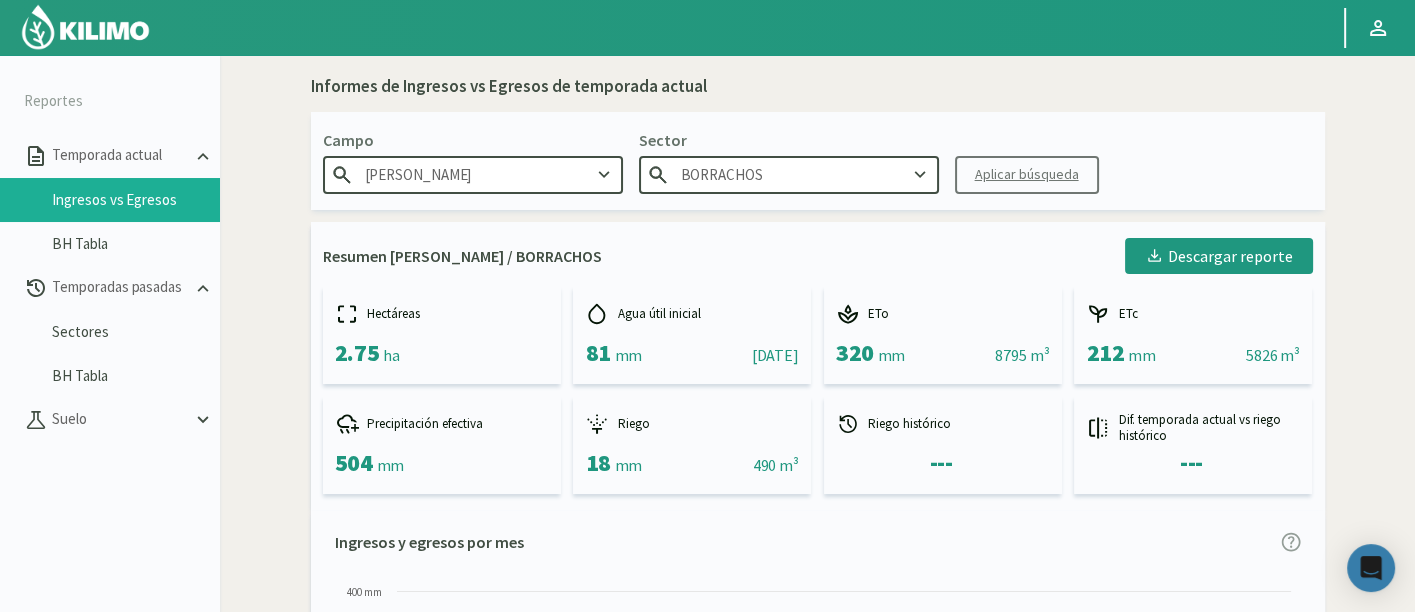 click on "Sector" 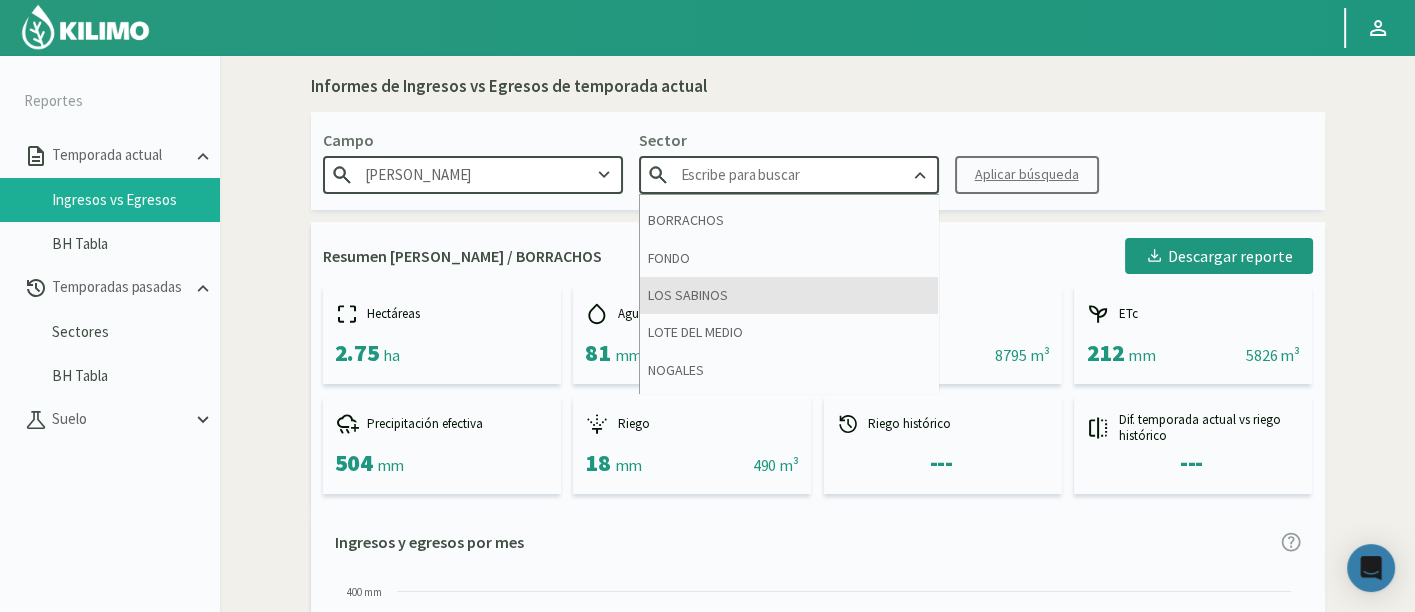 scroll, scrollTop: 0, scrollLeft: 0, axis: both 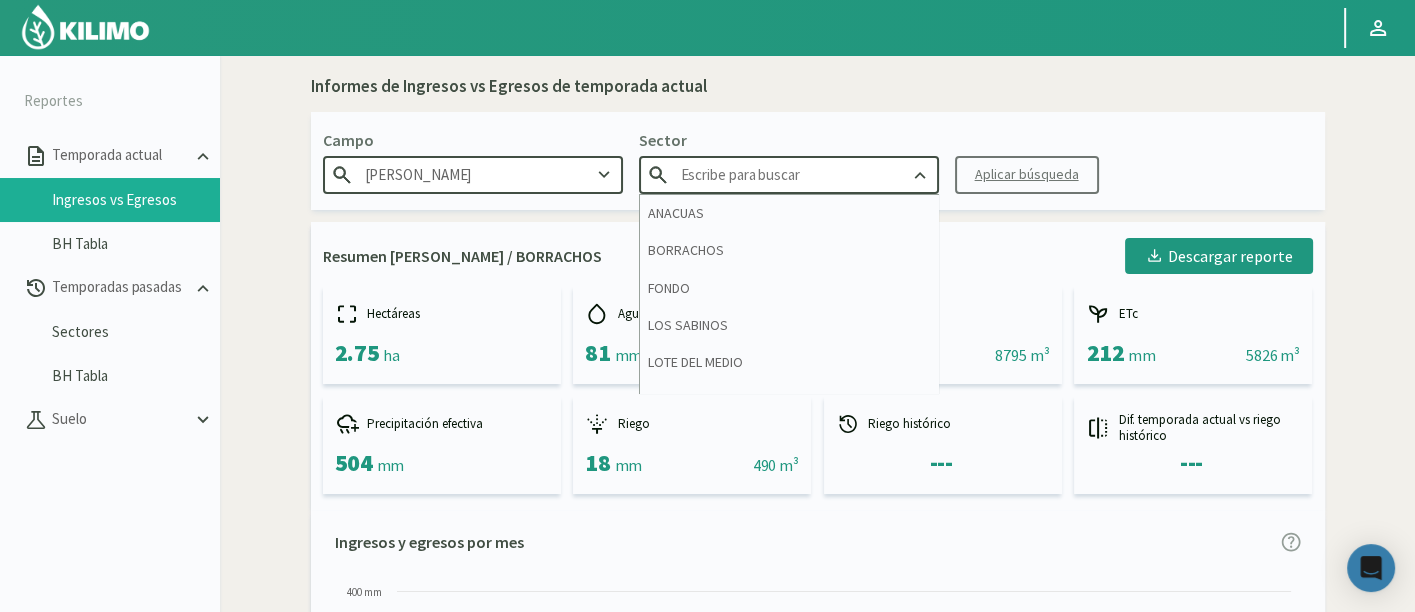 click on "Informes de Ingresos vs Egresos de temporada actual   Campo
[PERSON_NAME]
Sector
ANACUAS   BORRACHOS   FONDO   LOS SABINOS   LOTE DEL MEDIO   NOGALES   PROFUT y ASILO   Aplicar búsqueda  Resumen [PERSON_NAME] / BORRACHOS
Descargar reporte
Hectáreas   2.75   ha
Agua útil inicial   81   mm    ||    [DATE]
ETo   320   mm    ||    8795 m³
ETc   212   mm    ||    5826 m³
Precipitación efectiva   504   mm
Riego   18   mm    ||    490 m³
Riego histórico   ---
Dif. temporada actual vs riego histórico   ---  Ingresos y egresos por mes
Created with Highcharts 9.2.2 ETo ETc Precipitación Efectiva Riegos [DATE] Jun [DATE] 0 mm 100 mm 200 mm 300 mm 400 mm  Ingresos y egresos por semana
Descargar tabla   Fecha  [DATE] - [DATE]
Restablecer fecha   Semana   ETO (mm)   ETC (mm)   Precip. efectiva   Riego (mm)   Dif. riego y eto (mm)  18 11 55 0 -18 0" 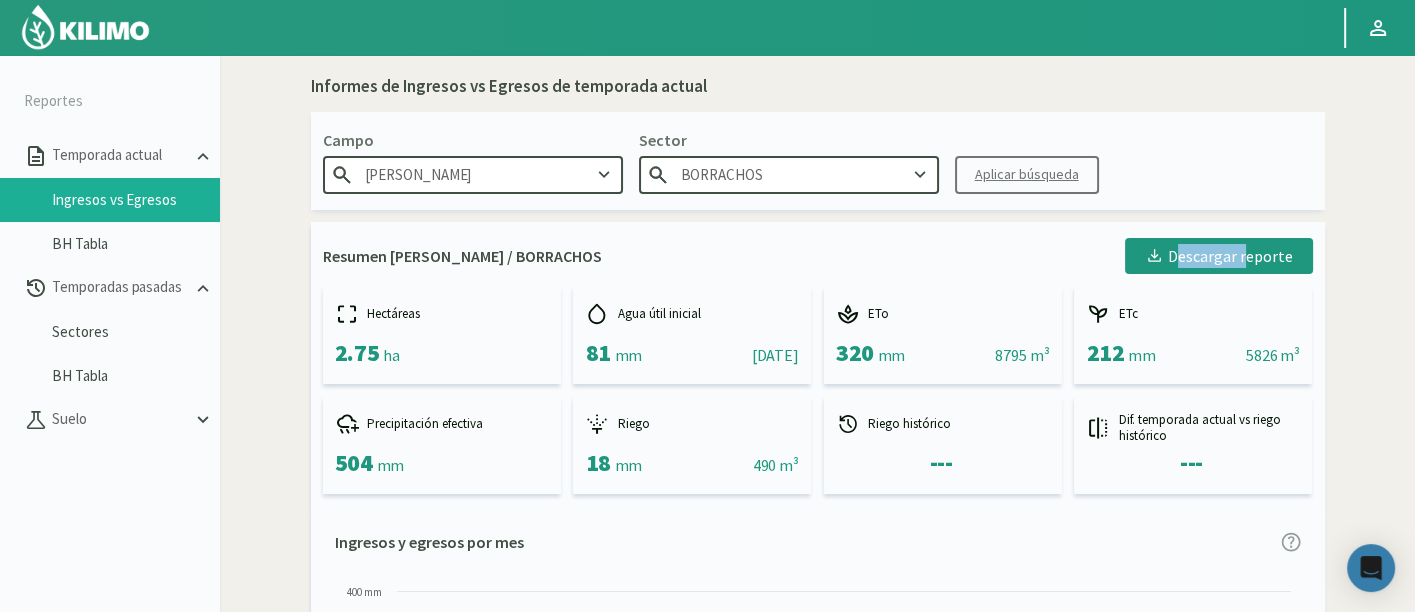 click on "Informes de Ingresos vs Egresos de temporada actual   Campo
[PERSON_NAME]
Sector
[GEOGRAPHIC_DATA]
Aplicar búsqueda  Resumen [PERSON_NAME] / BORRACHOS
Descargar reporte
Hectáreas   2.75   ha
Agua útil inicial   81   mm    ||    [DATE]
ETo   320   mm    ||    8795 m³
ETc   212   mm    ||    5826 m³
Precipitación efectiva   504   mm
Riego   18   mm    ||    490 m³
Riego histórico   ---
Dif. temporada actual vs riego histórico   ---  Ingresos y egresos por mes
Created with Highcharts 9.2.2 ETo ETc Precipitación Efectiva Riegos [DATE] Jun [DATE] 0 mm 100 mm 200 mm 300 mm 400 mm  Ingresos y egresos por semana
Descargar tabla   Fecha  [DATE] - [DATE]
Restablecer fecha   Semana   ETO (mm)   ETC (mm)   Precip. efectiva   Riego (mm)   Dif. riego y eto (mm)   Dif. riego y etc (mm)  [DATE] al [DATE] 18 11 55 0 -18 -11 [DATE] al [DATE] 45 29 0 0" 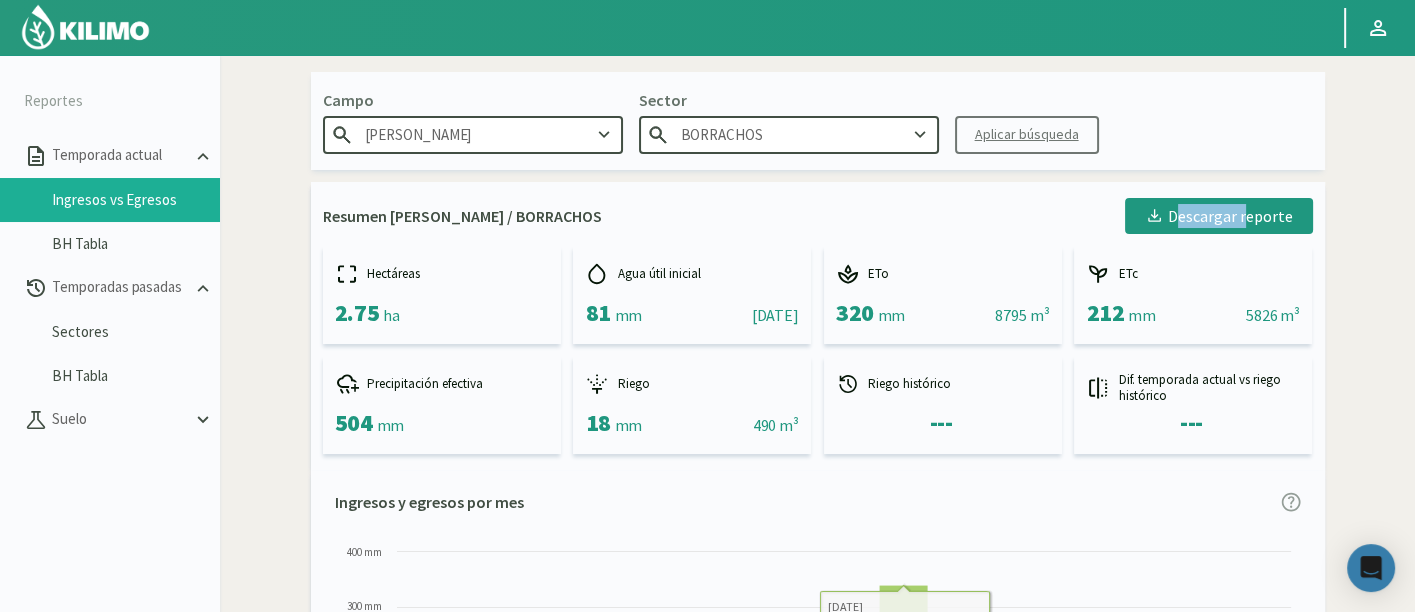 scroll, scrollTop: 0, scrollLeft: 0, axis: both 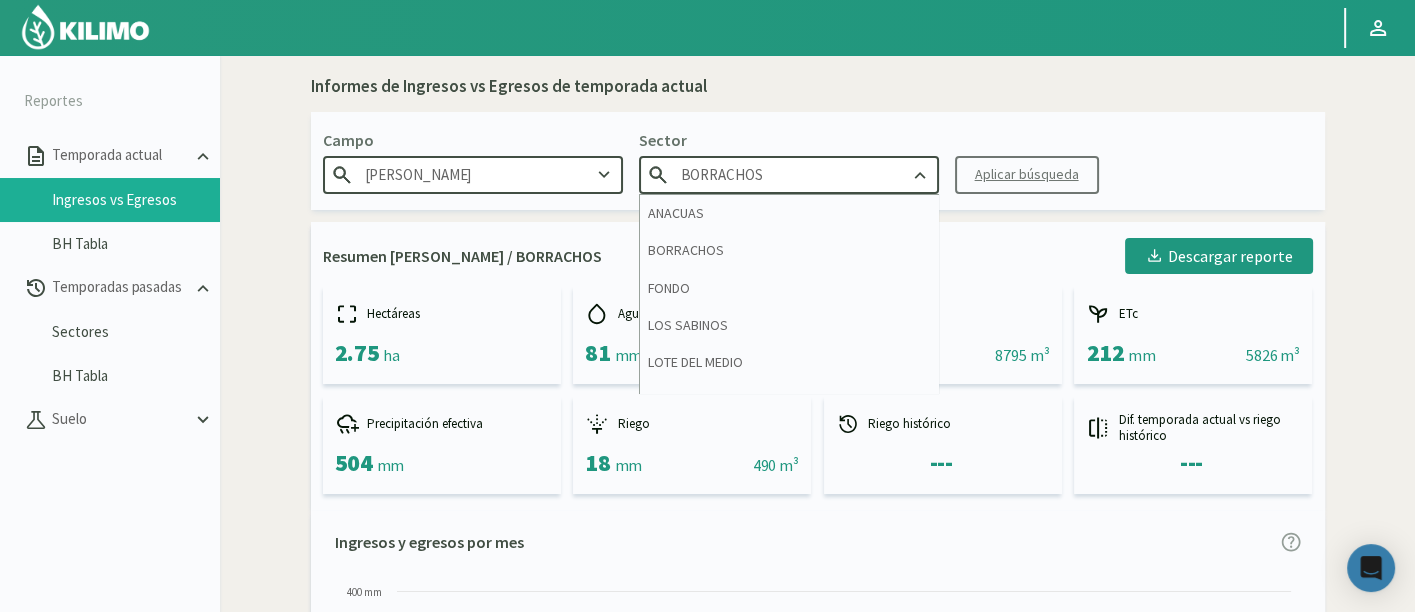 click on "BORRACHOS" 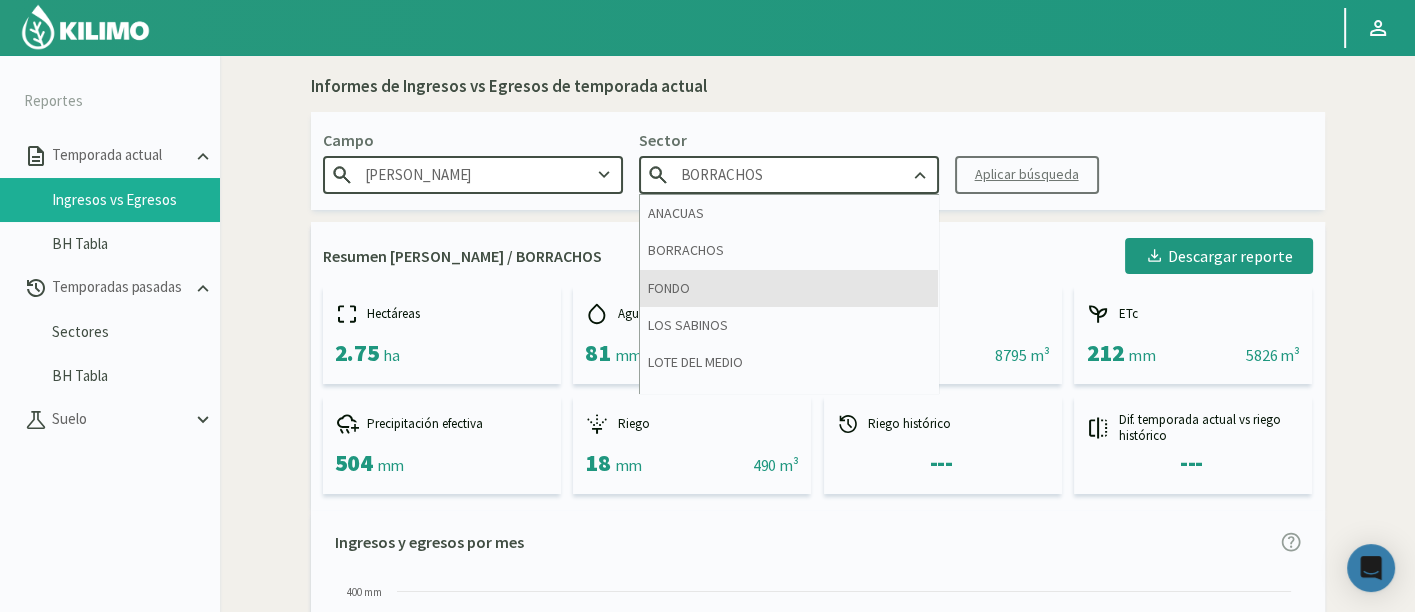 click on "FONDO" 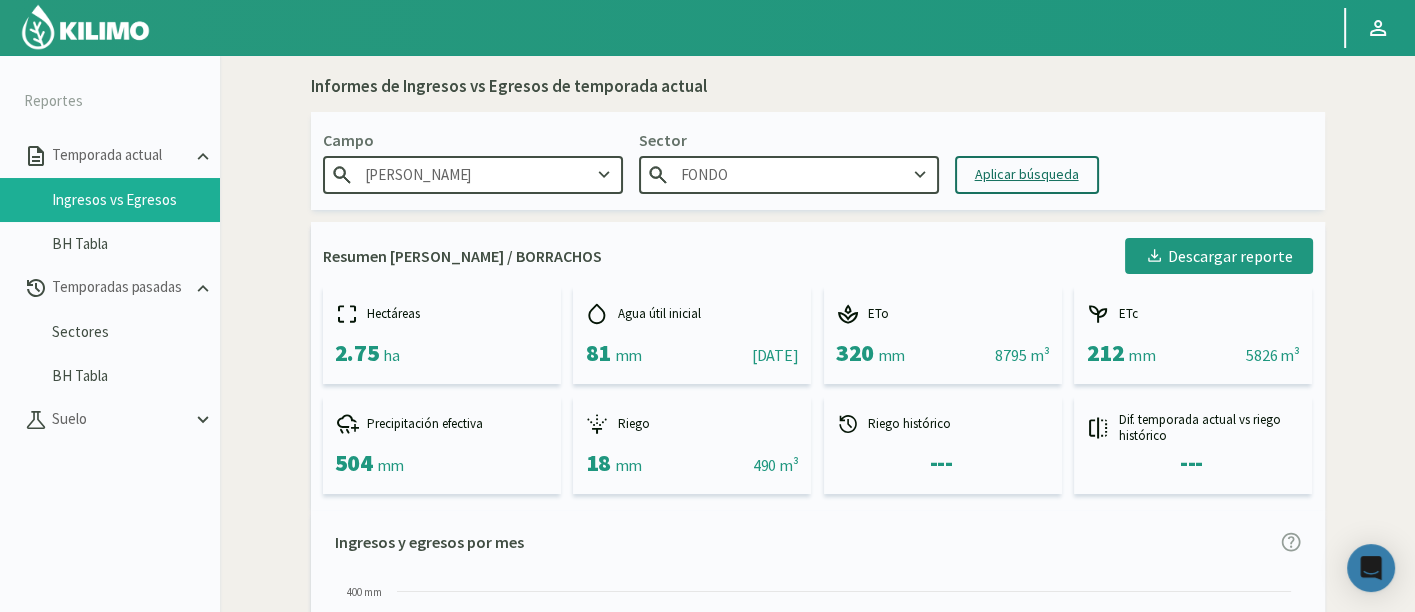 click on "Aplicar búsqueda" 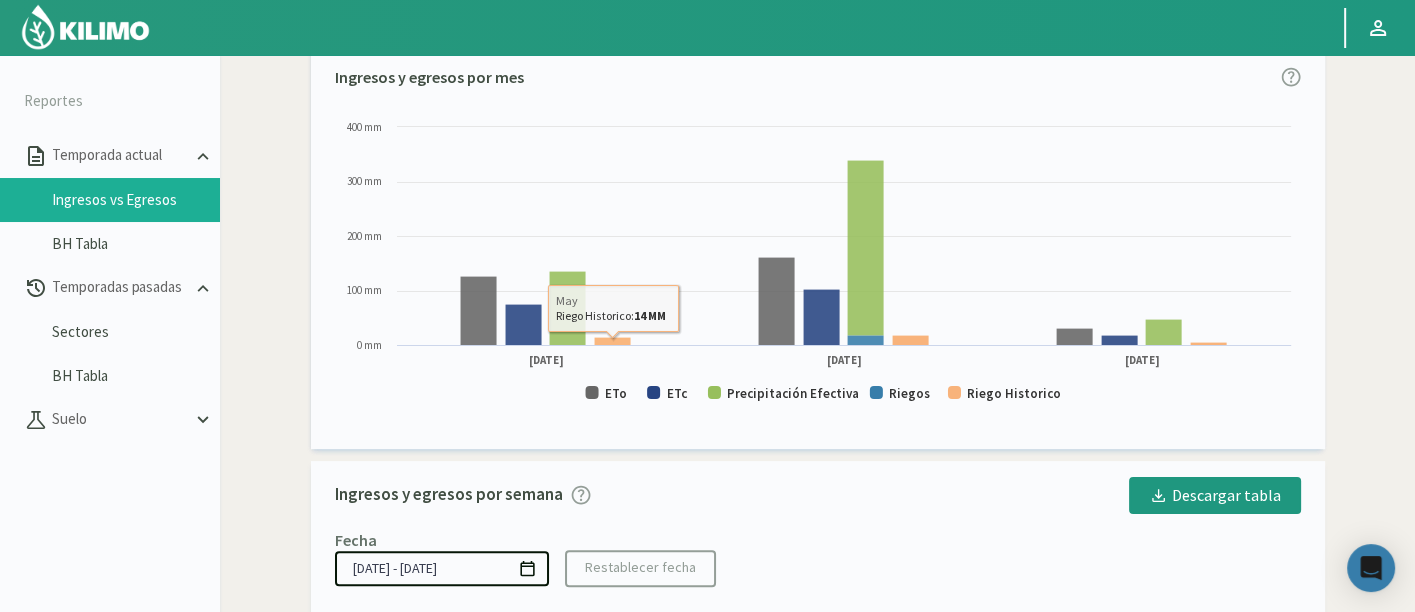 scroll, scrollTop: 444, scrollLeft: 0, axis: vertical 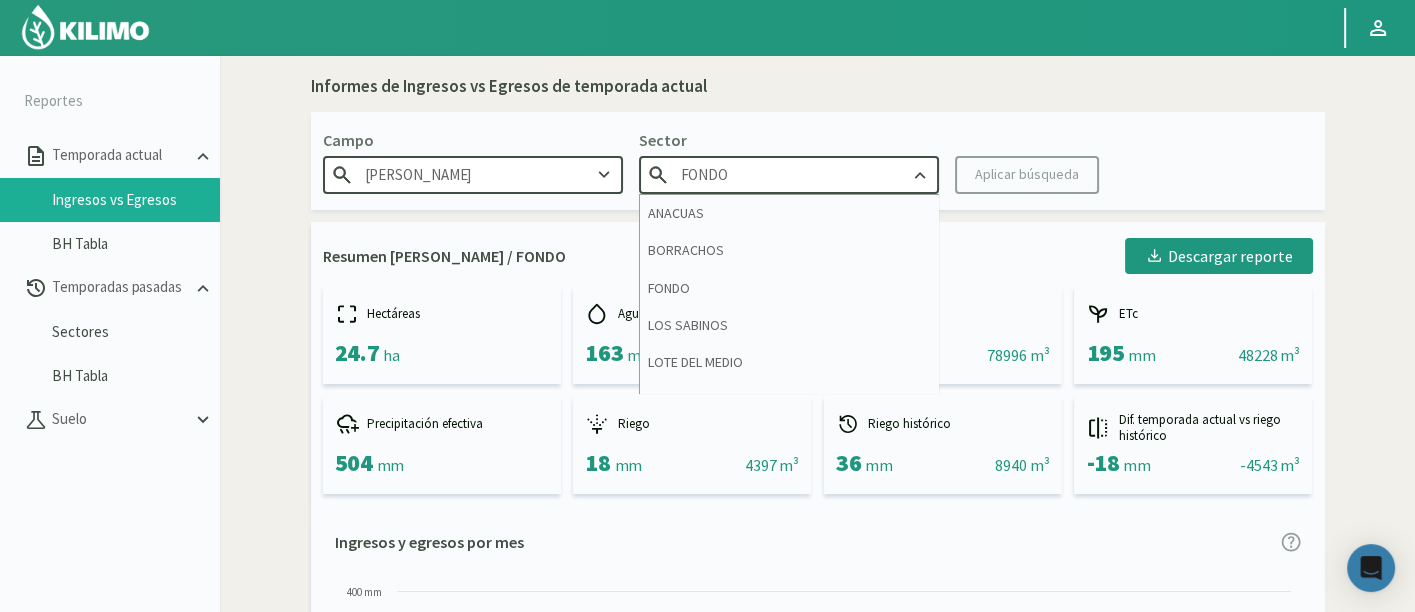 click on "FONDO" 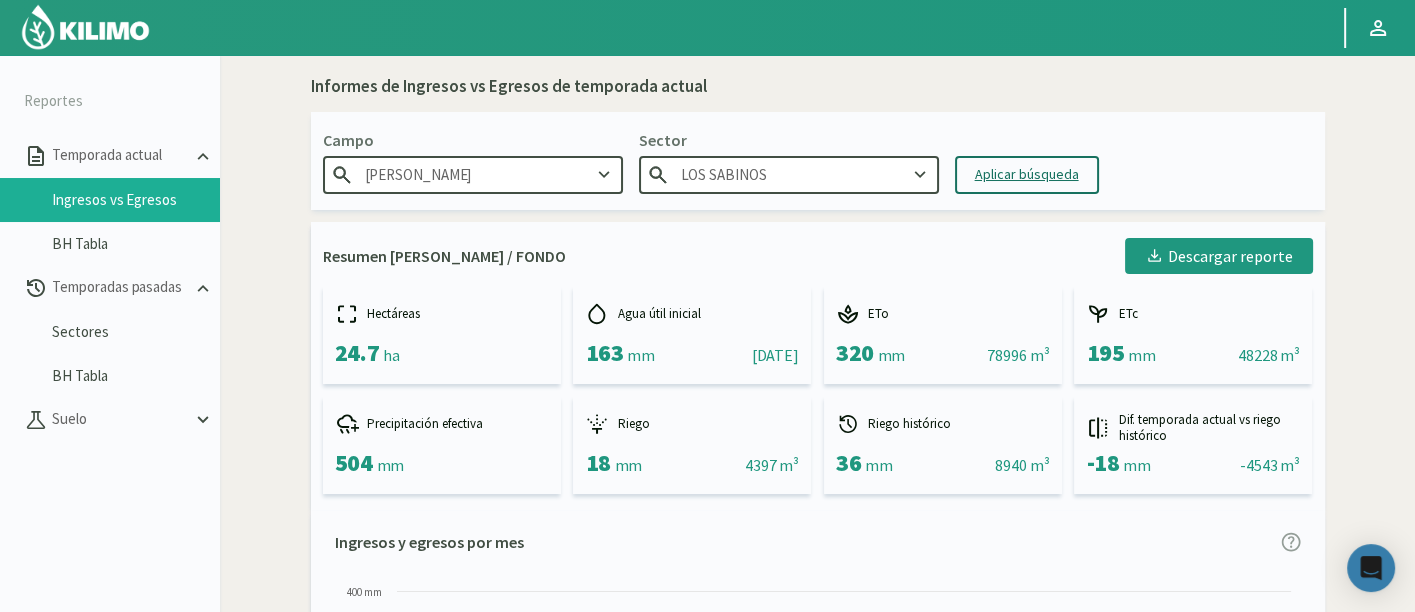 click on "Aplicar búsqueda" 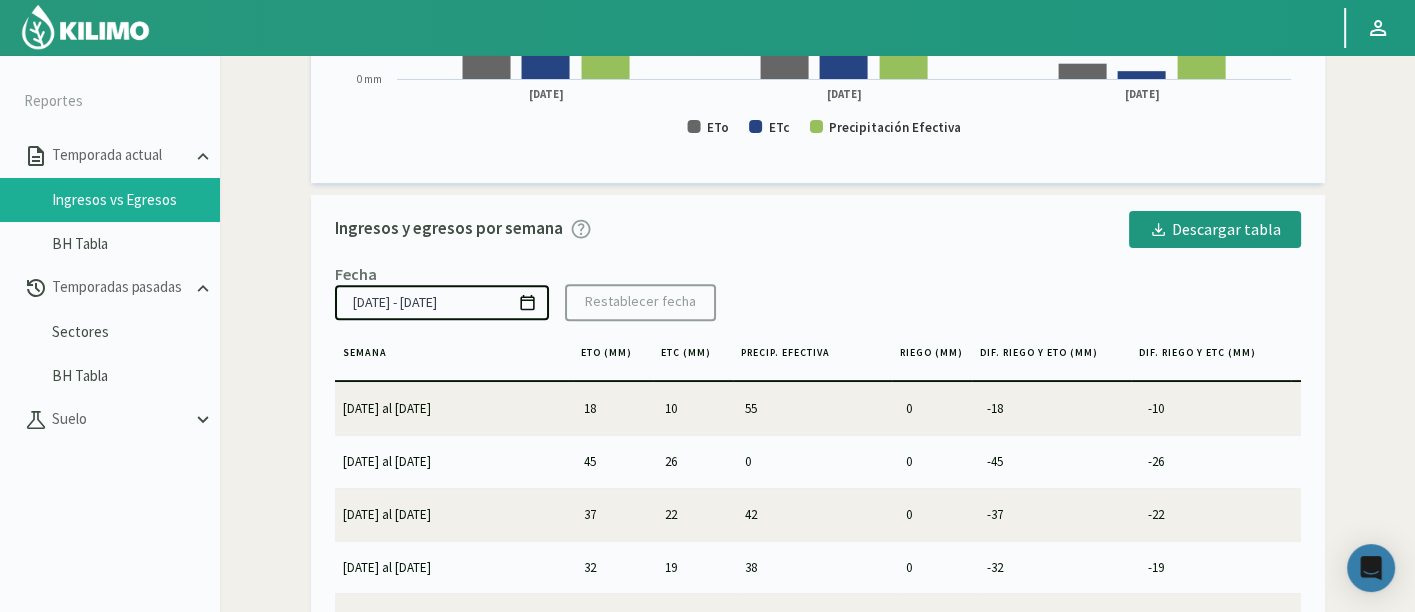 scroll, scrollTop: 581, scrollLeft: 0, axis: vertical 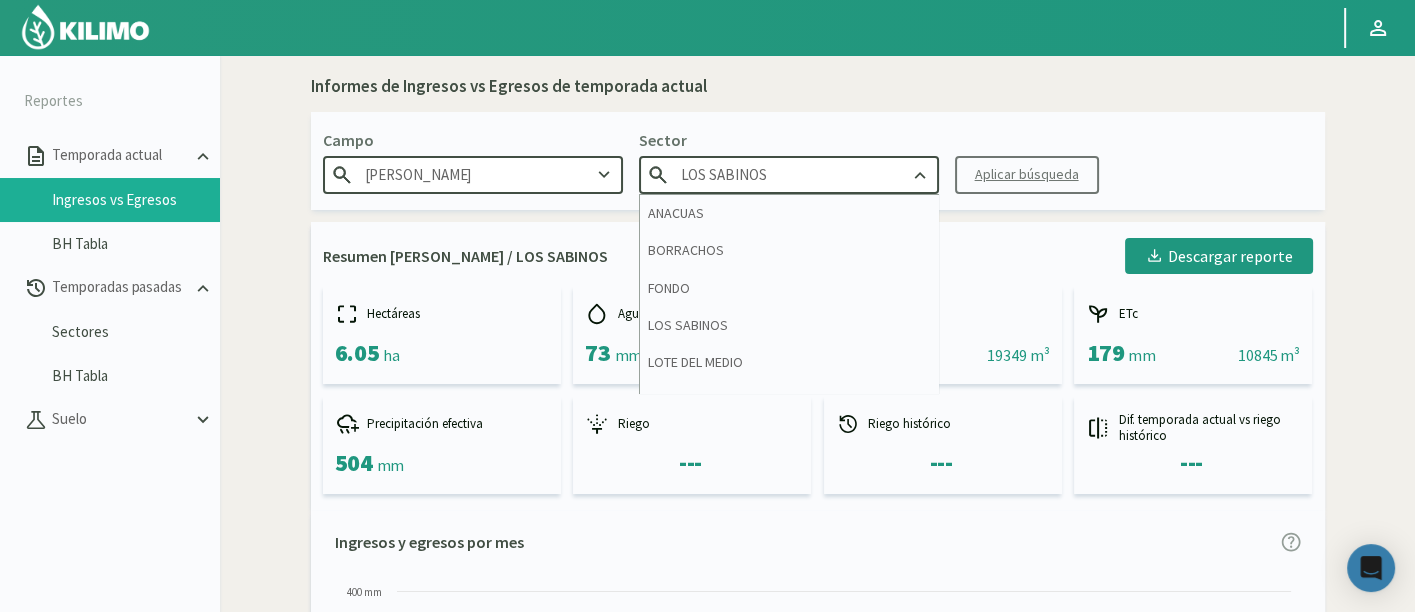 click on "LOS SABINOS" 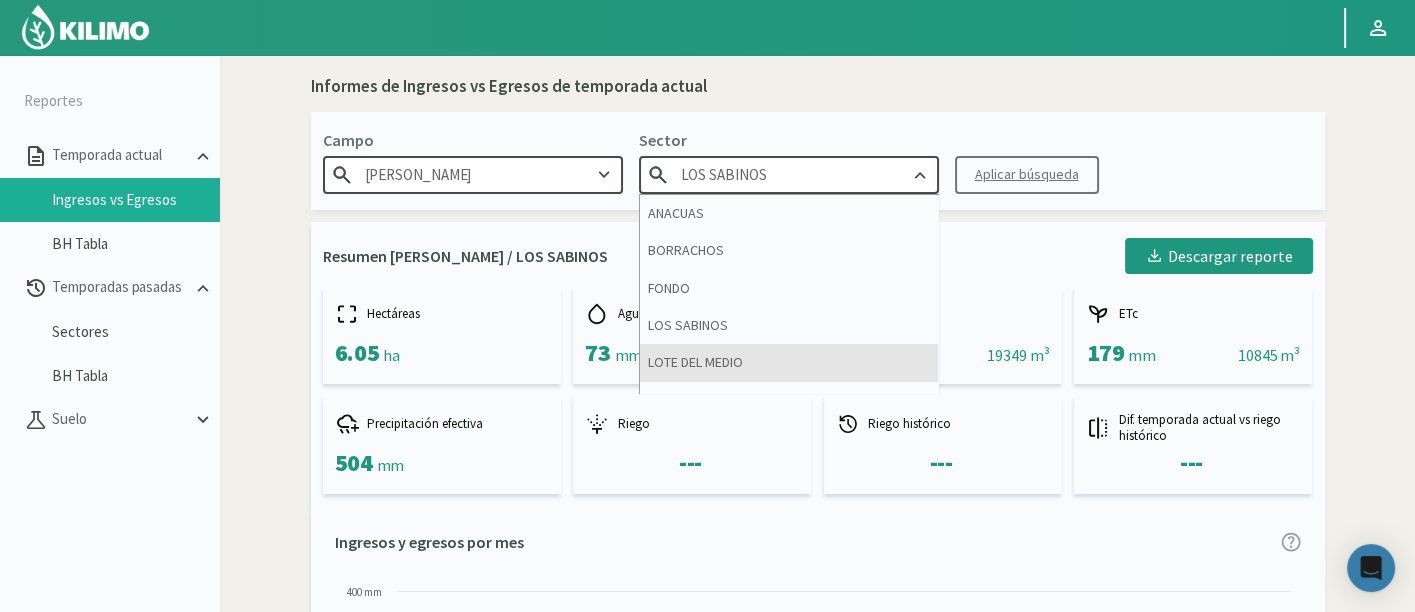 click on "LOTE DEL MEDIO" 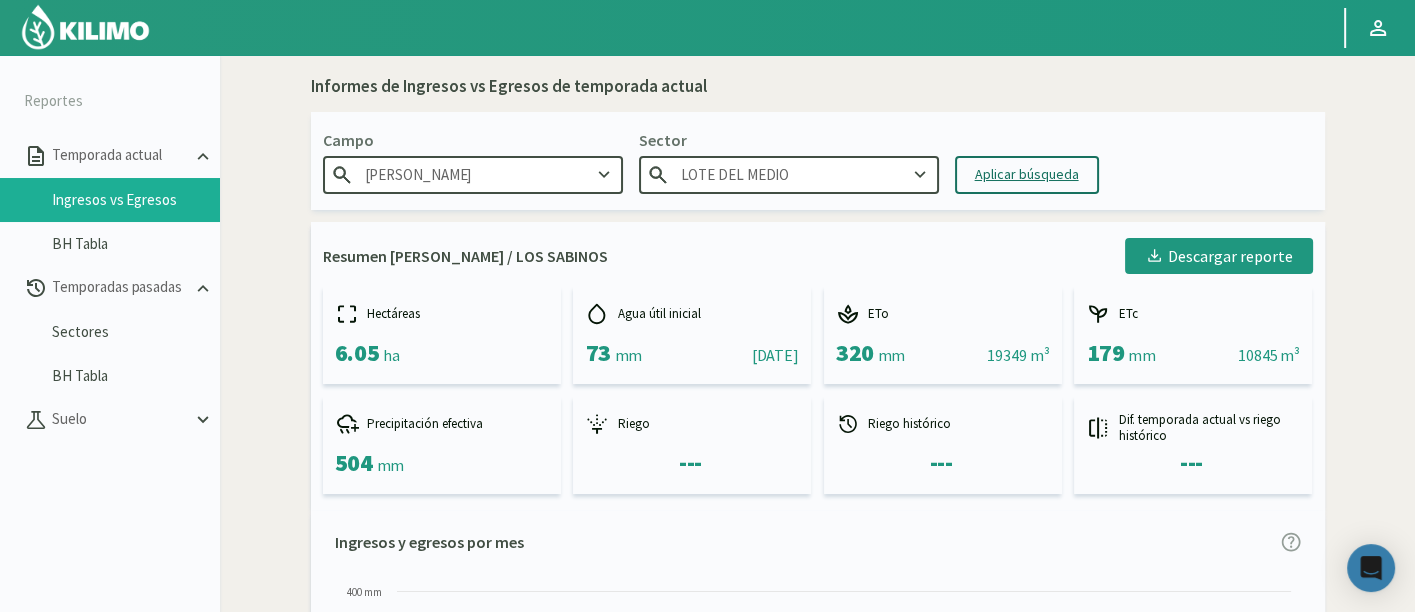 click on "Aplicar búsqueda" 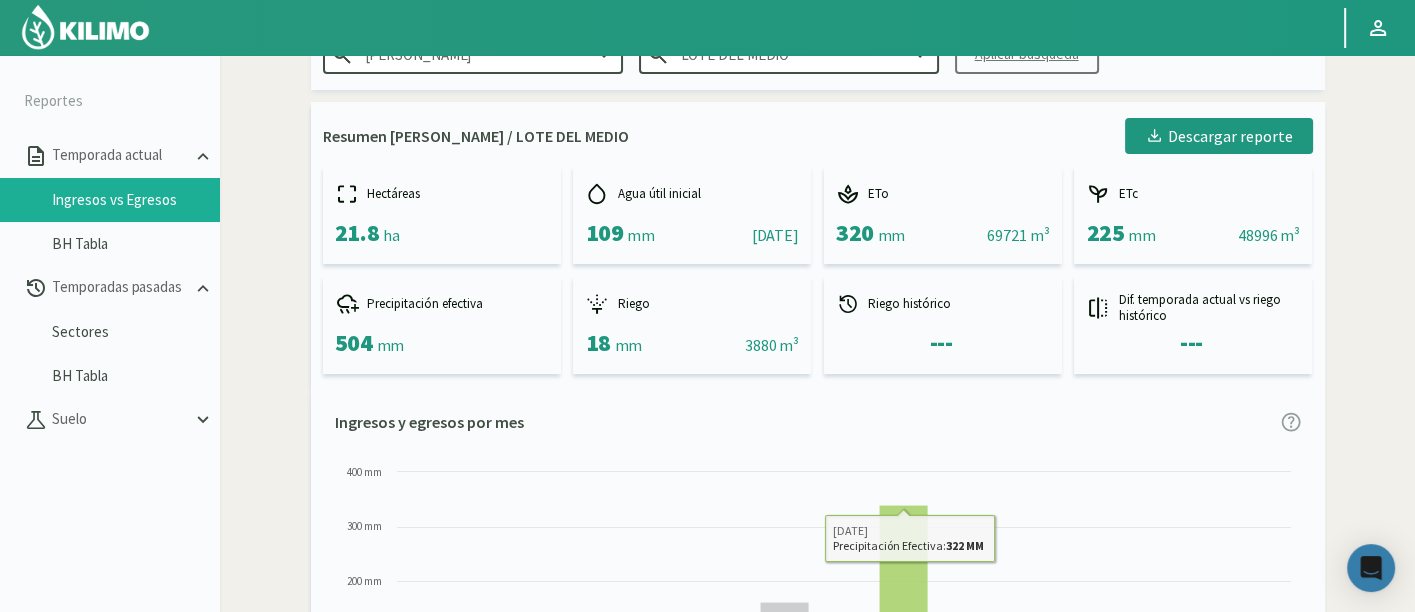 scroll, scrollTop: 111, scrollLeft: 0, axis: vertical 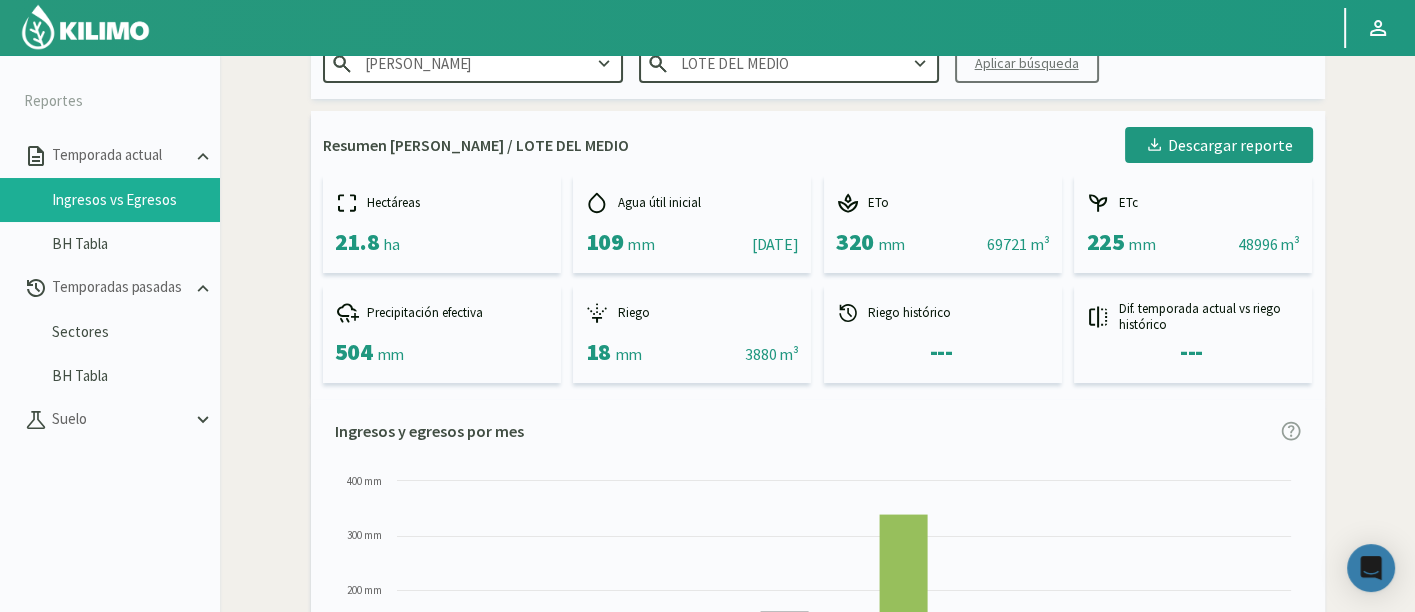 click on "Campo
[PERSON_NAME]
Sector
LOTE DEL MEDIO
Aplicar búsqueda" 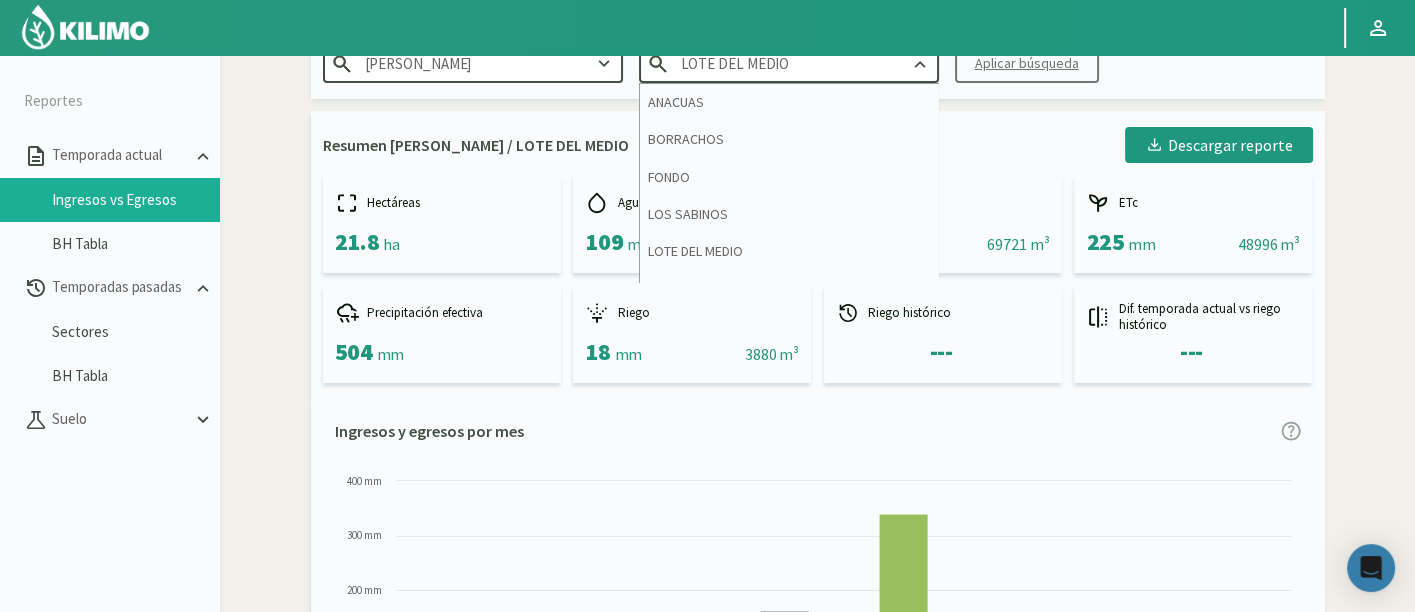click on "LOTE DEL MEDIO" 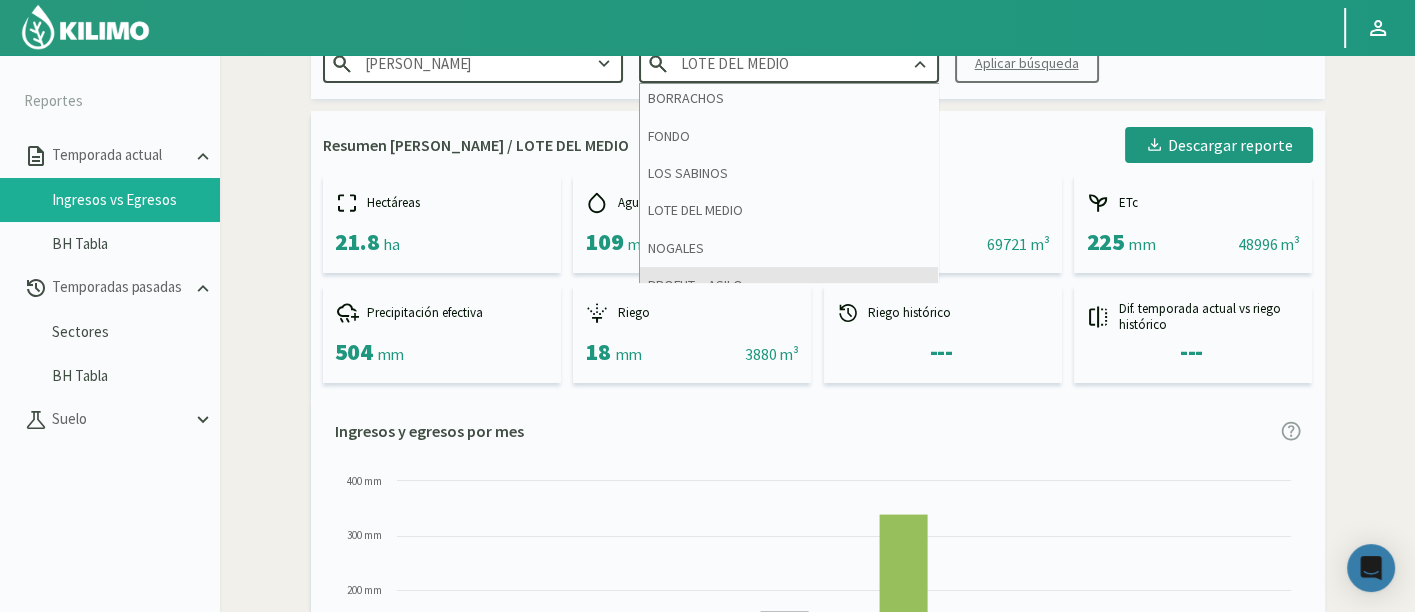 scroll, scrollTop: 62, scrollLeft: 0, axis: vertical 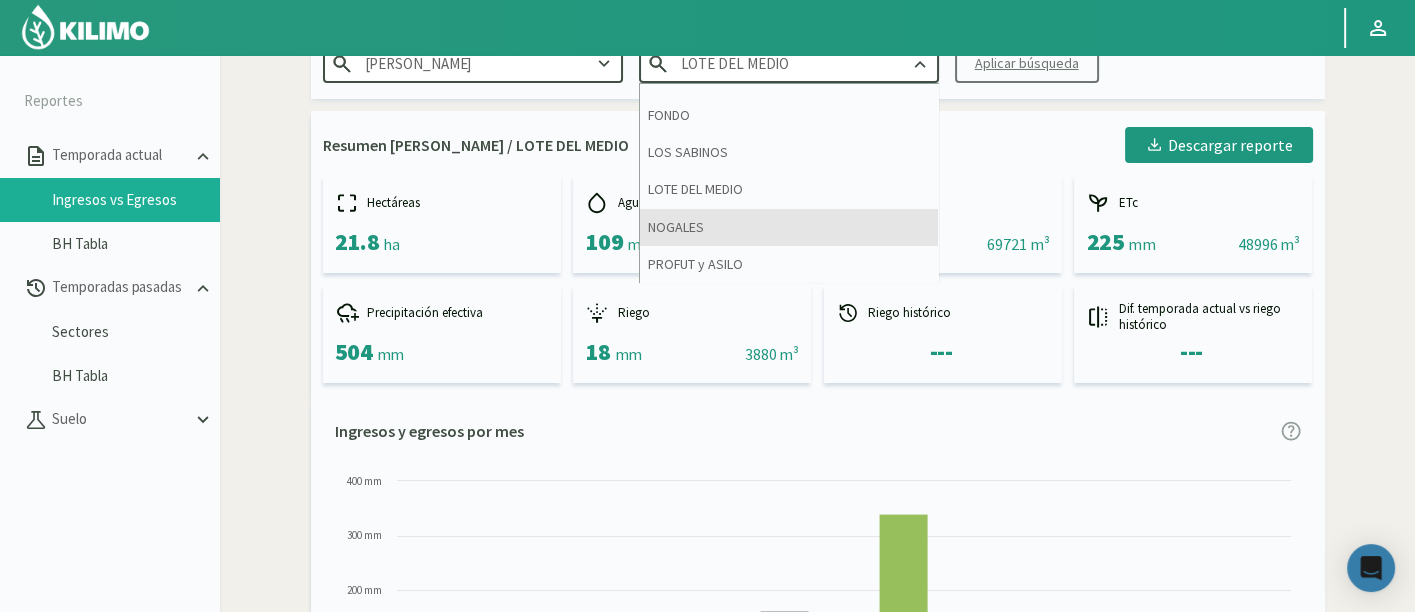 click on "NOGALES" 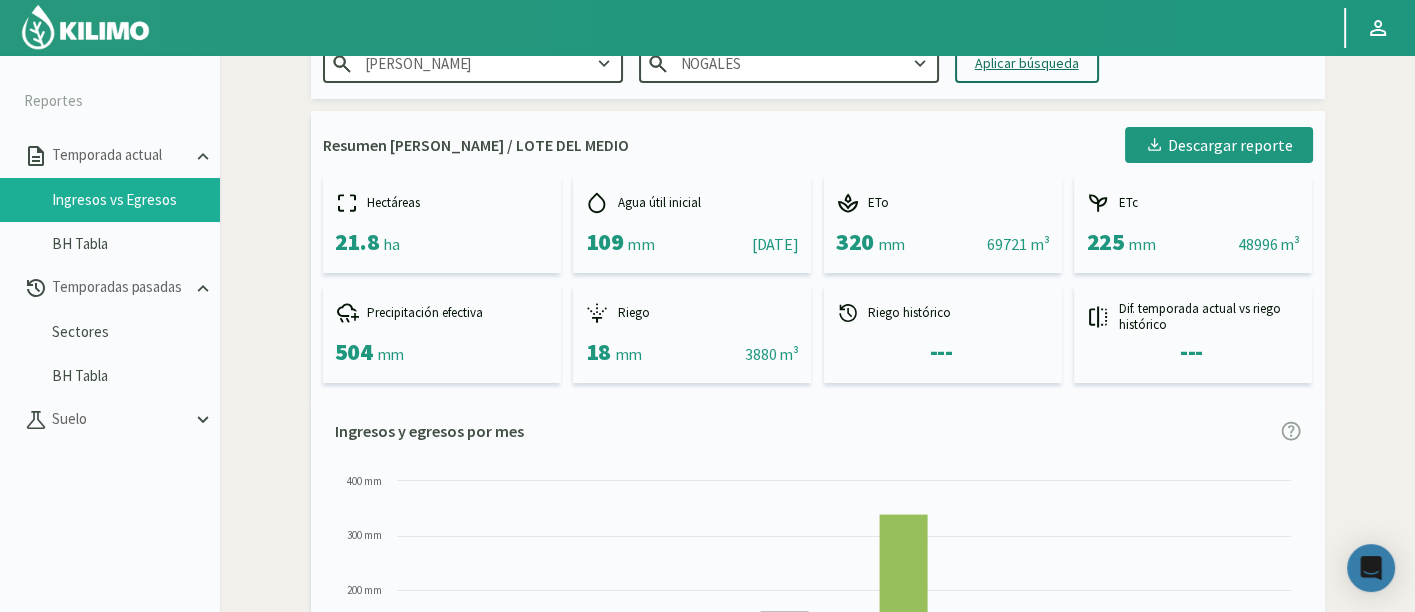 click on "Aplicar búsqueda" 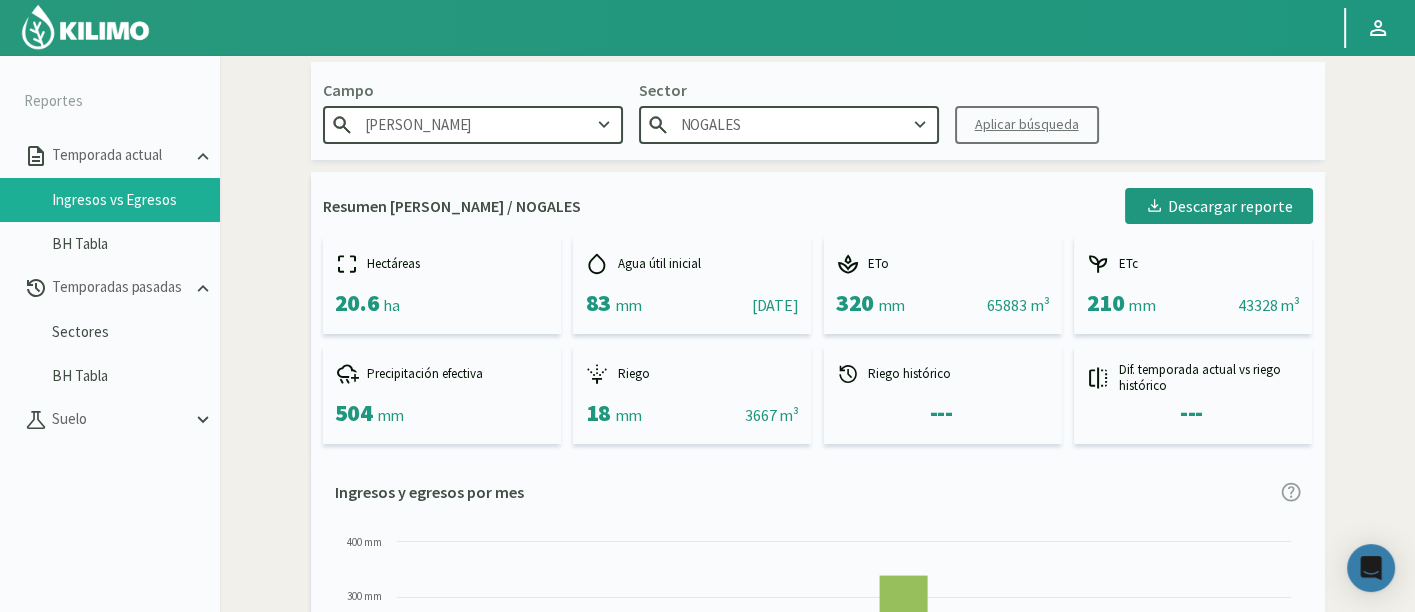 scroll, scrollTop: 16, scrollLeft: 0, axis: vertical 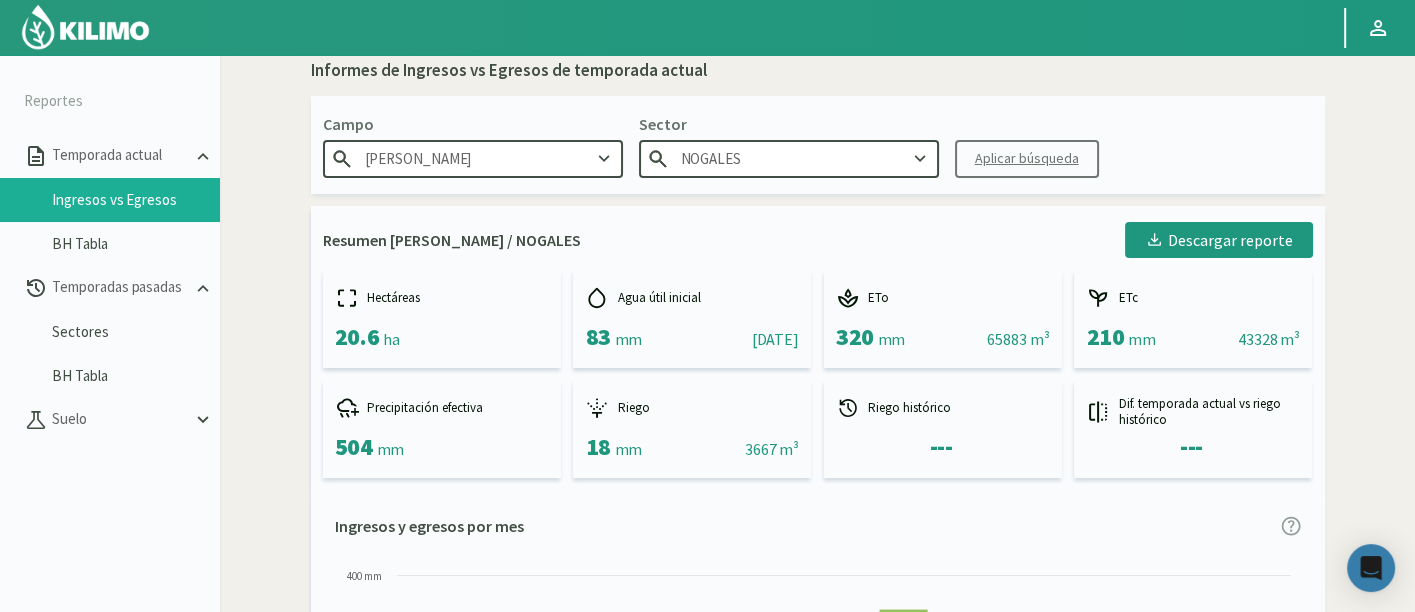click on "Sector
[GEOGRAPHIC_DATA]" 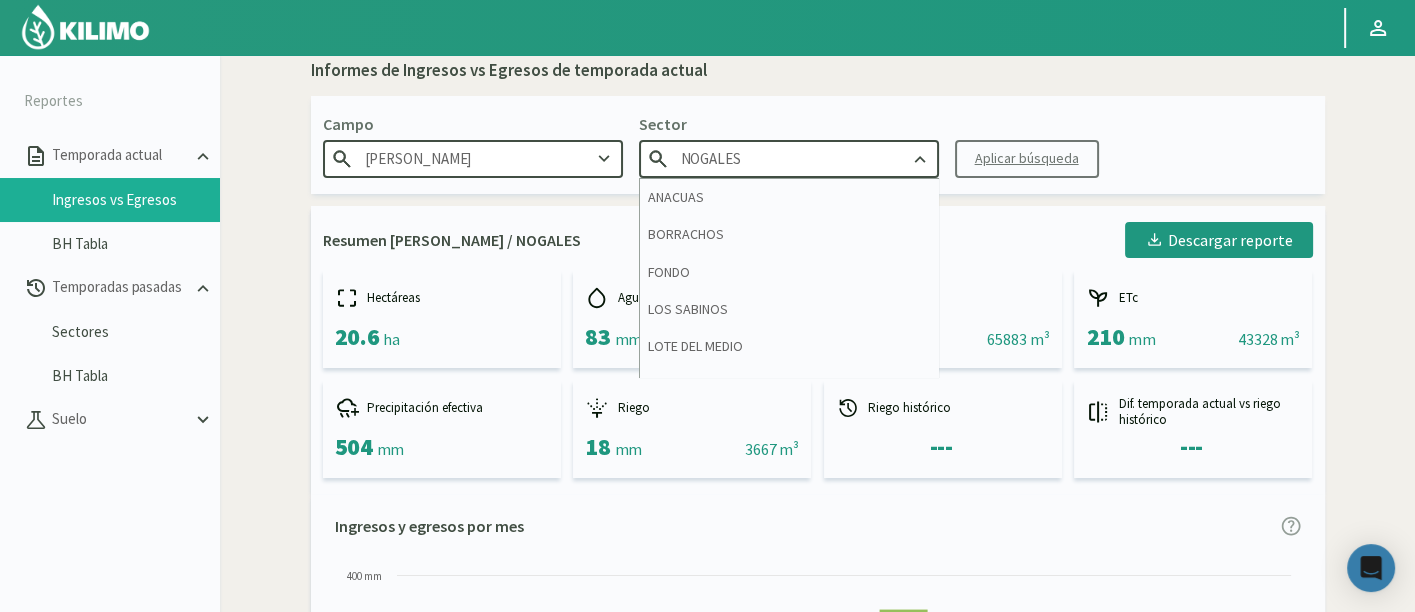click on "NOGALES" 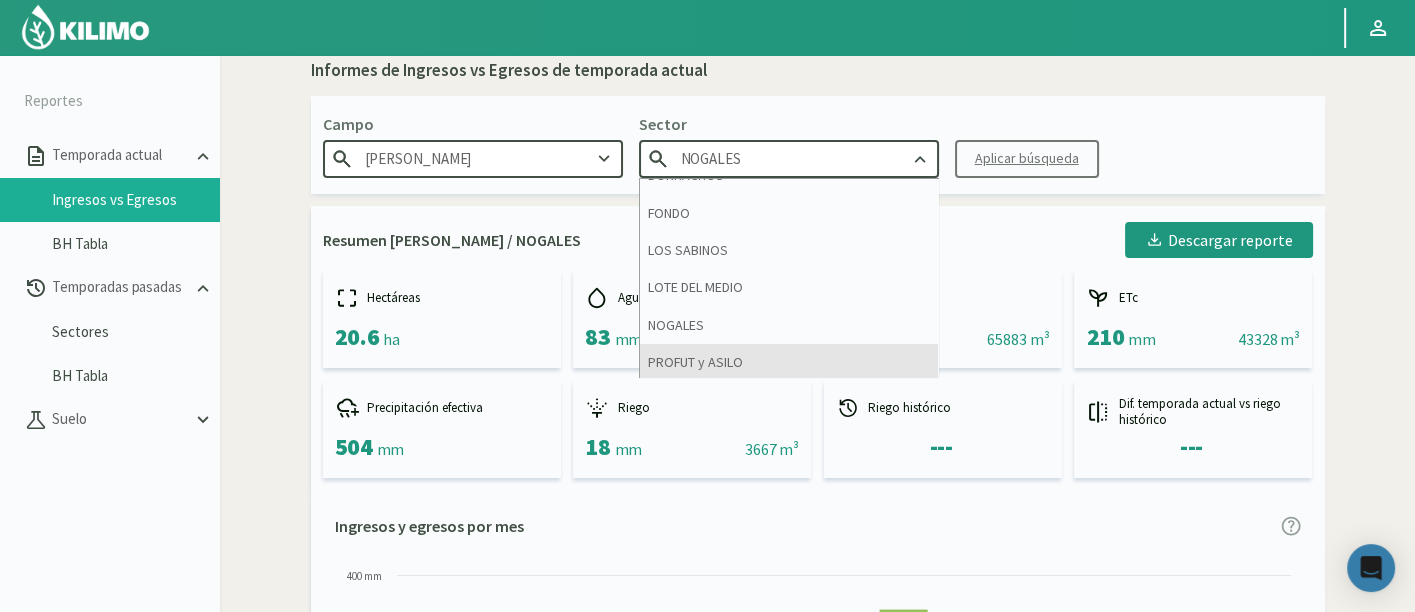 scroll, scrollTop: 62, scrollLeft: 0, axis: vertical 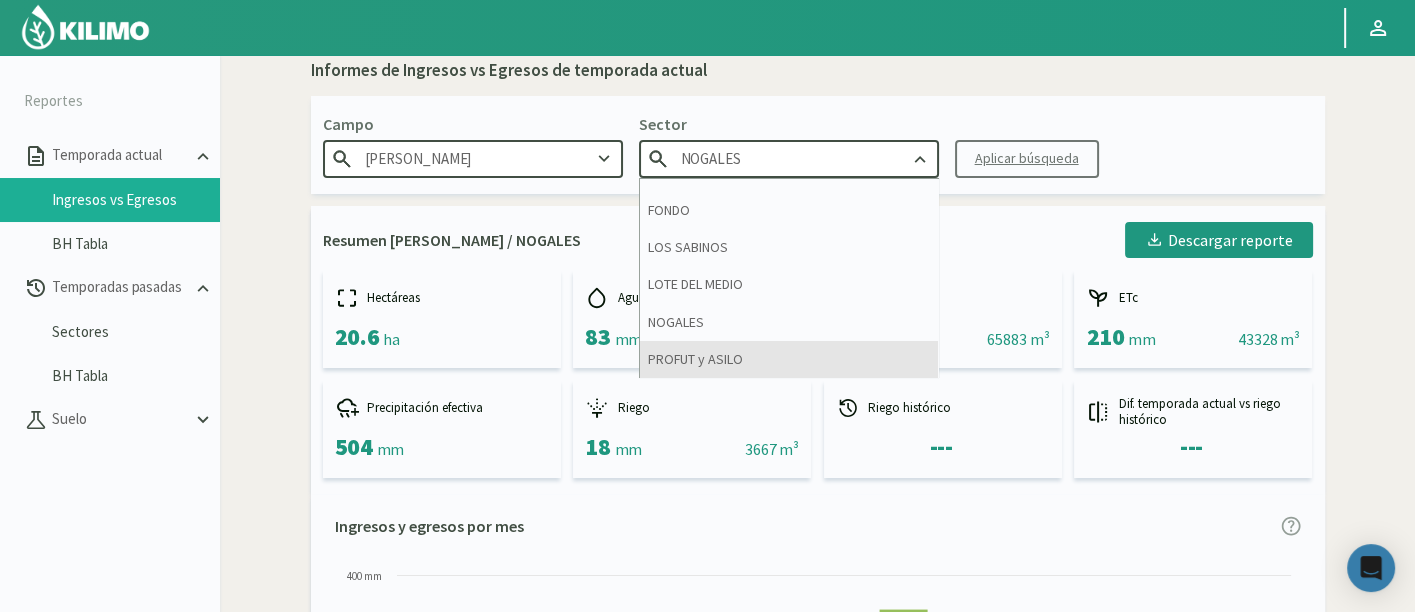 click on "PROFUT y ASILO" 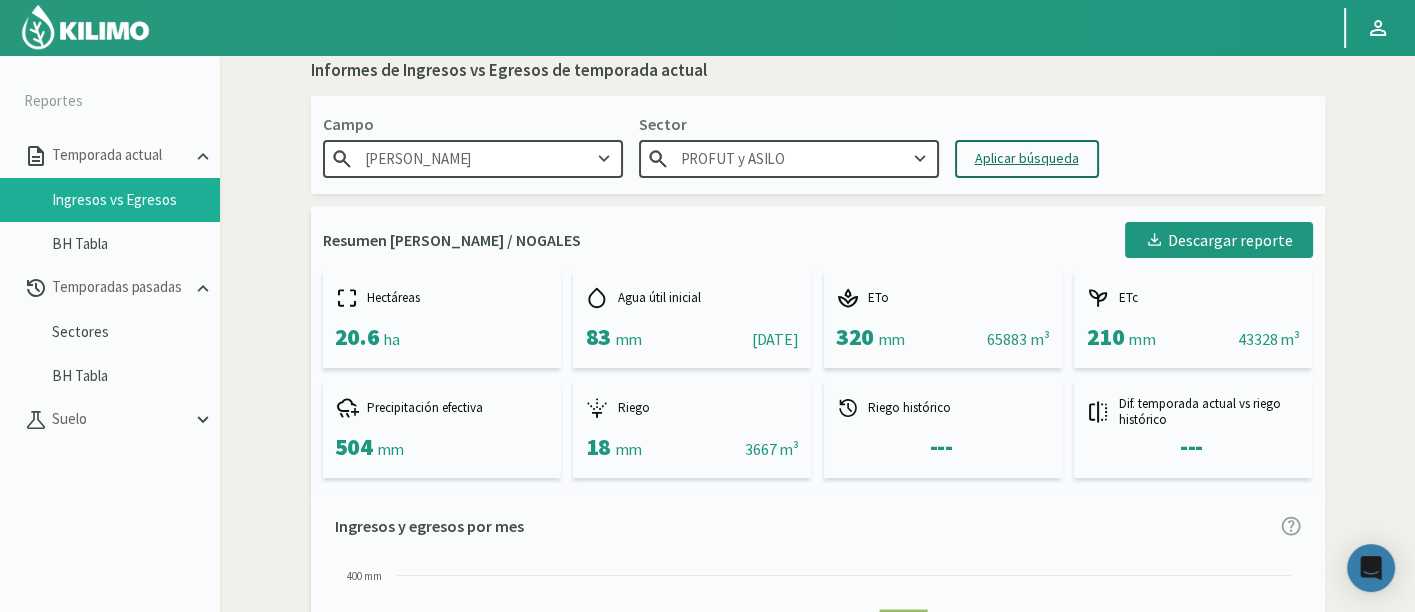 click on "Aplicar búsqueda" 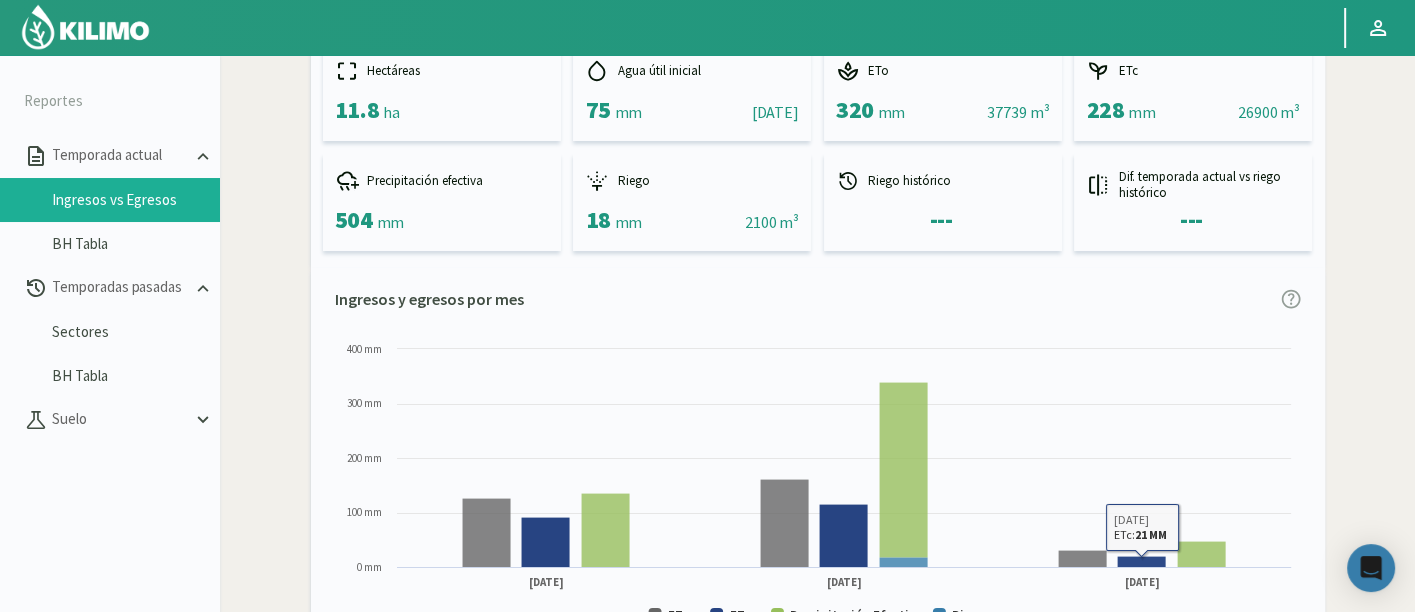 scroll, scrollTop: 127, scrollLeft: 0, axis: vertical 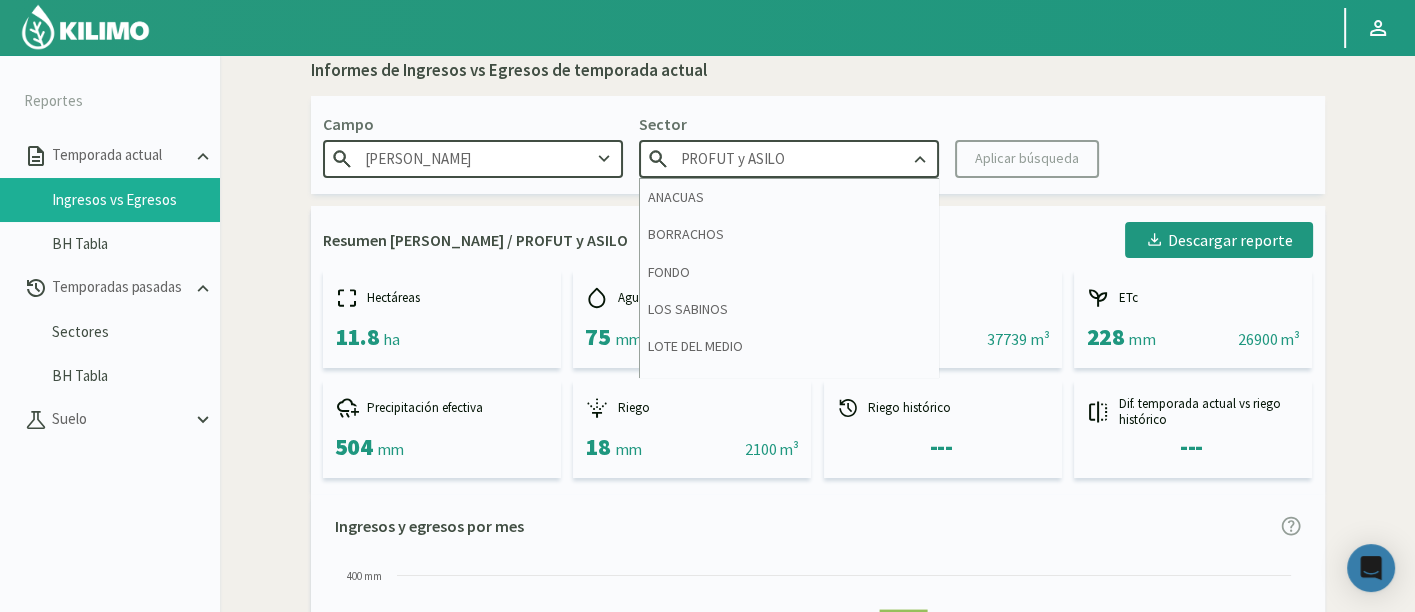 click on "PROFUT y ASILO" 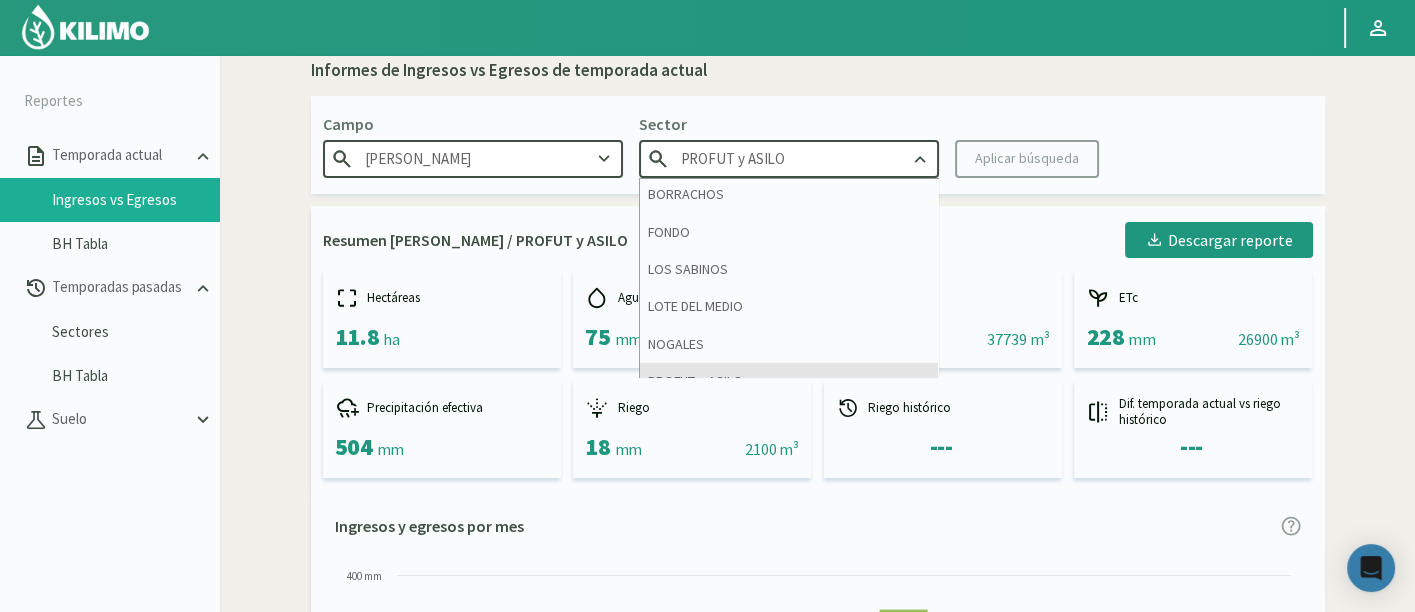 scroll, scrollTop: 62, scrollLeft: 0, axis: vertical 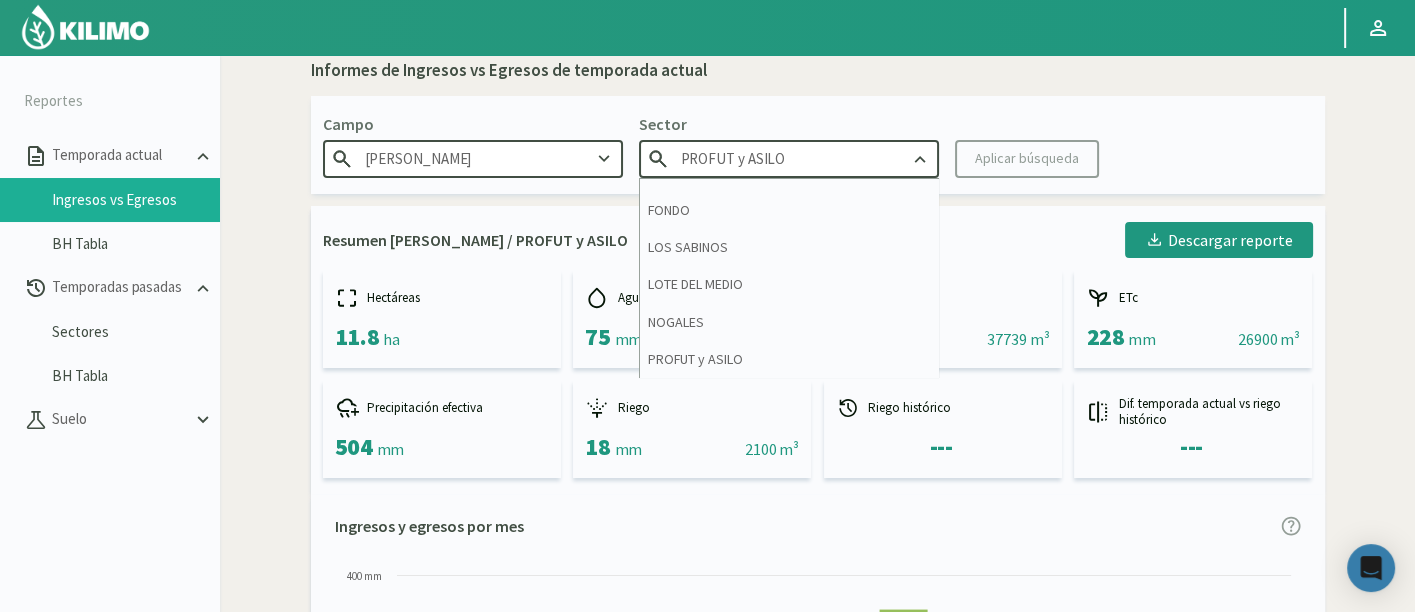 click on "PROFUT y ASILO" 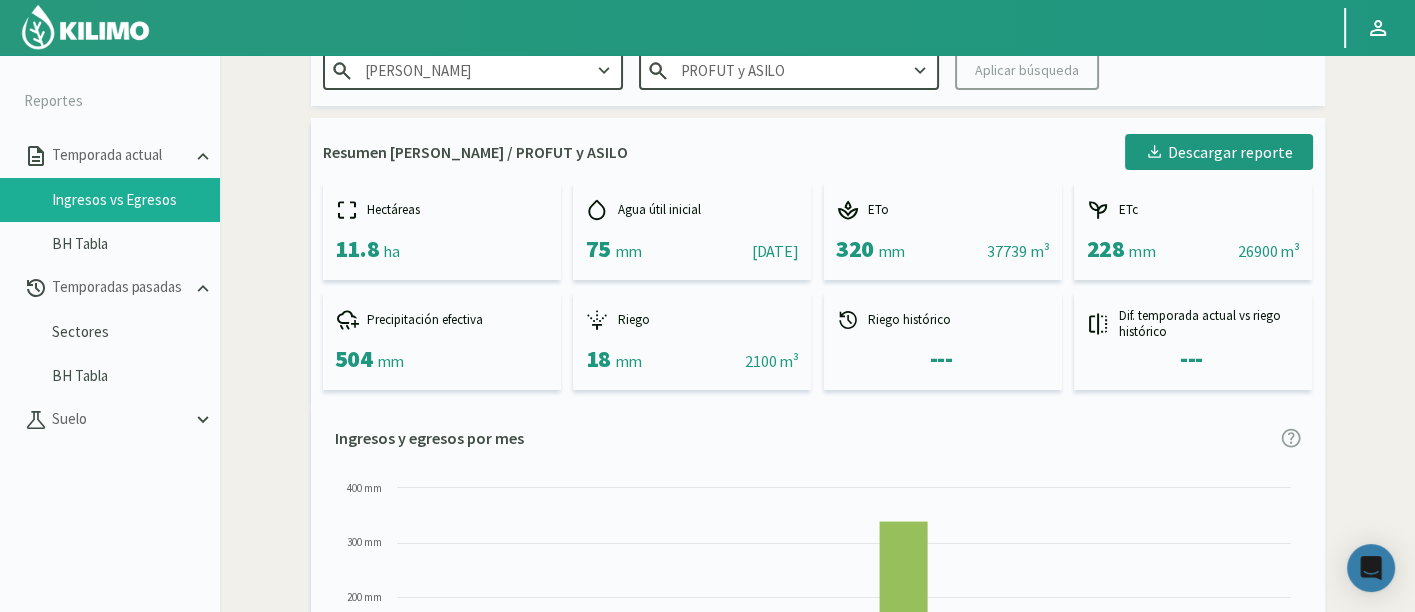 scroll, scrollTop: 16, scrollLeft: 0, axis: vertical 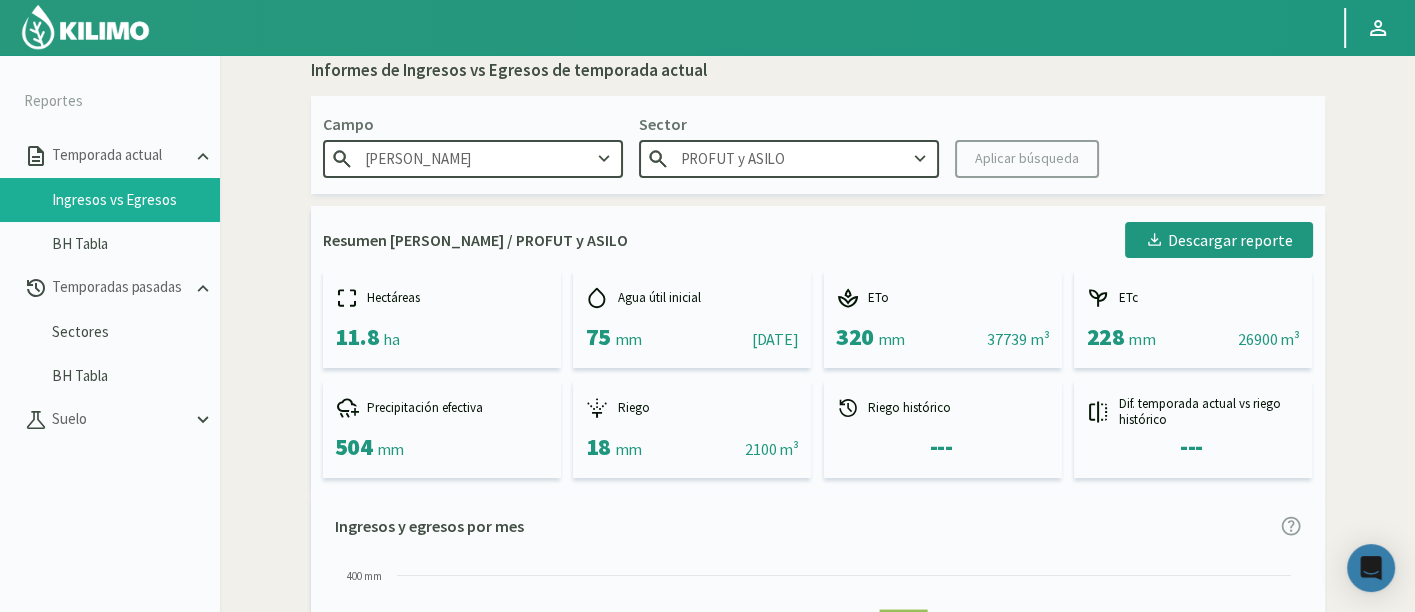 click on "Campo
[PERSON_NAME]
Sector
PROFUT y ASILO
Aplicar búsqueda" 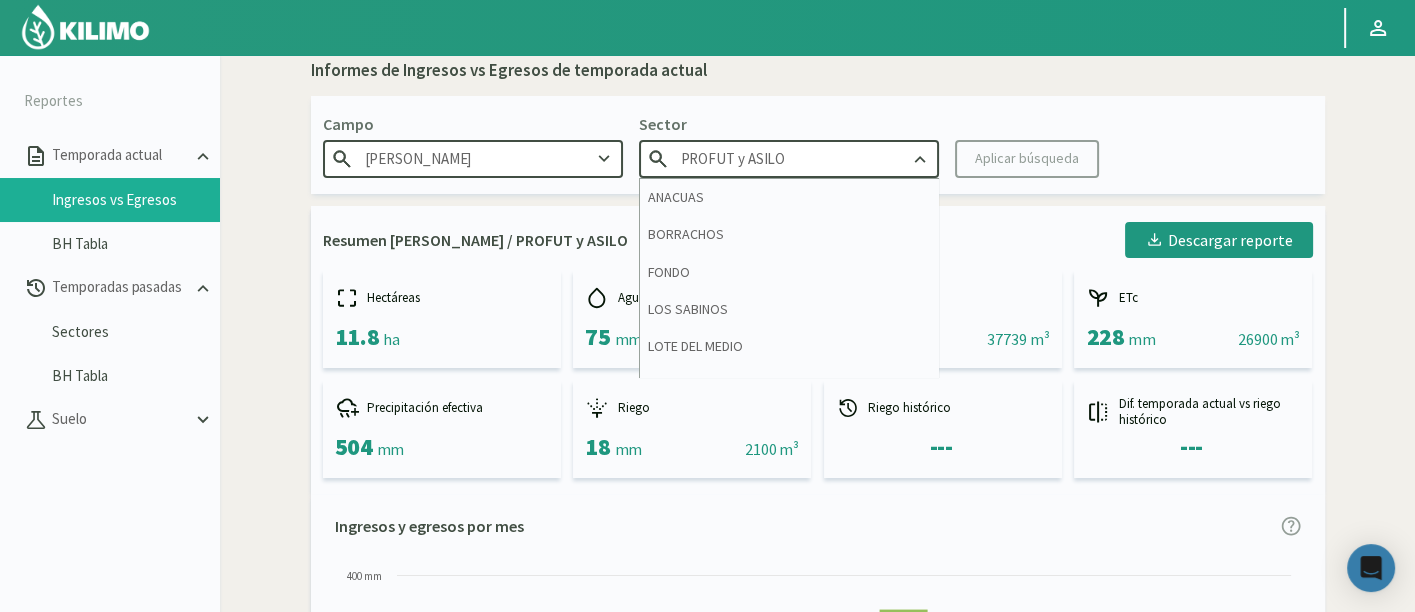 click on "ANACUAS" 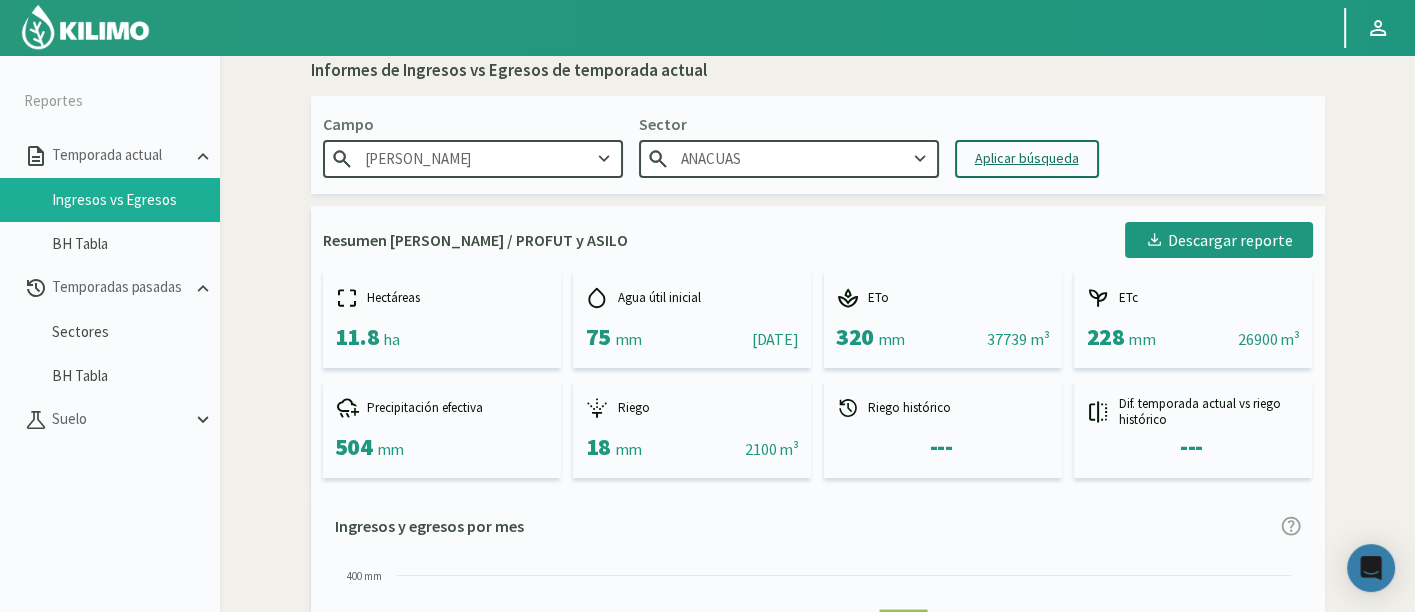 click on "Aplicar búsqueda" 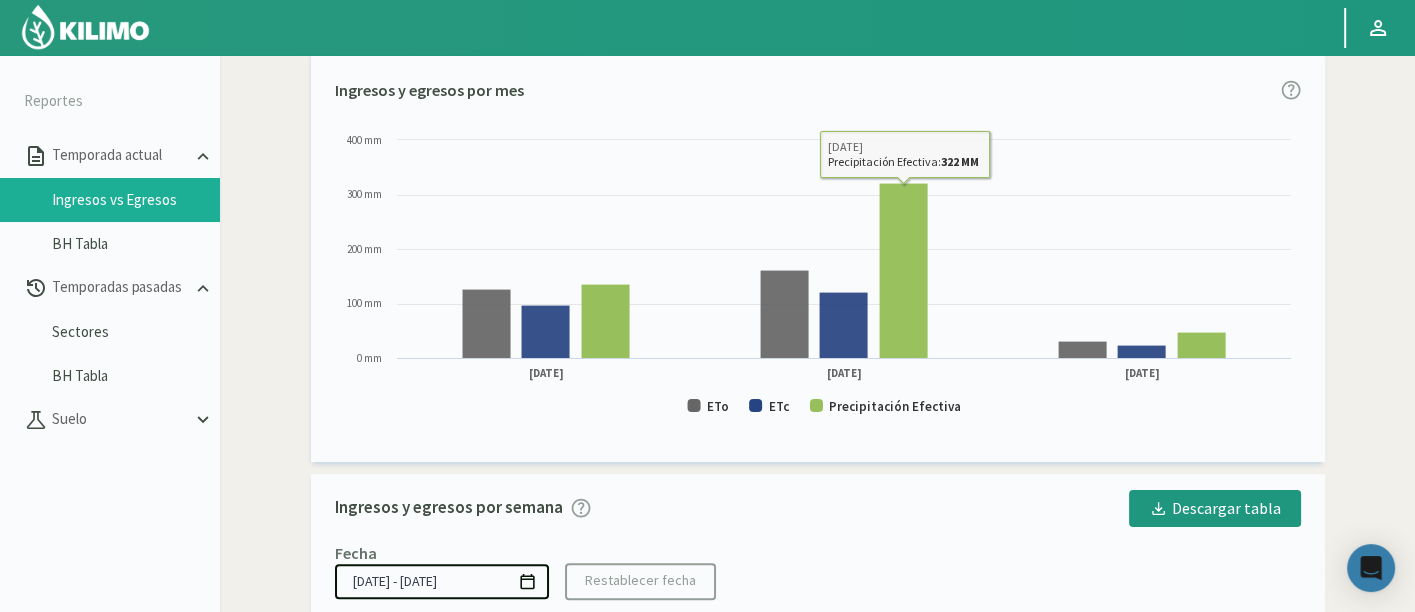 scroll, scrollTop: 460, scrollLeft: 0, axis: vertical 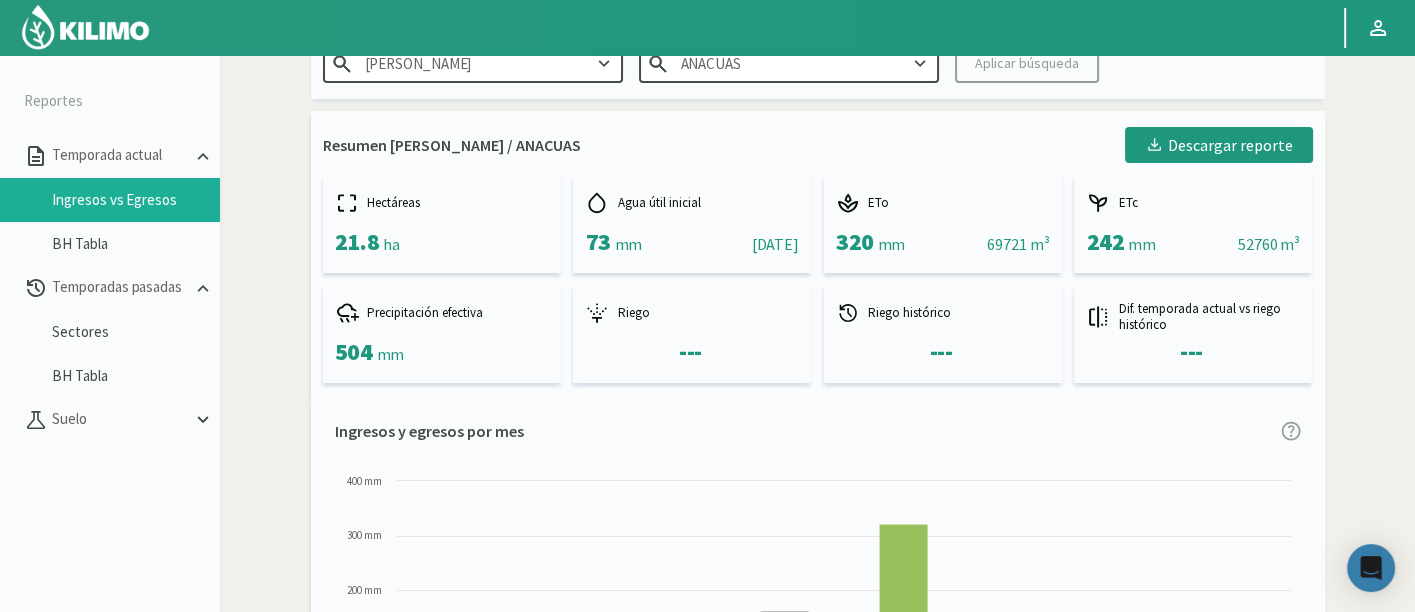 click on "Campo
Elias Calles
Sector
ANACUAS
Aplicar búsqueda" 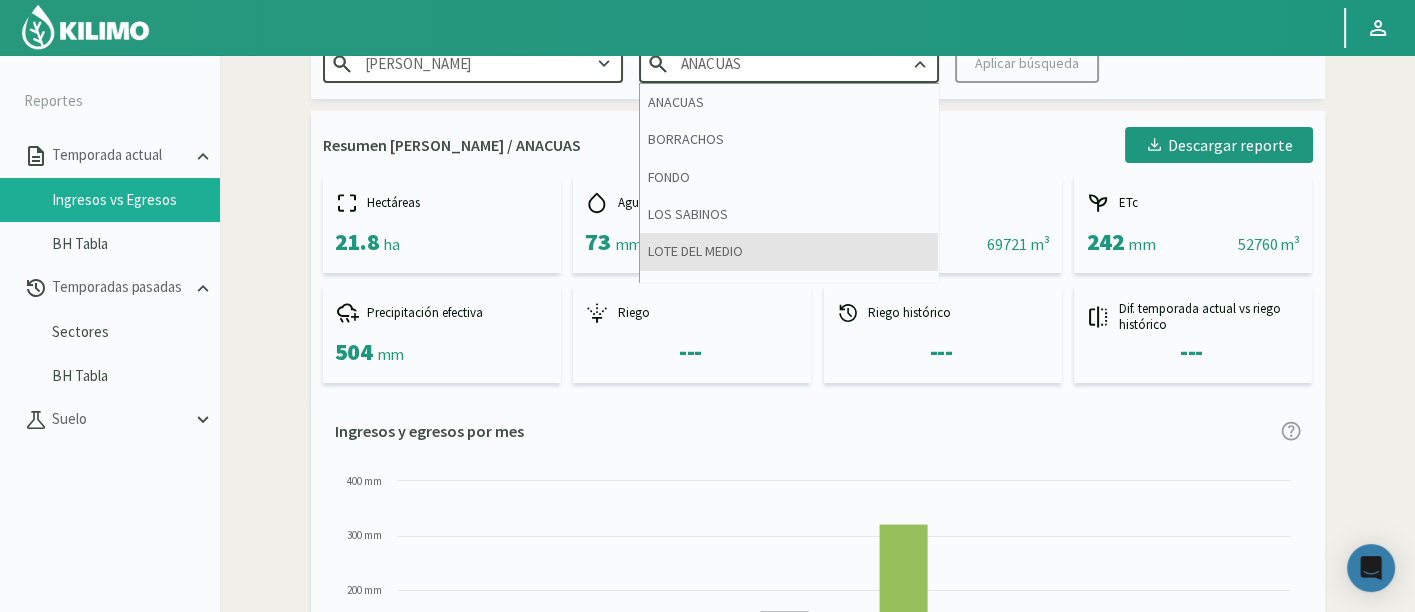 click on "LOTE DEL MEDIO" 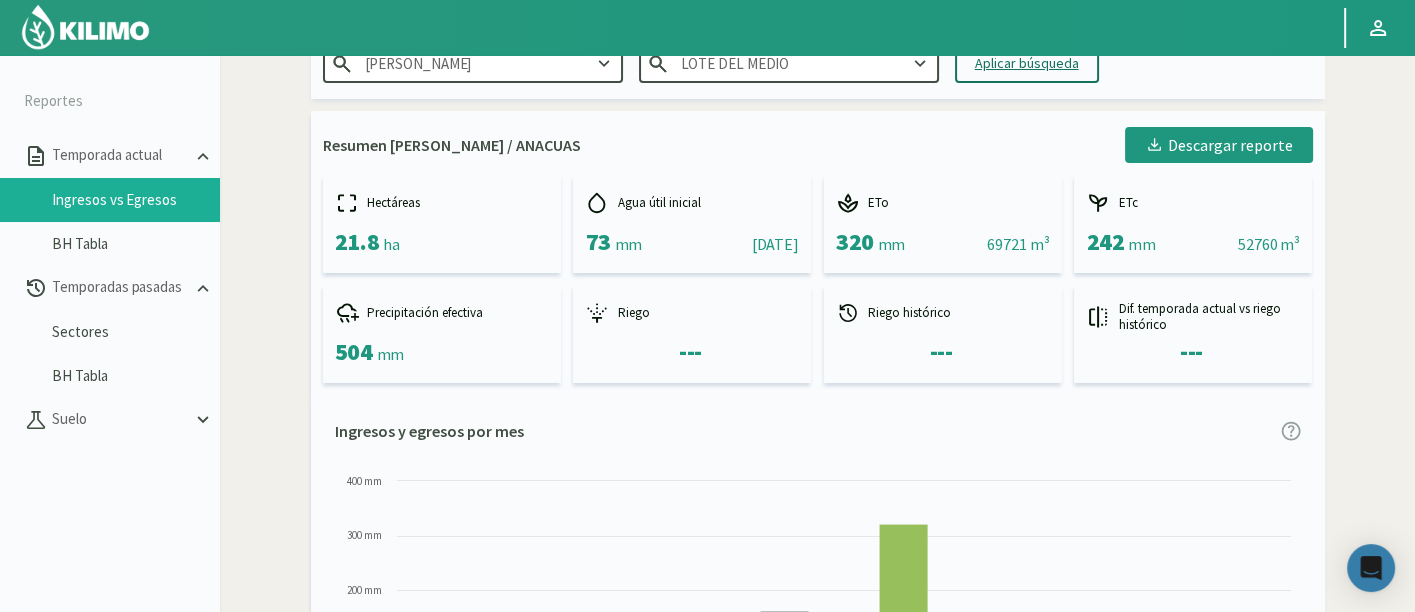 click on "Aplicar búsqueda" 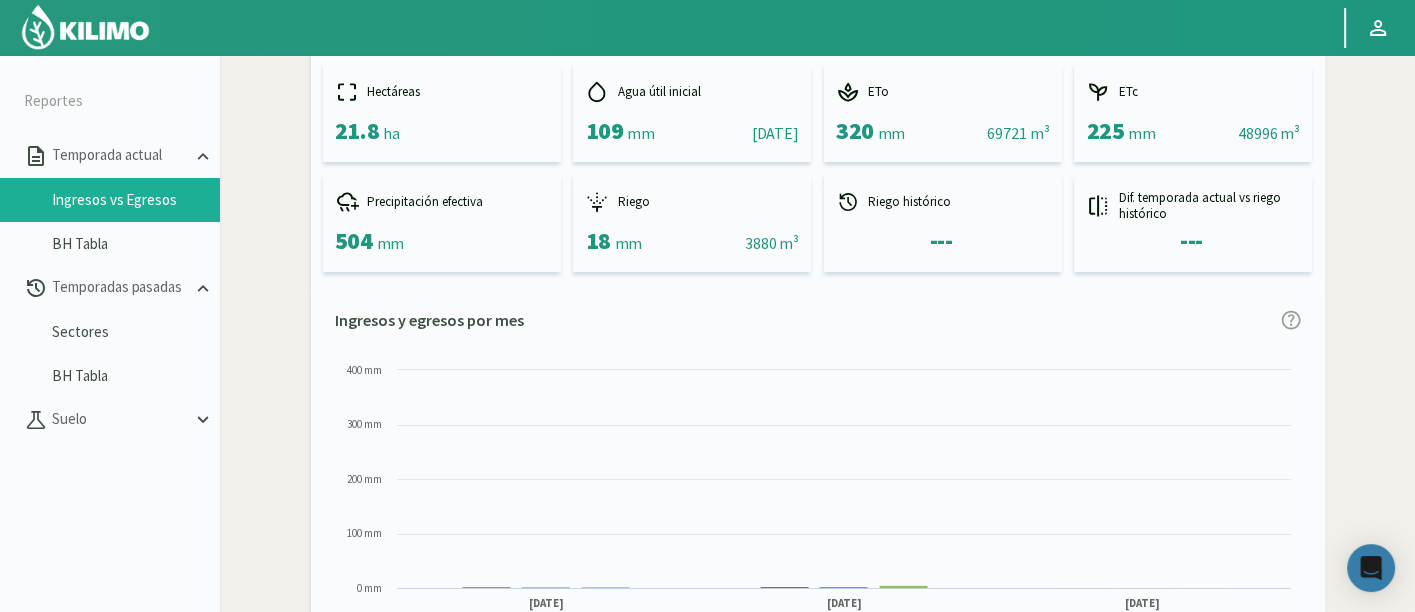 scroll, scrollTop: 683, scrollLeft: 0, axis: vertical 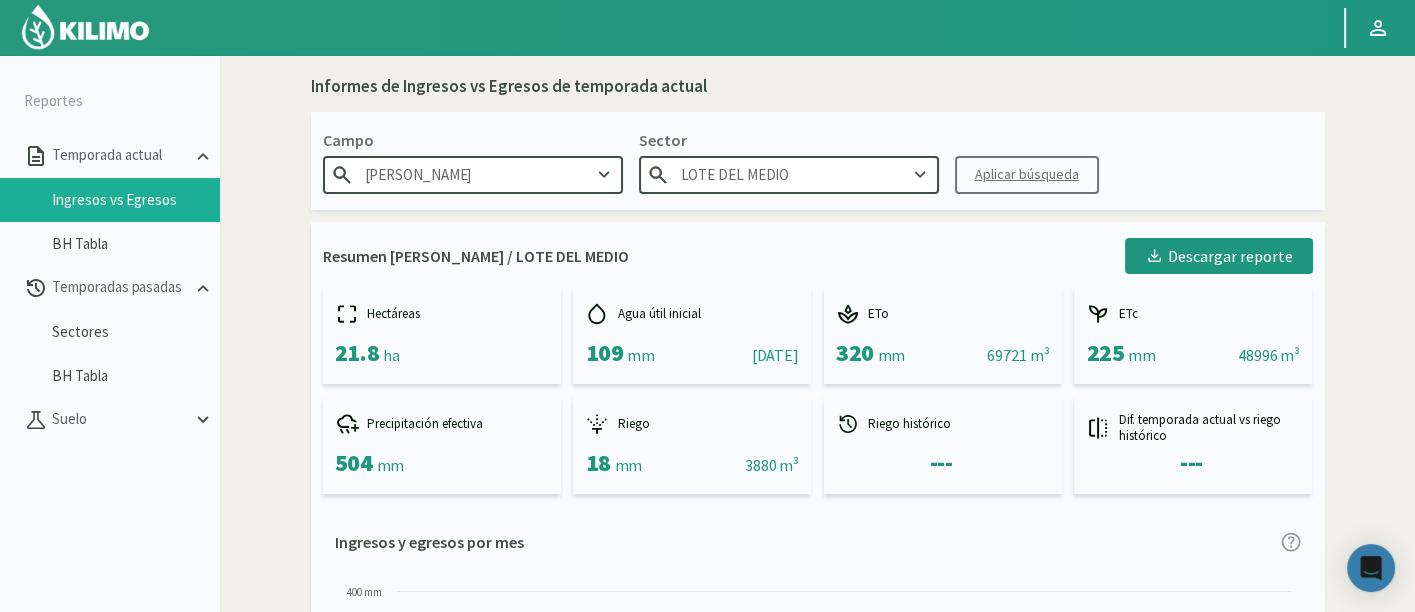 click on "Campo
Elias Calles
Sector
LOTE DEL MEDIO
Aplicar búsqueda" 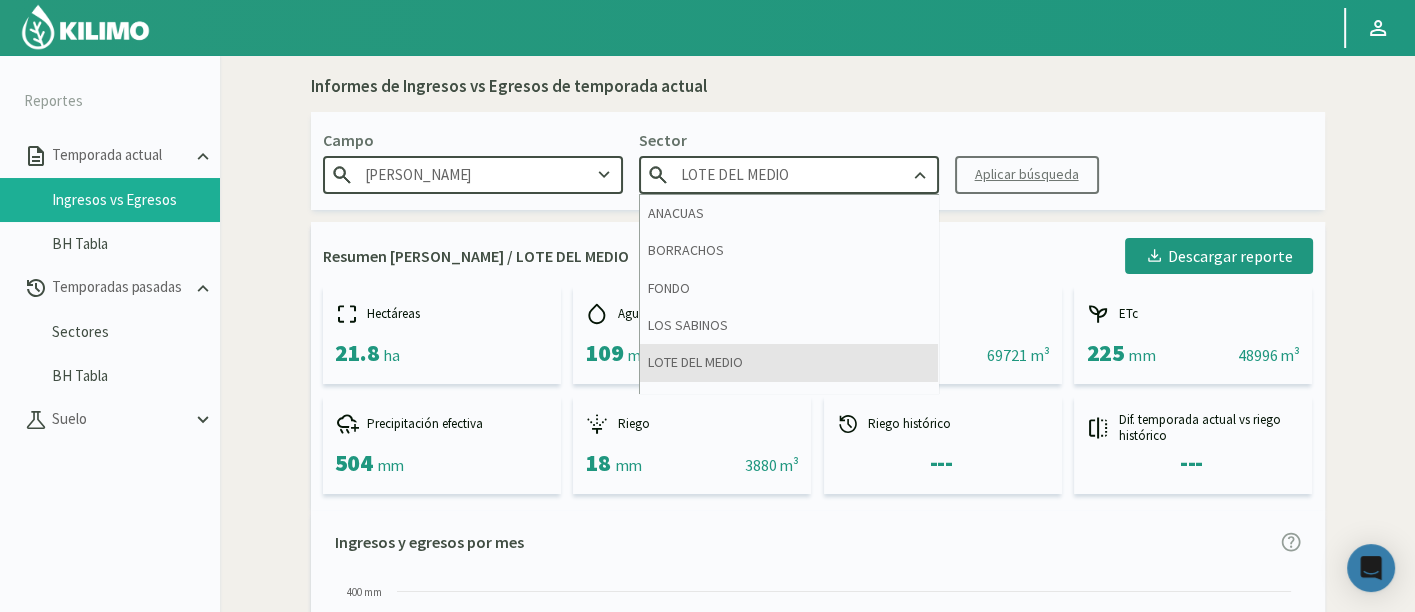 scroll, scrollTop: 62, scrollLeft: 0, axis: vertical 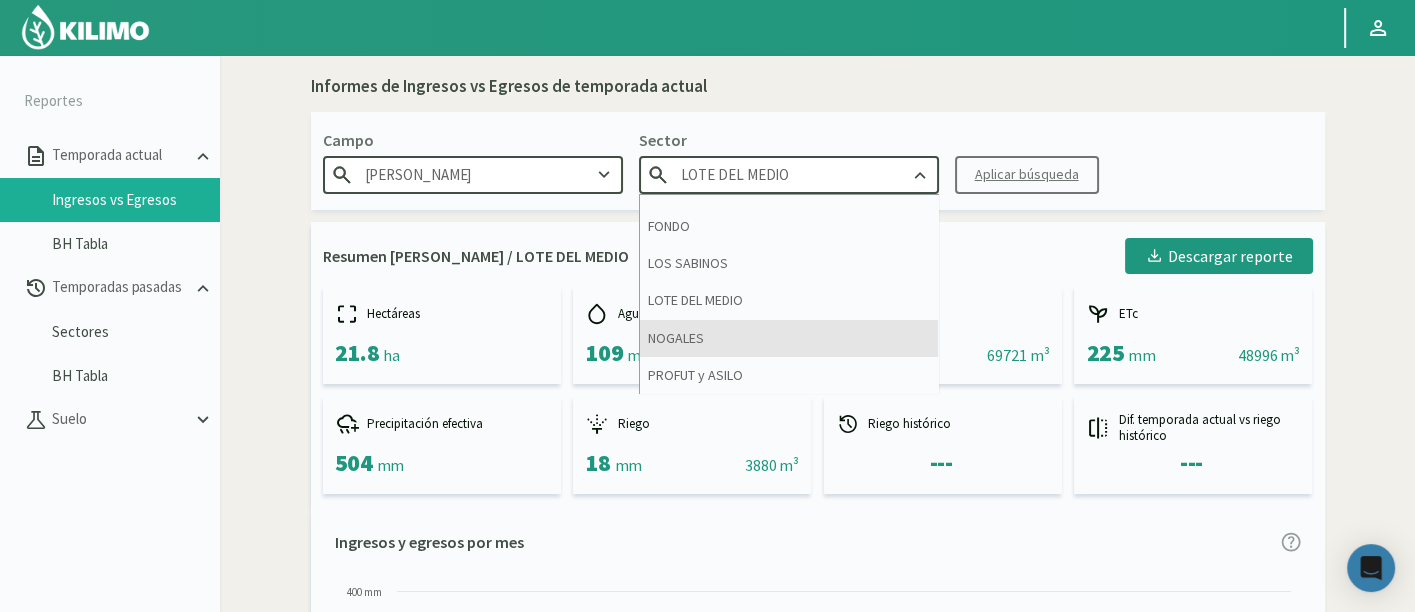 click on "NOGALES" 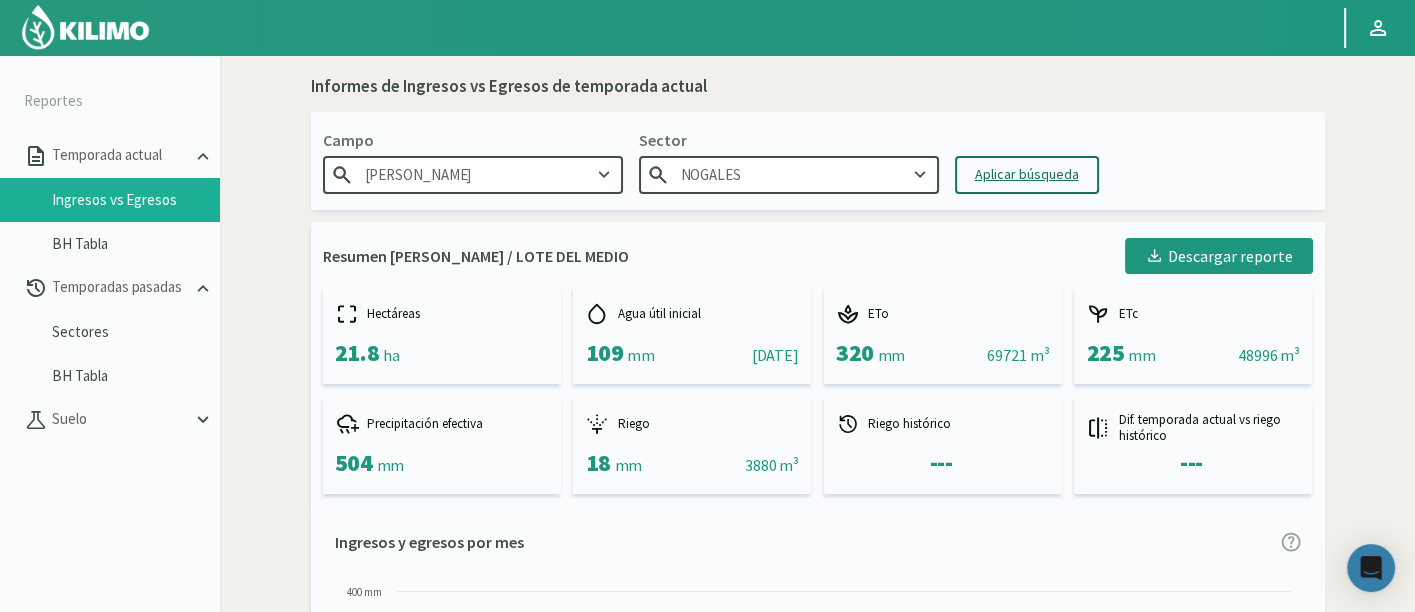 click on "Aplicar búsqueda" 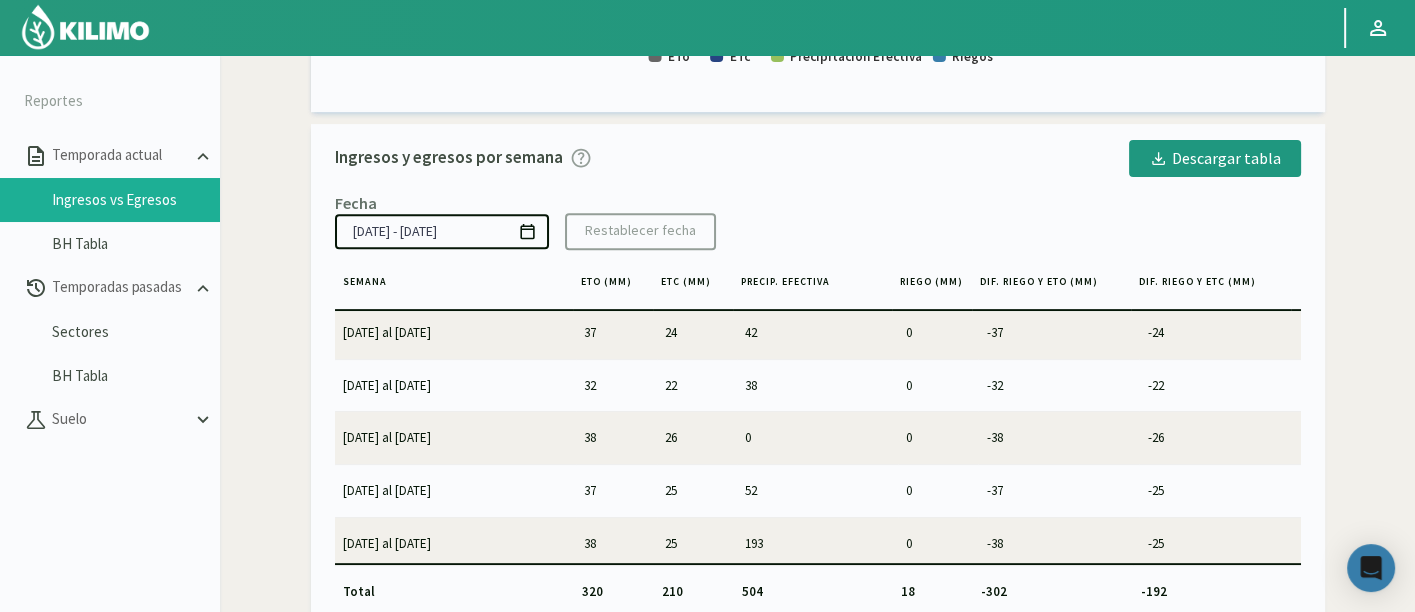 scroll, scrollTop: 803, scrollLeft: 0, axis: vertical 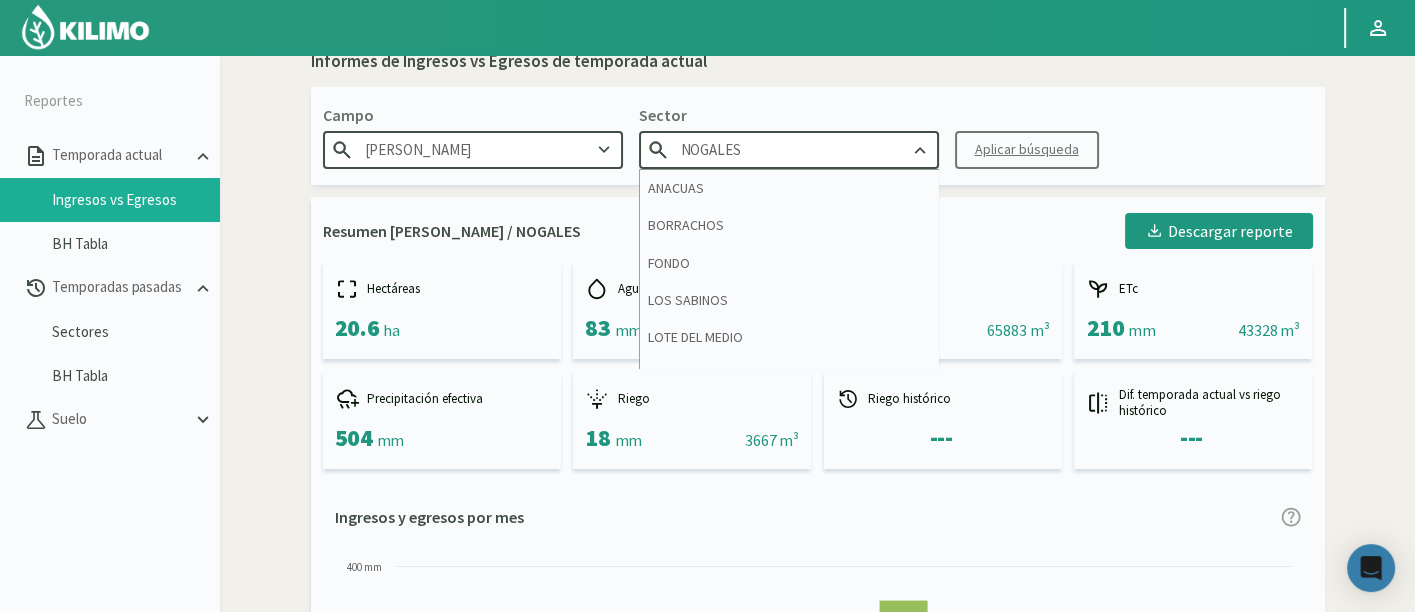 click on "NOGALES" 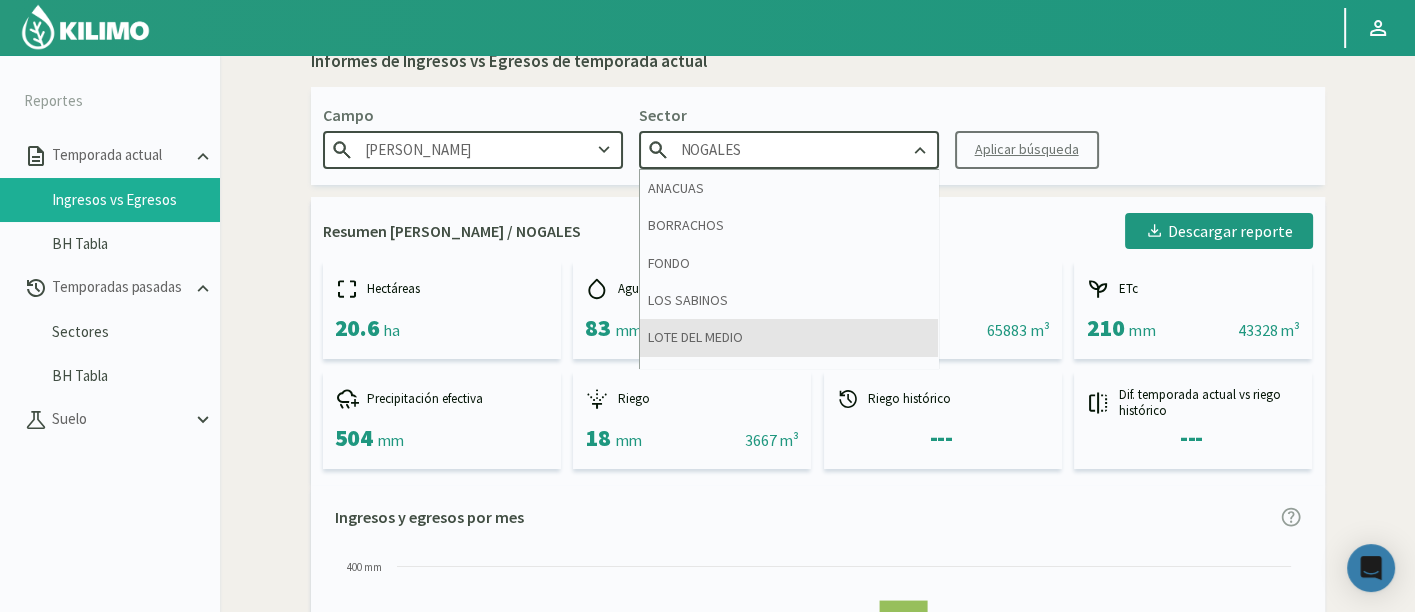 scroll, scrollTop: 111, scrollLeft: 0, axis: vertical 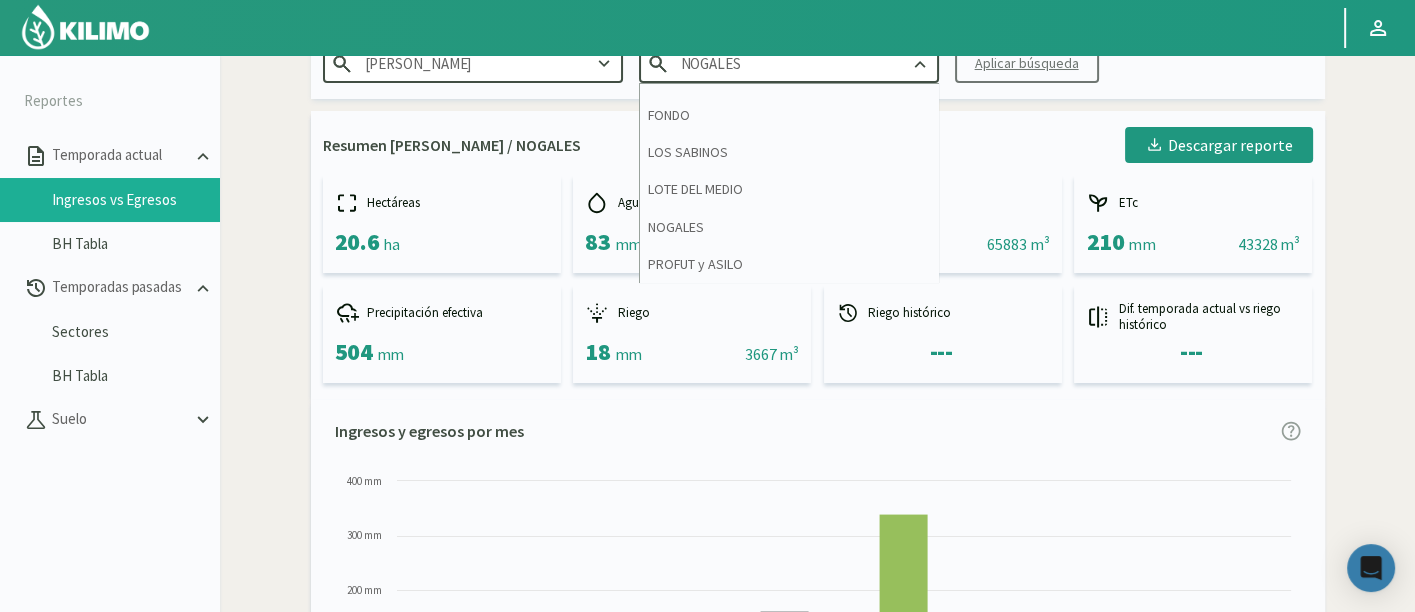 click on "Hectáreas   20.6   ha
Agua útil inicial   83   mm    ||    08/05/2025
ETo   320   mm    ||    65883 m³
ETc   210   mm    ||    43328 m³
Precipitación efectiva   504   mm
Riego   18   mm    ||    3667 m³
Riego histórico   ---
Dif. temporada actual vs riego histórico   ---" 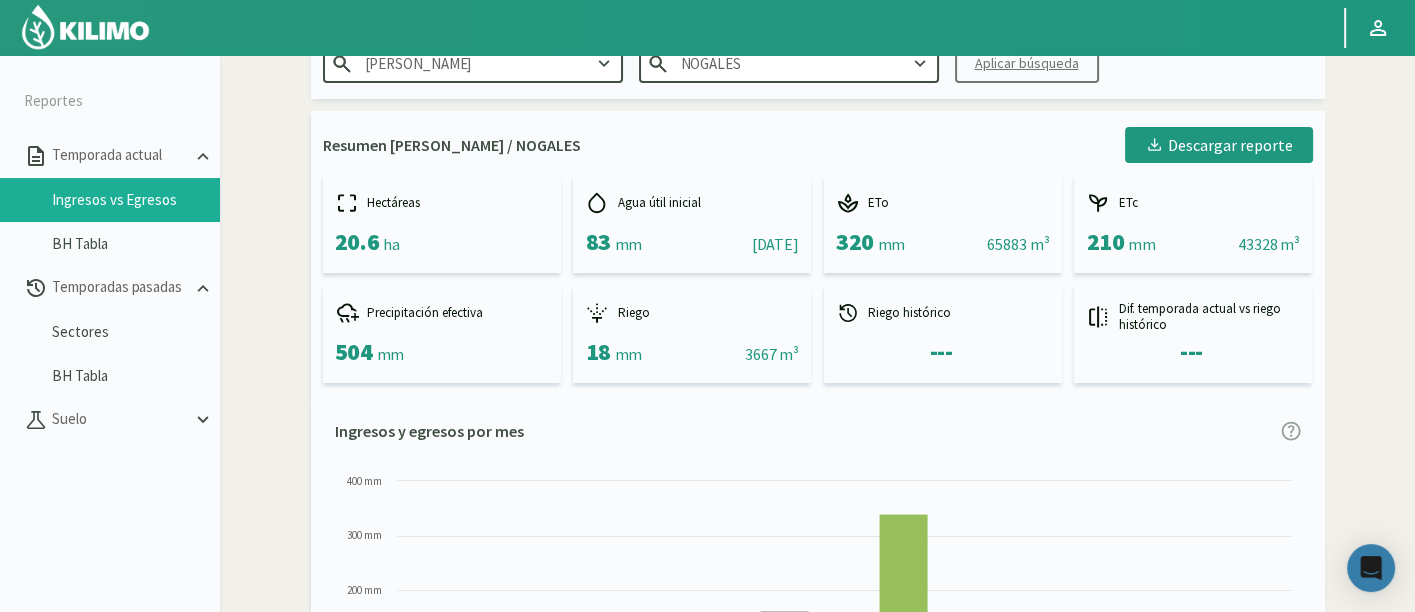 click on "Agua útil inicial   83   mm    ||    08/05/2025" 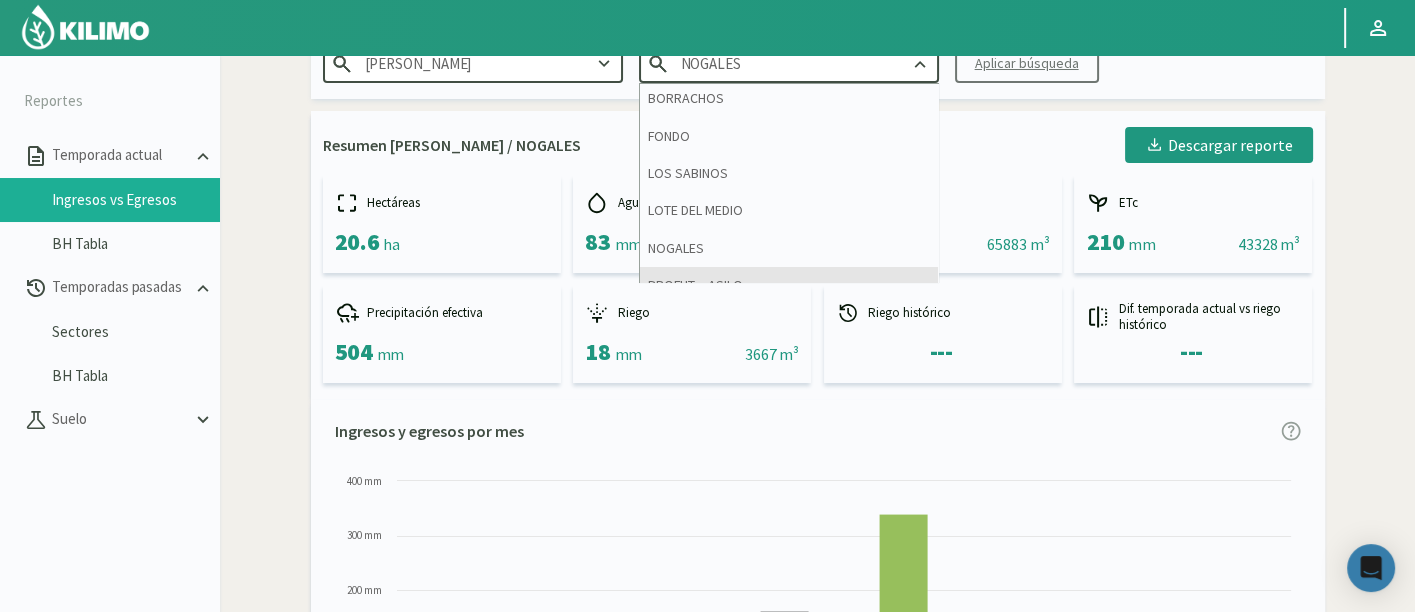 scroll, scrollTop: 62, scrollLeft: 0, axis: vertical 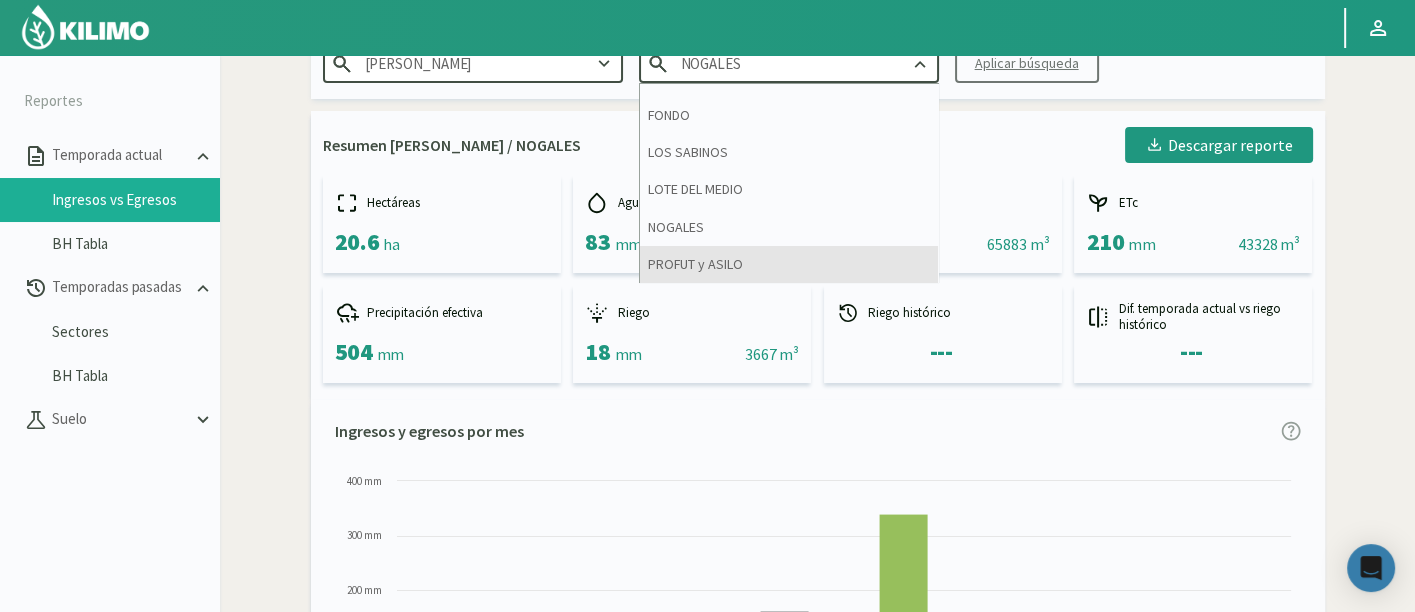 click on "PROFUT y ASILO" 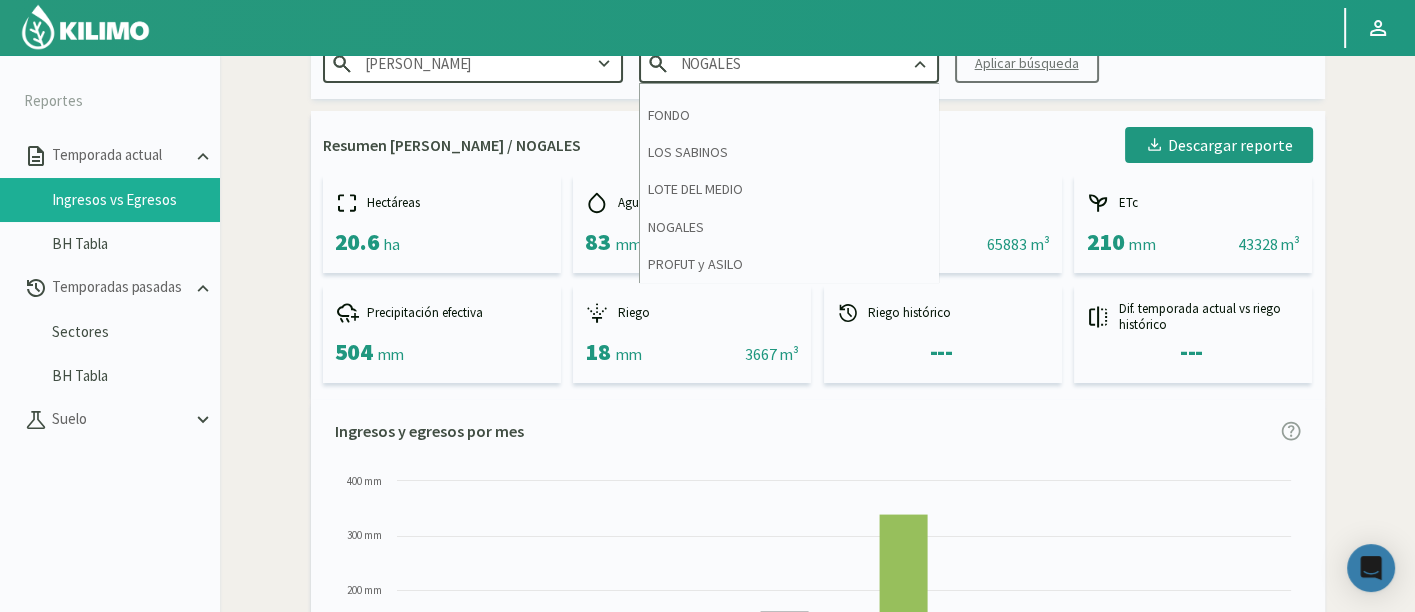 type on "PROFUT y ASILO" 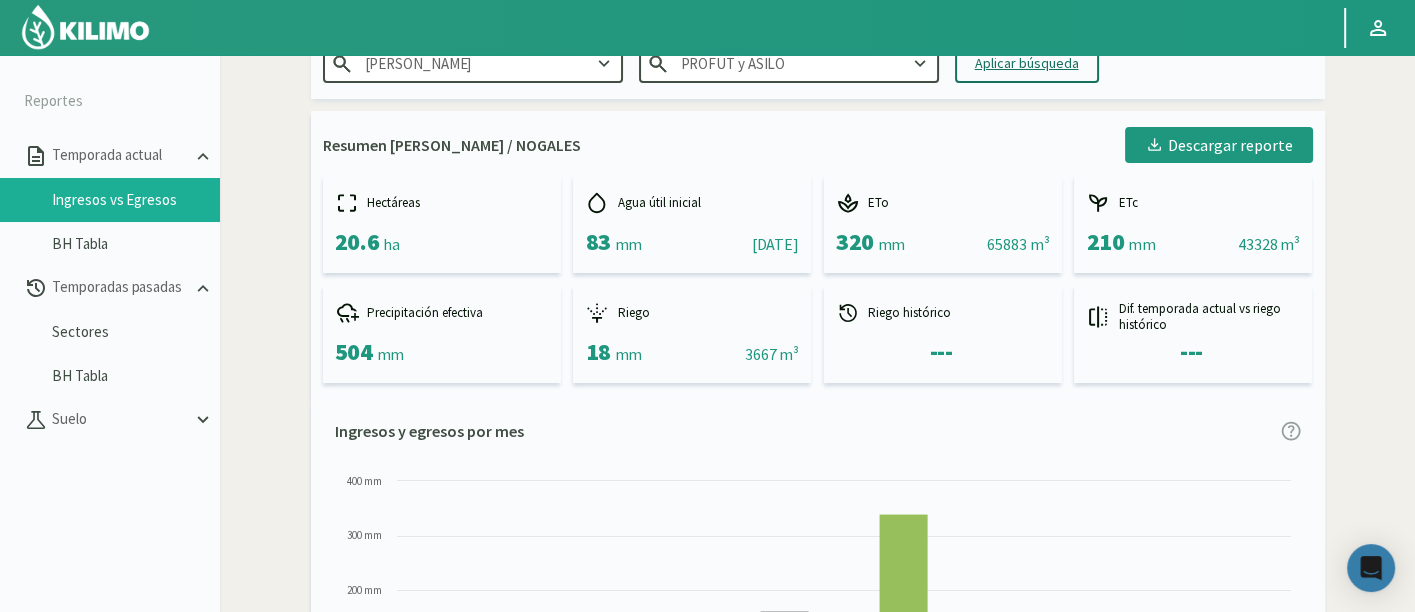 click on "Aplicar búsqueda" 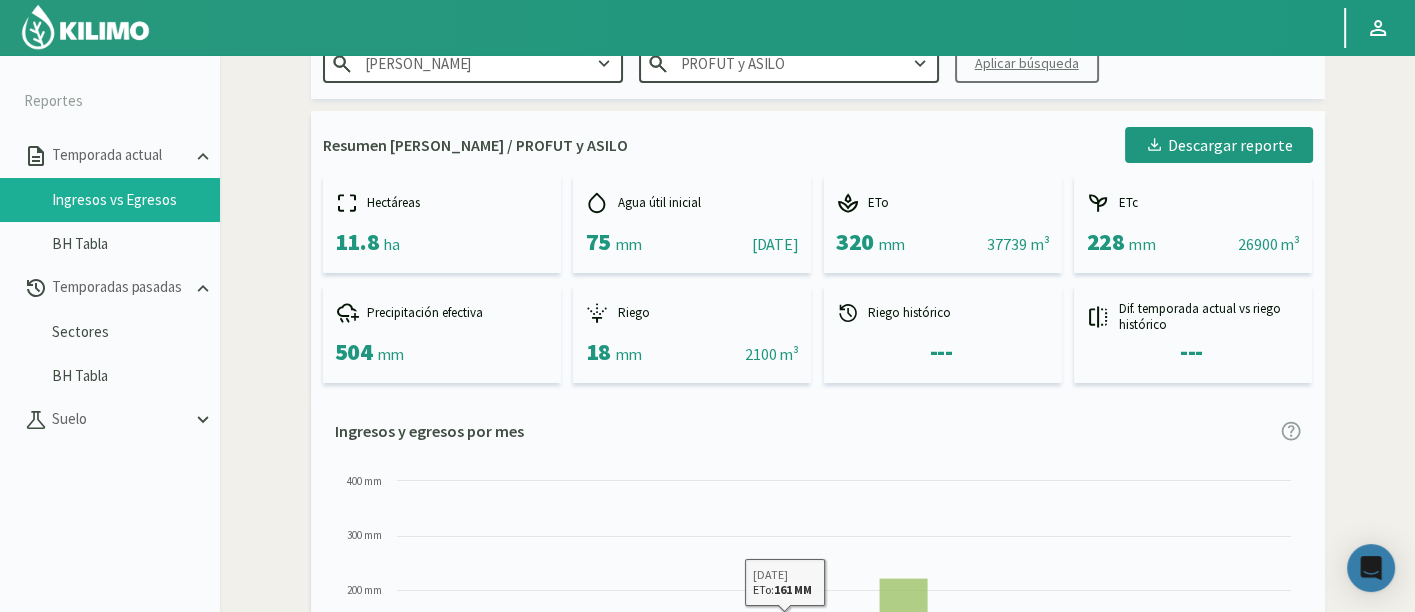scroll, scrollTop: 555, scrollLeft: 0, axis: vertical 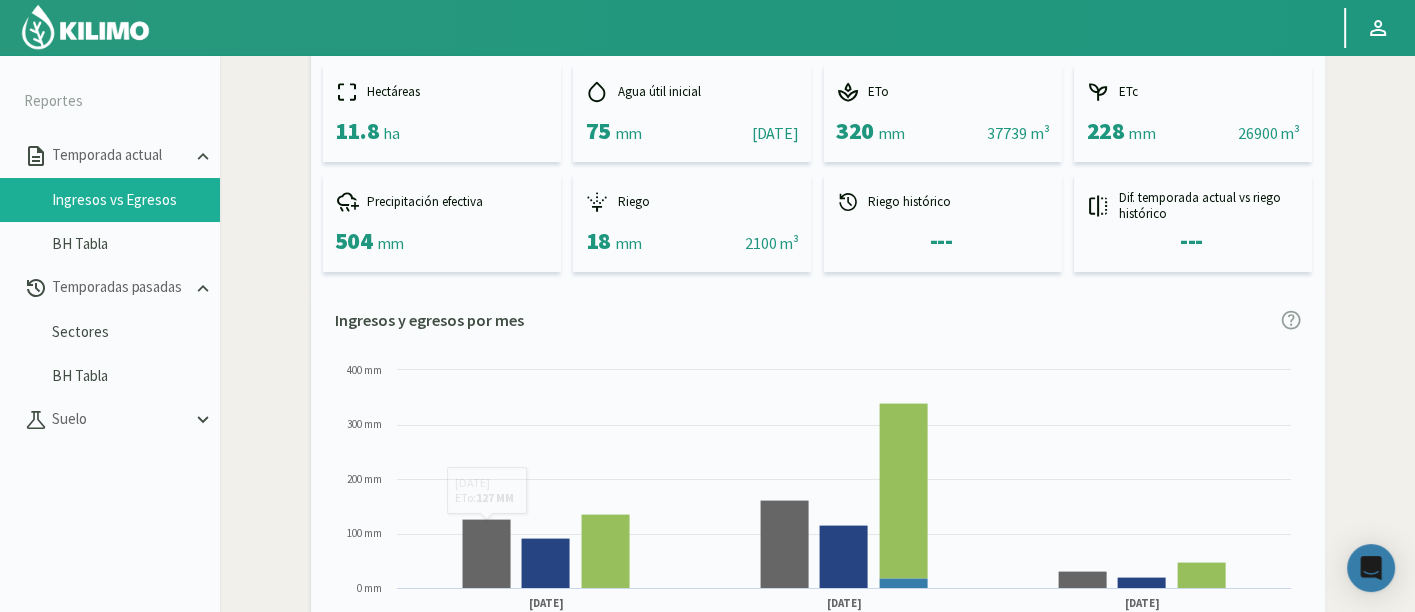 click 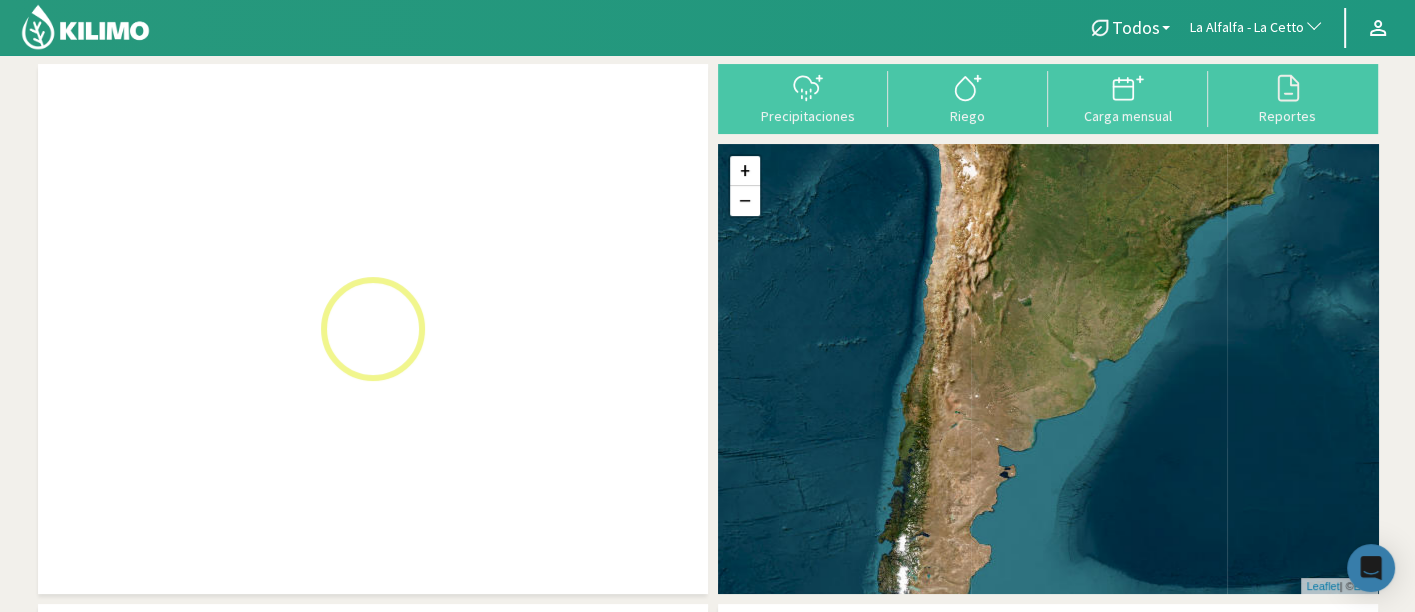 click on "La Alfalfa - La Cetto" 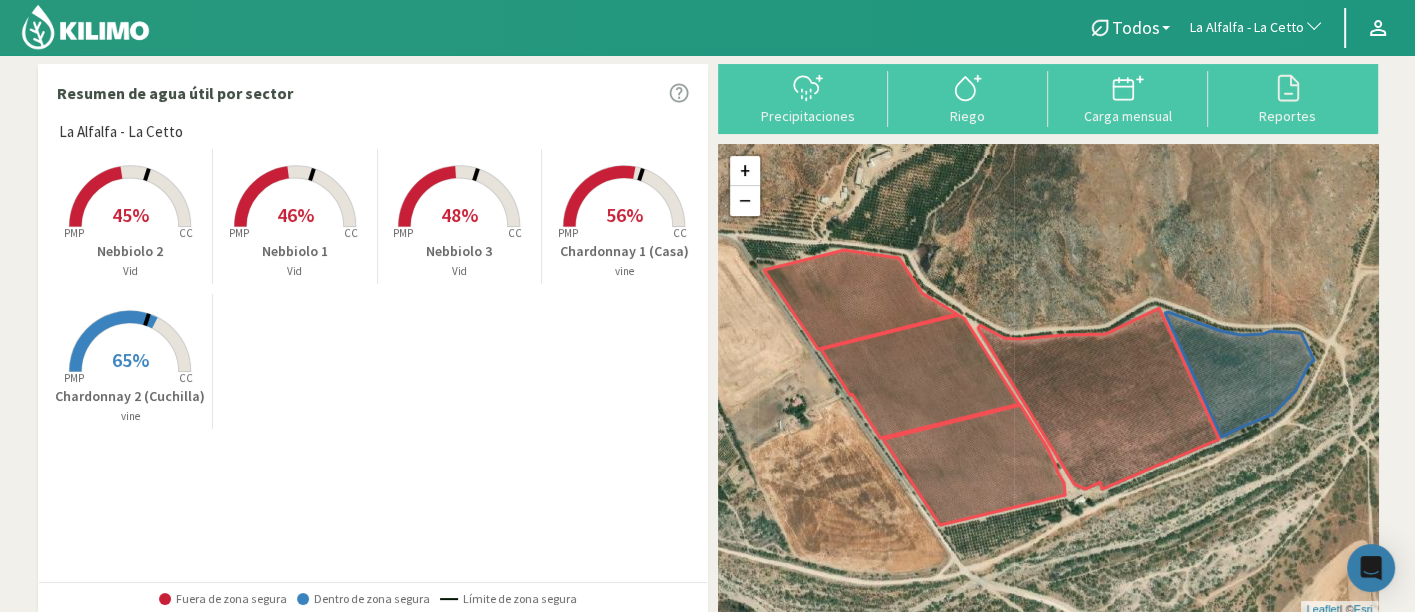 click on "La Alfalfa - La Cetto" 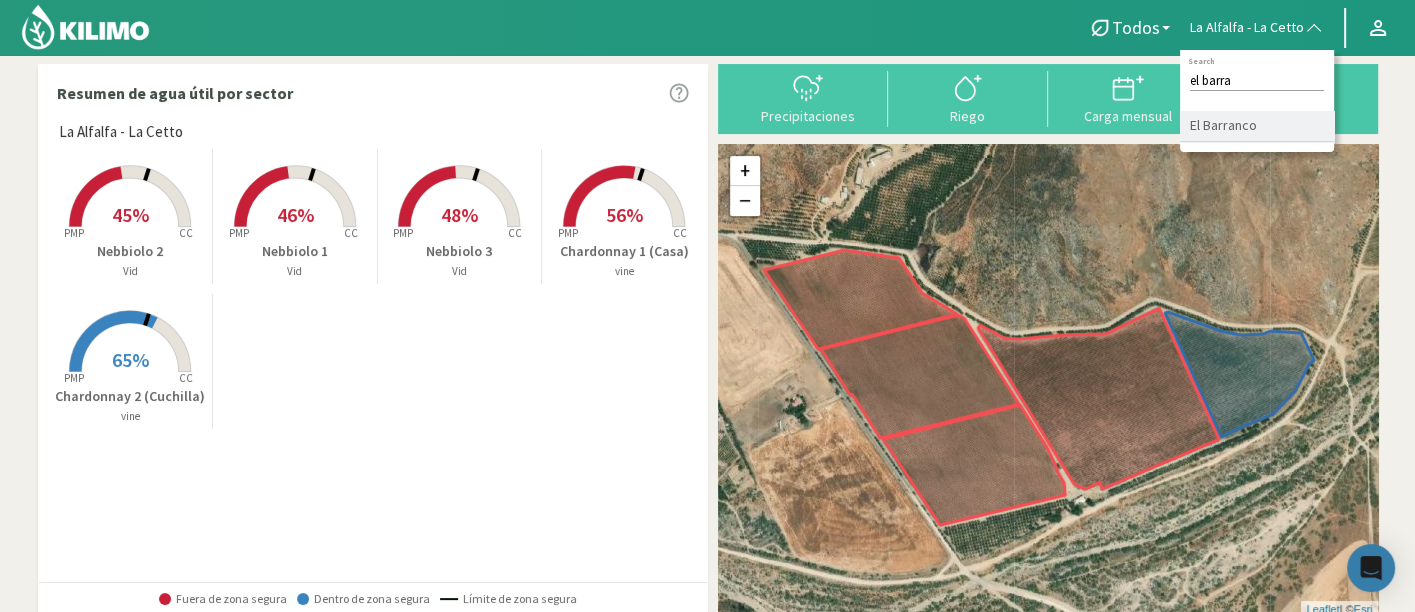 type on "el barra" 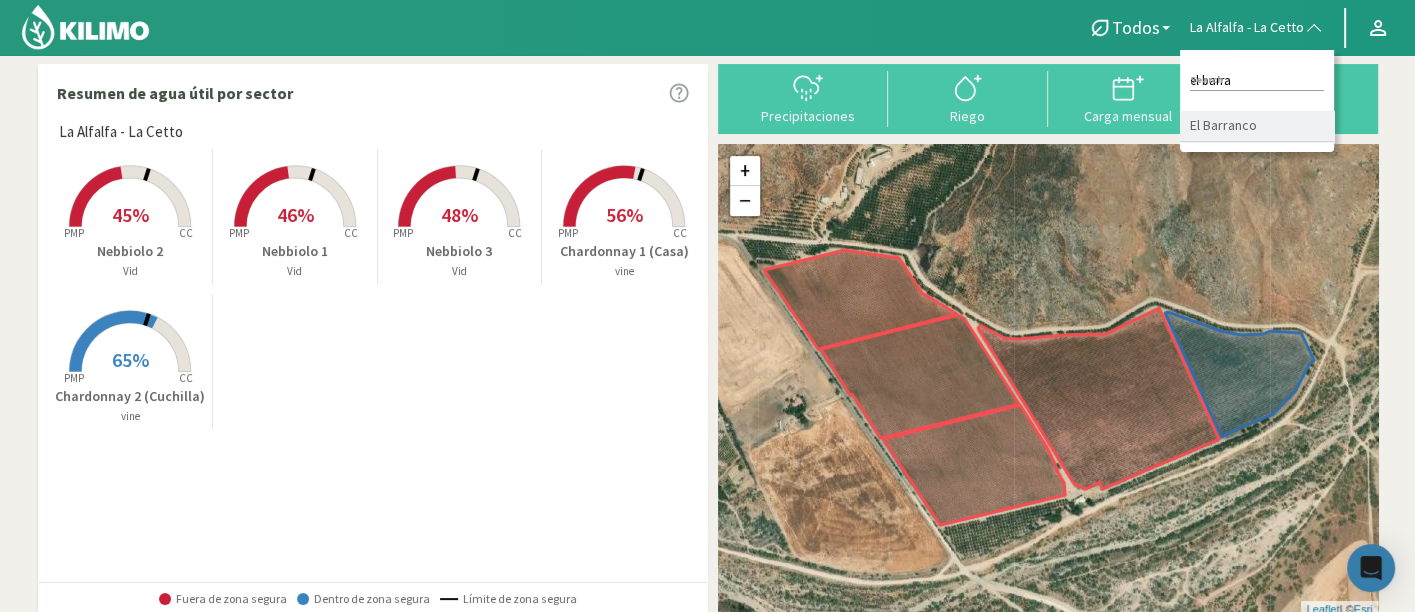 click on "El Barranco" 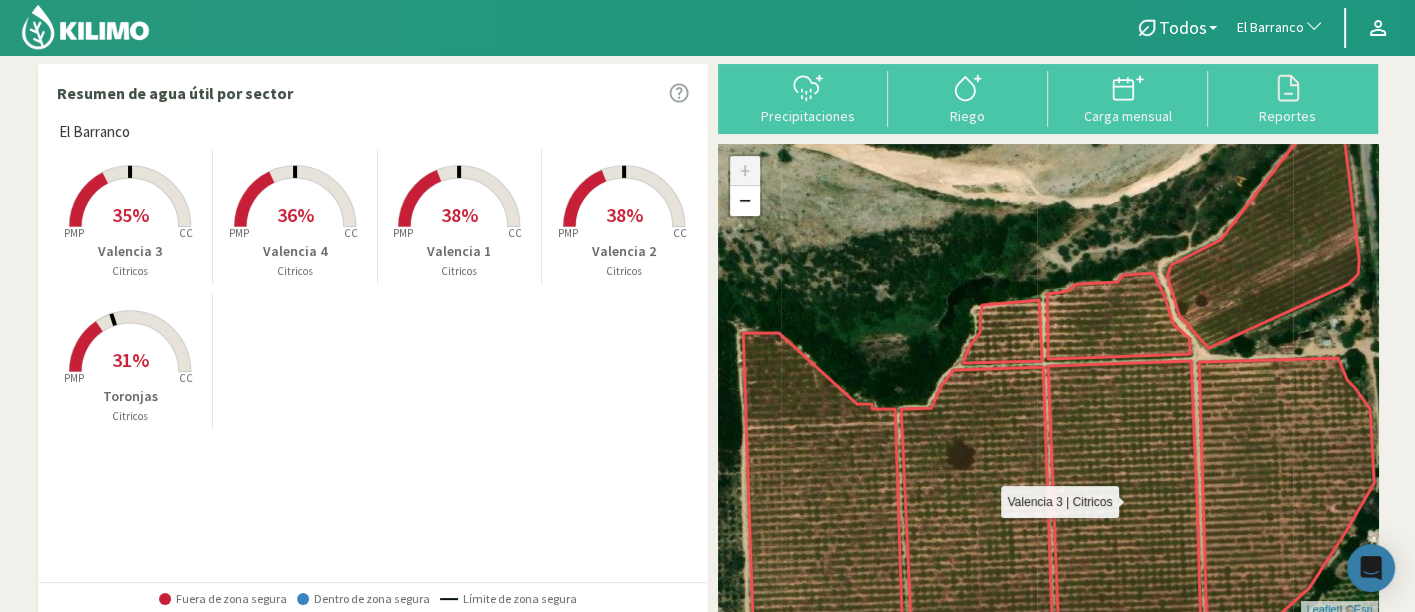 click 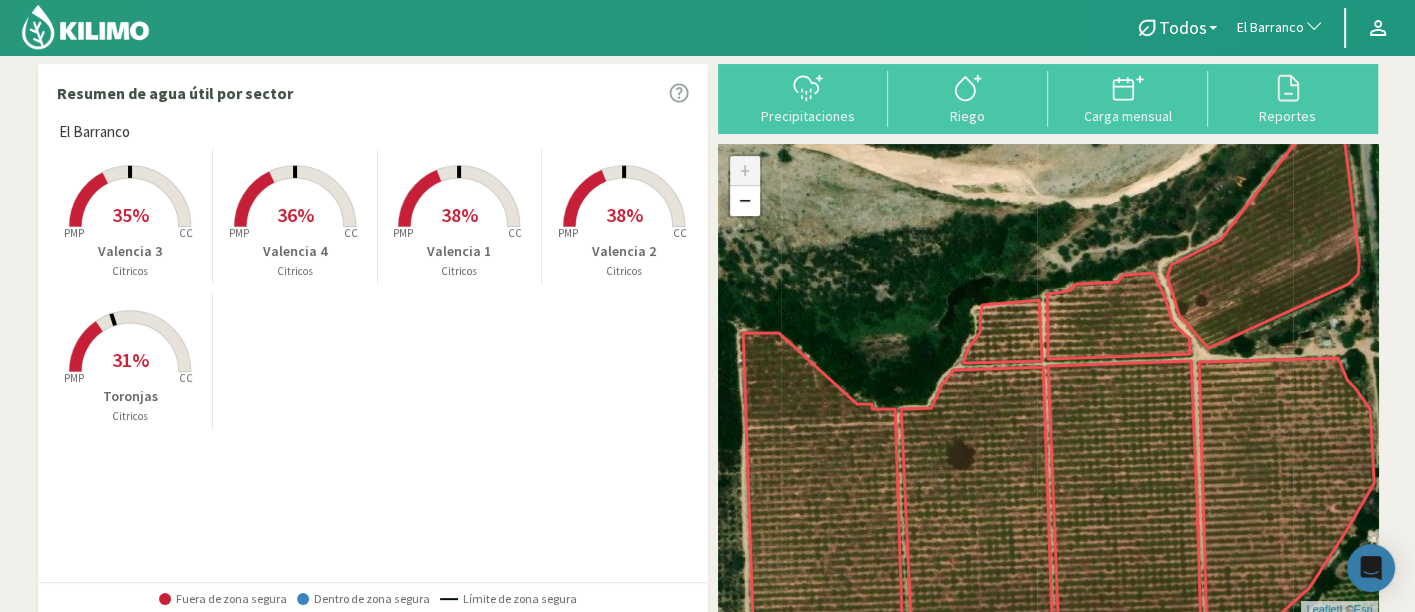 click on "Valencia 2" 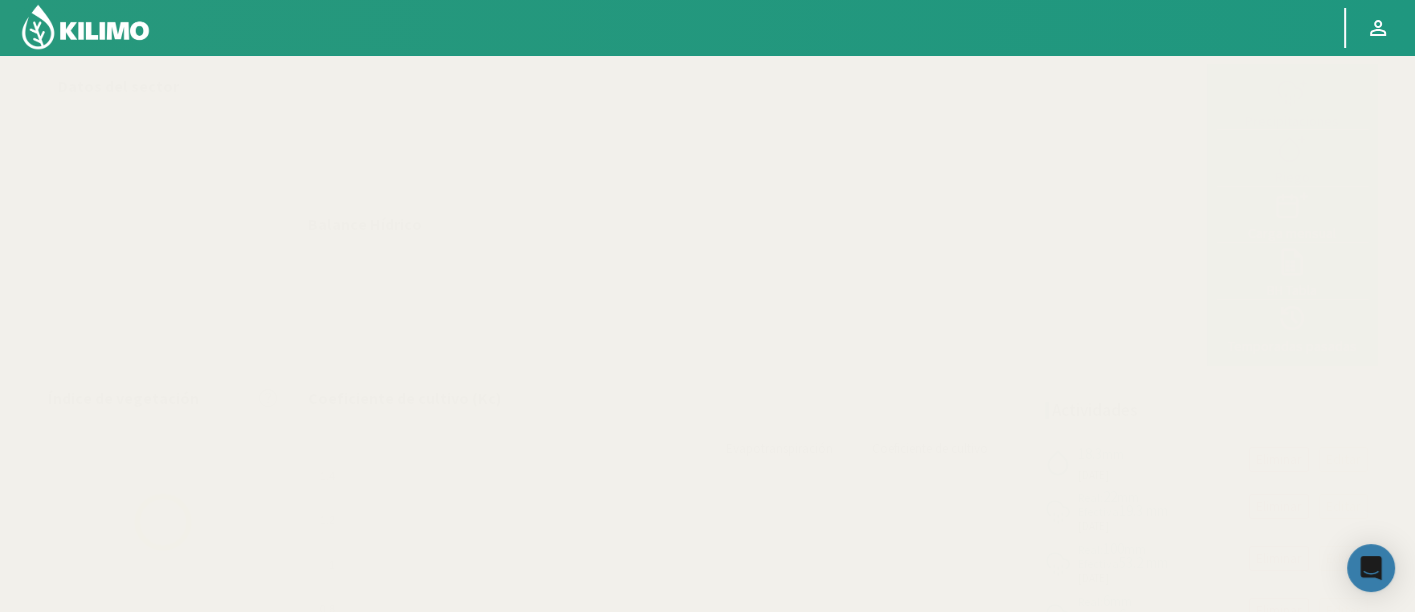 select on "83: Object" 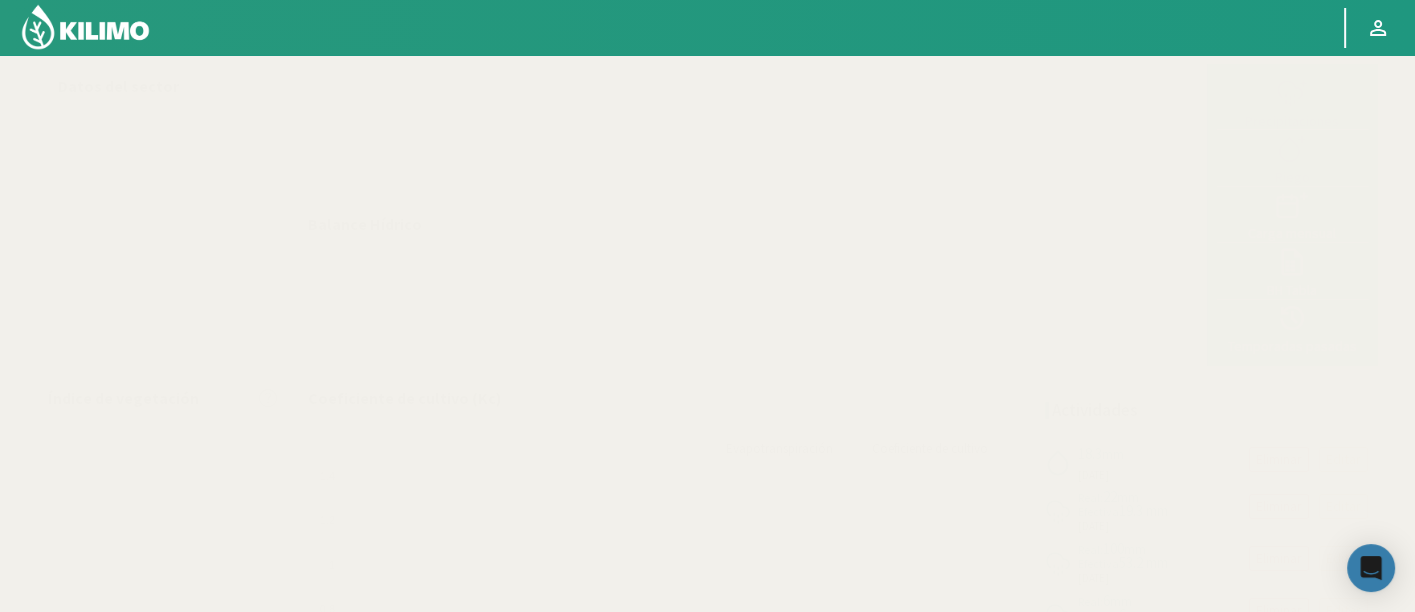 select on "2: Object" 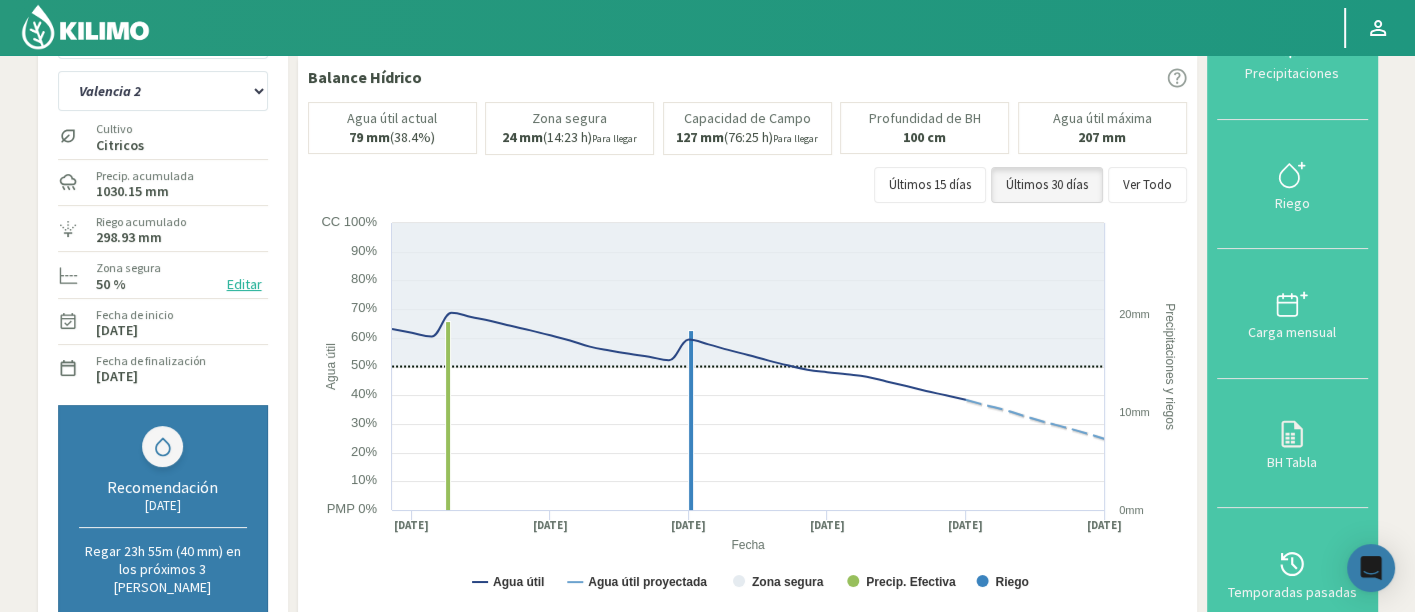 scroll, scrollTop: 0, scrollLeft: 0, axis: both 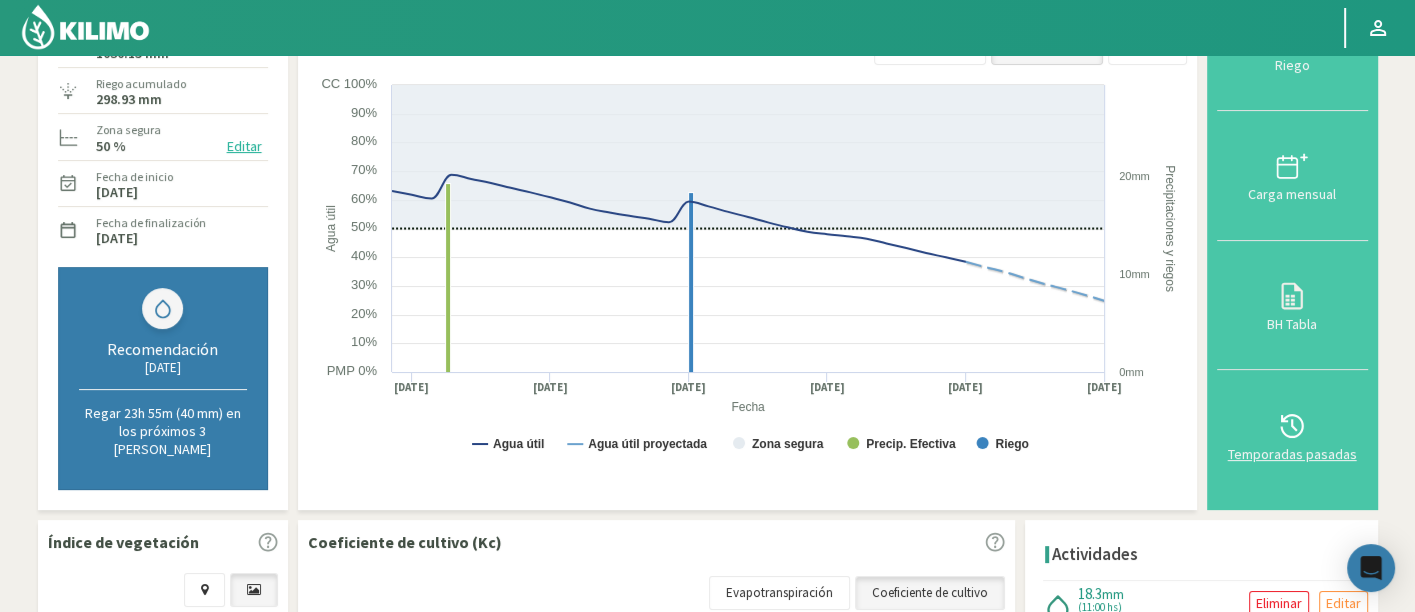 click at bounding box center (1292, 426) 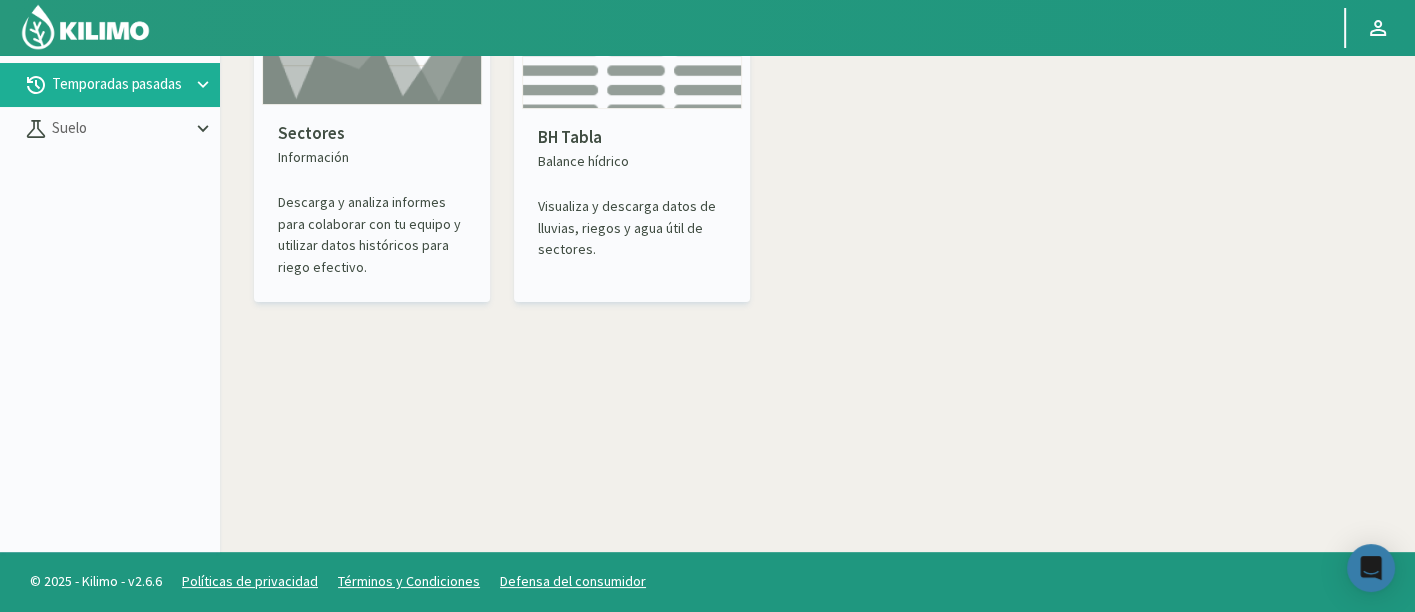 scroll, scrollTop: 114, scrollLeft: 0, axis: vertical 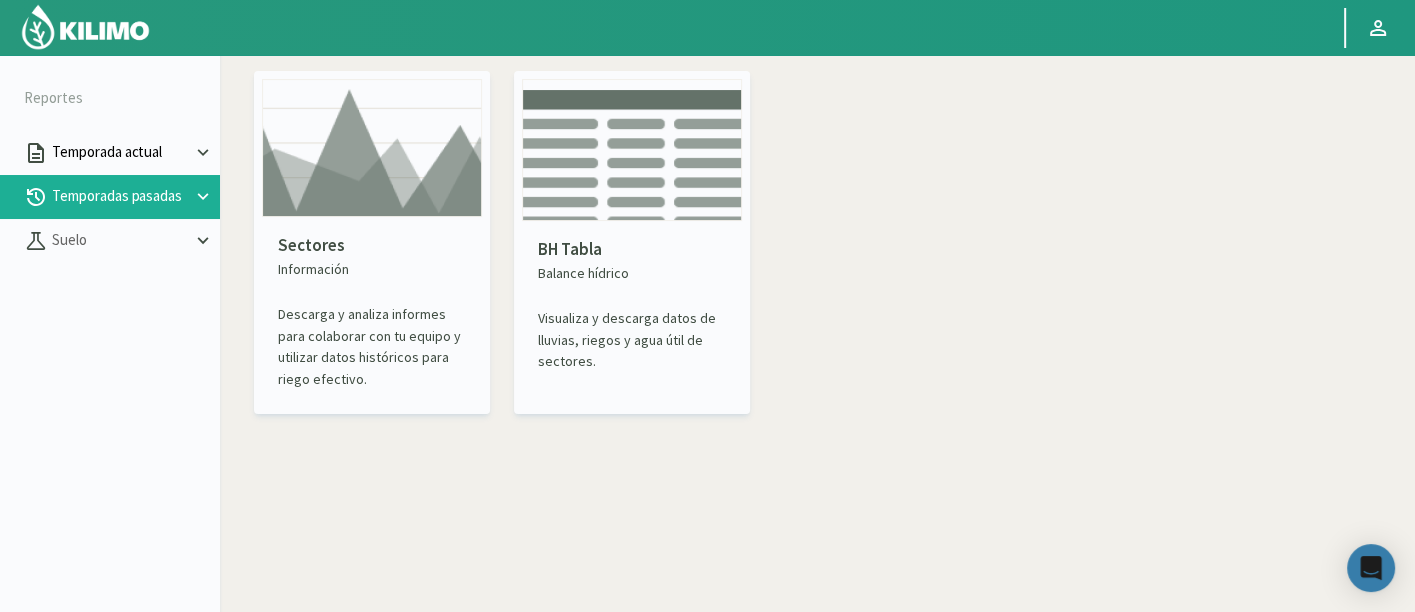 click on "Temporada actual" 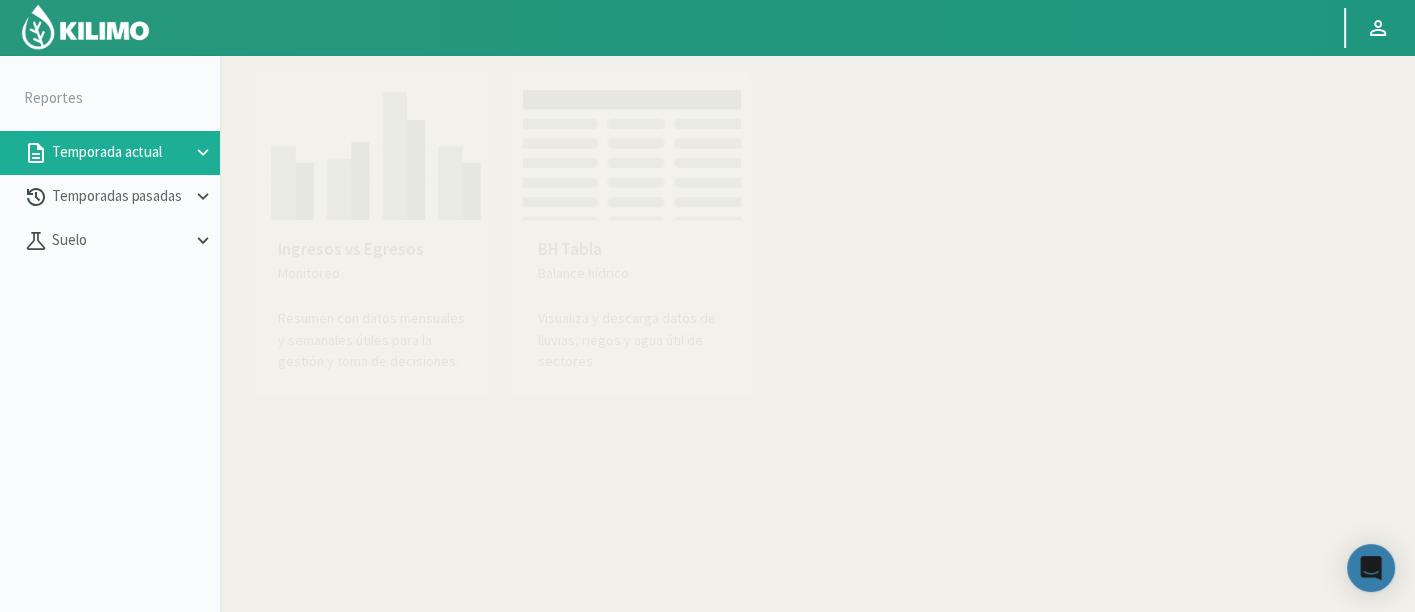 click 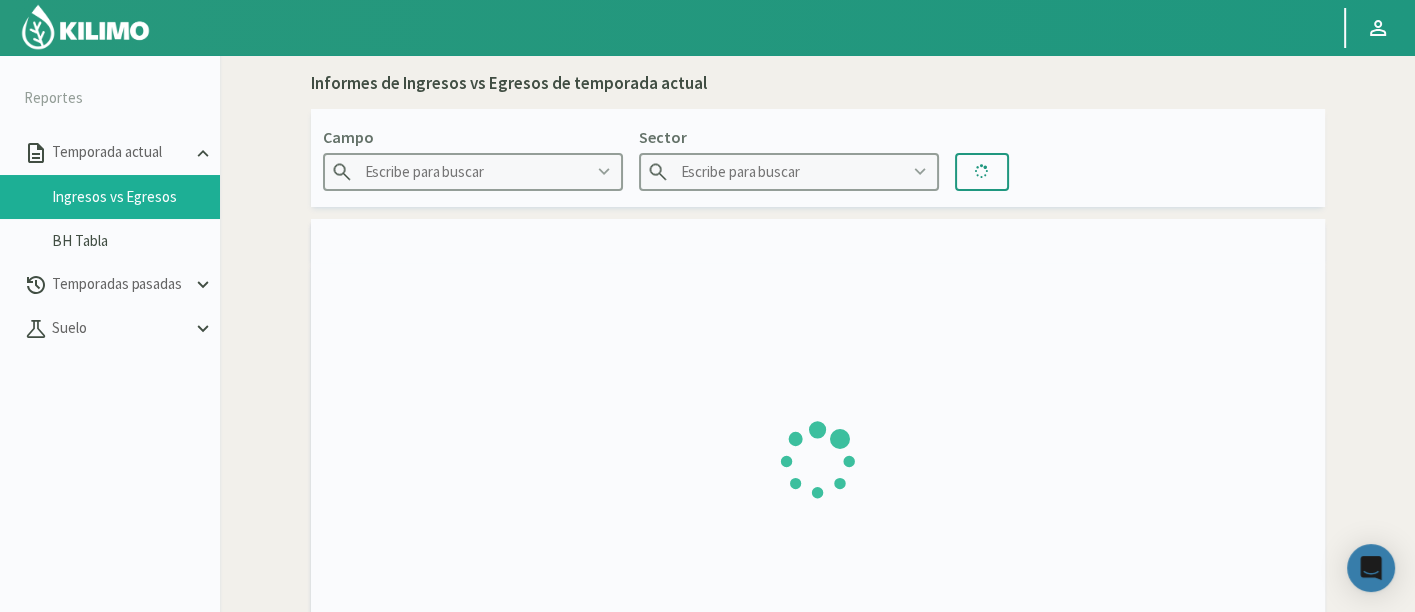 type on "8 Fuegos" 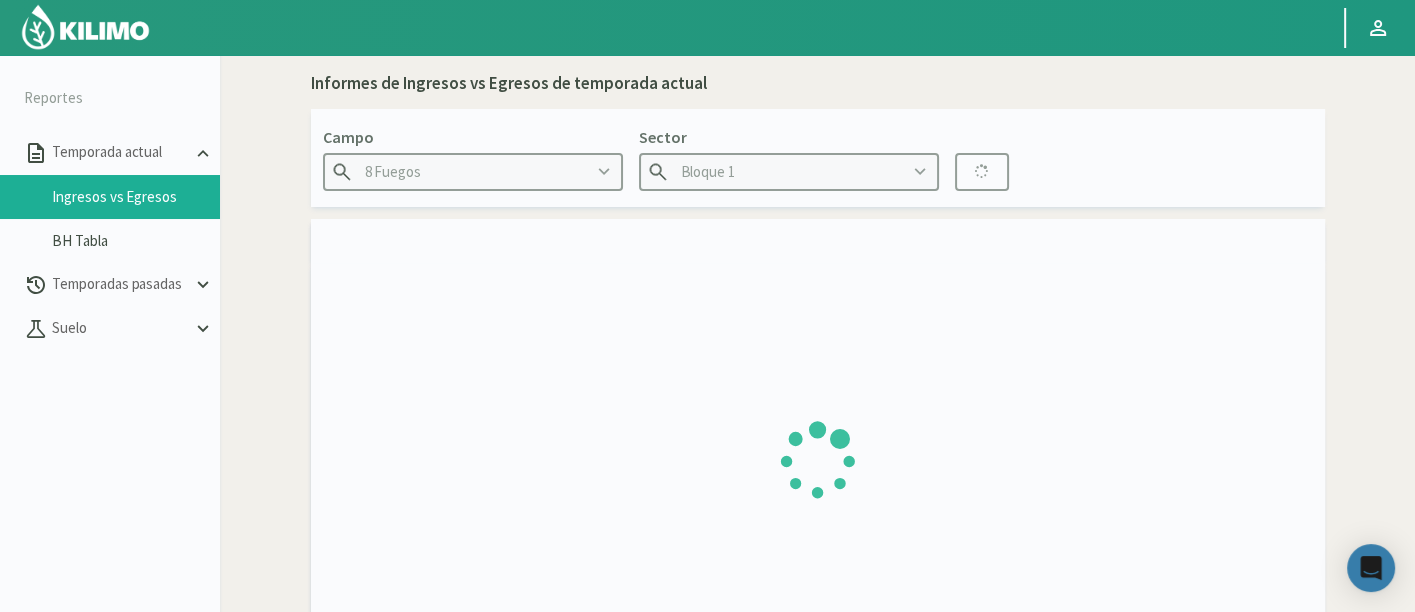 type on "[DATE] - [DATE]" 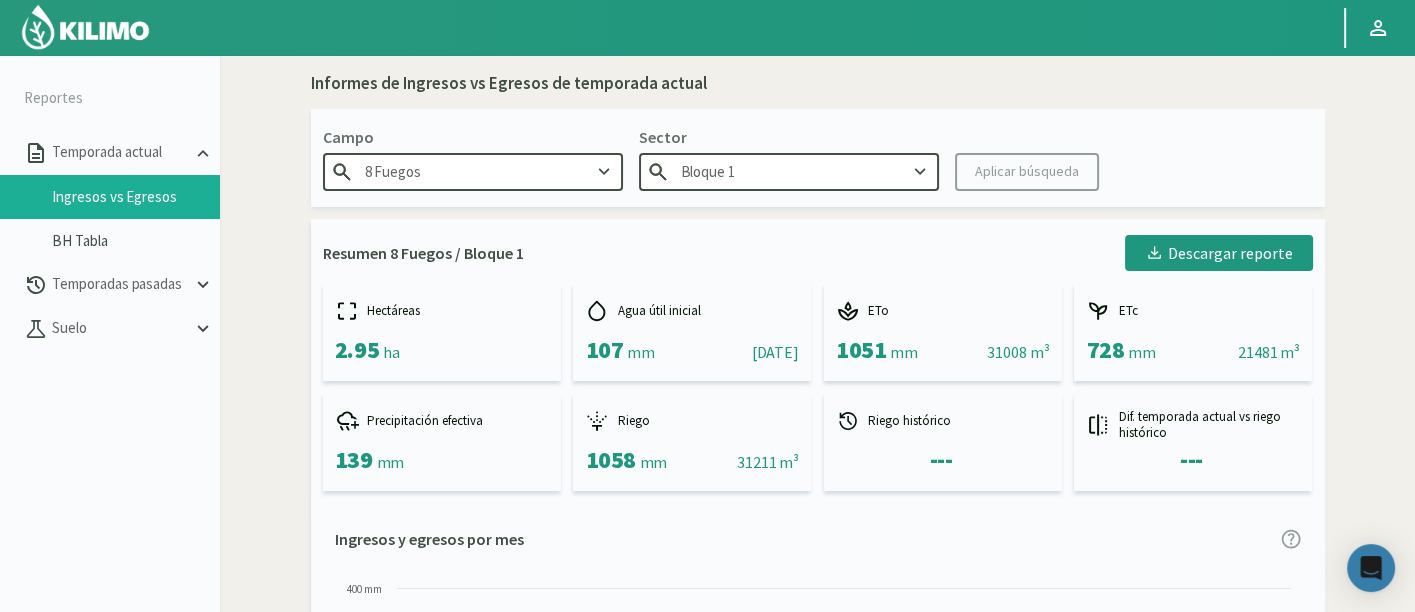 click on "8 Fuegos" 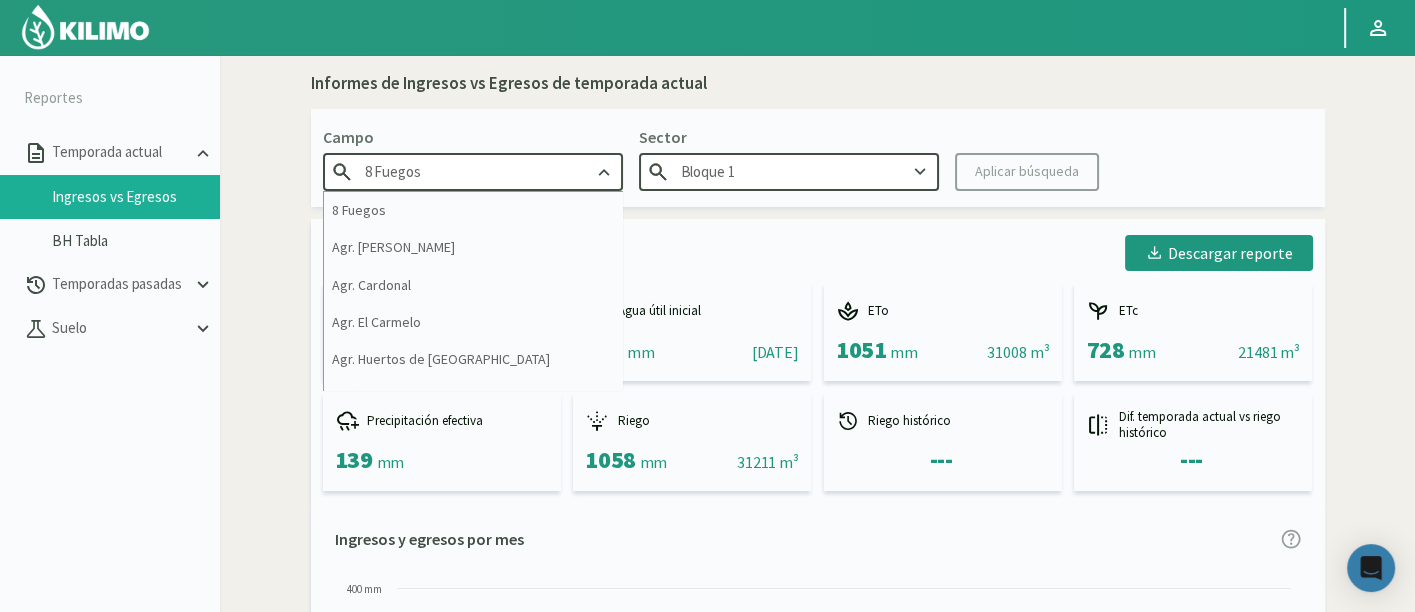 click on "8 Fuegos" 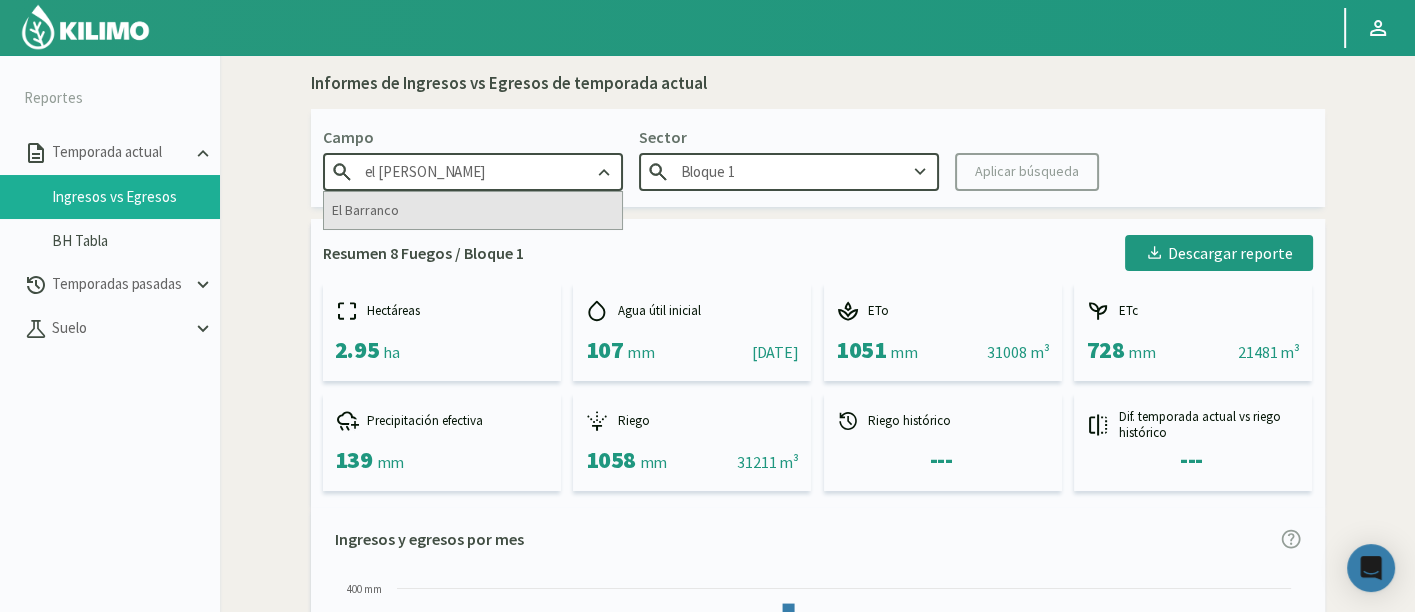 click on "El Barranco" 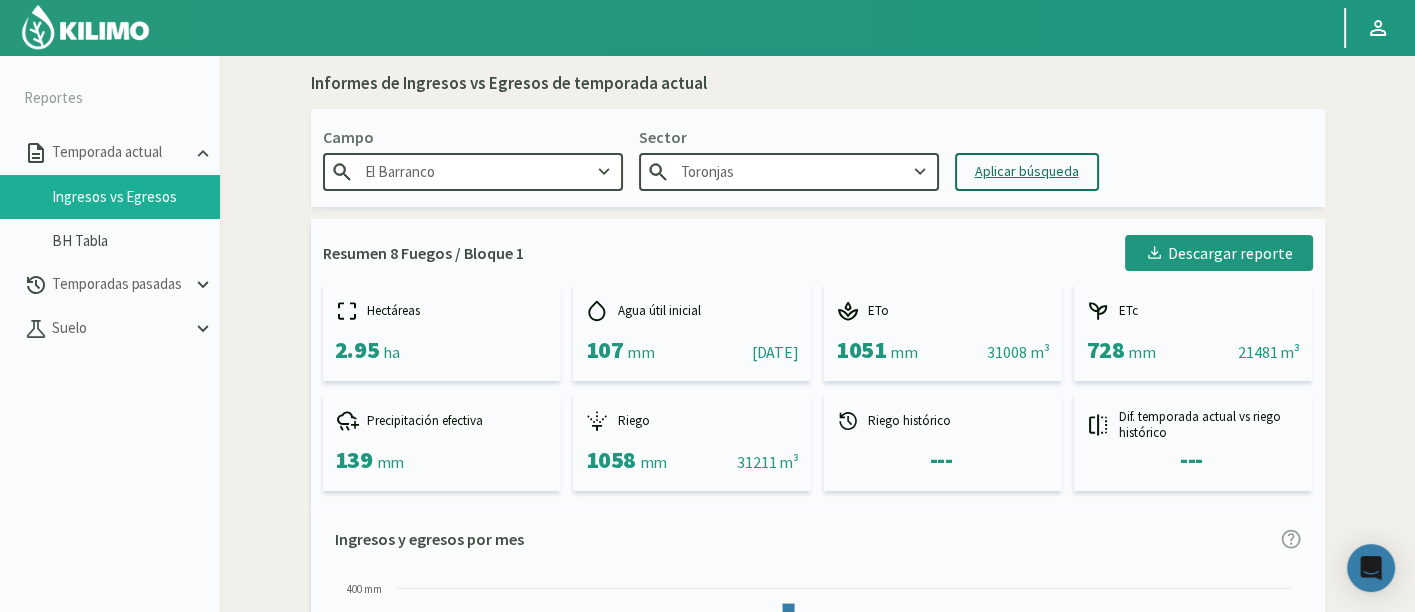 click on "Aplicar búsqueda" 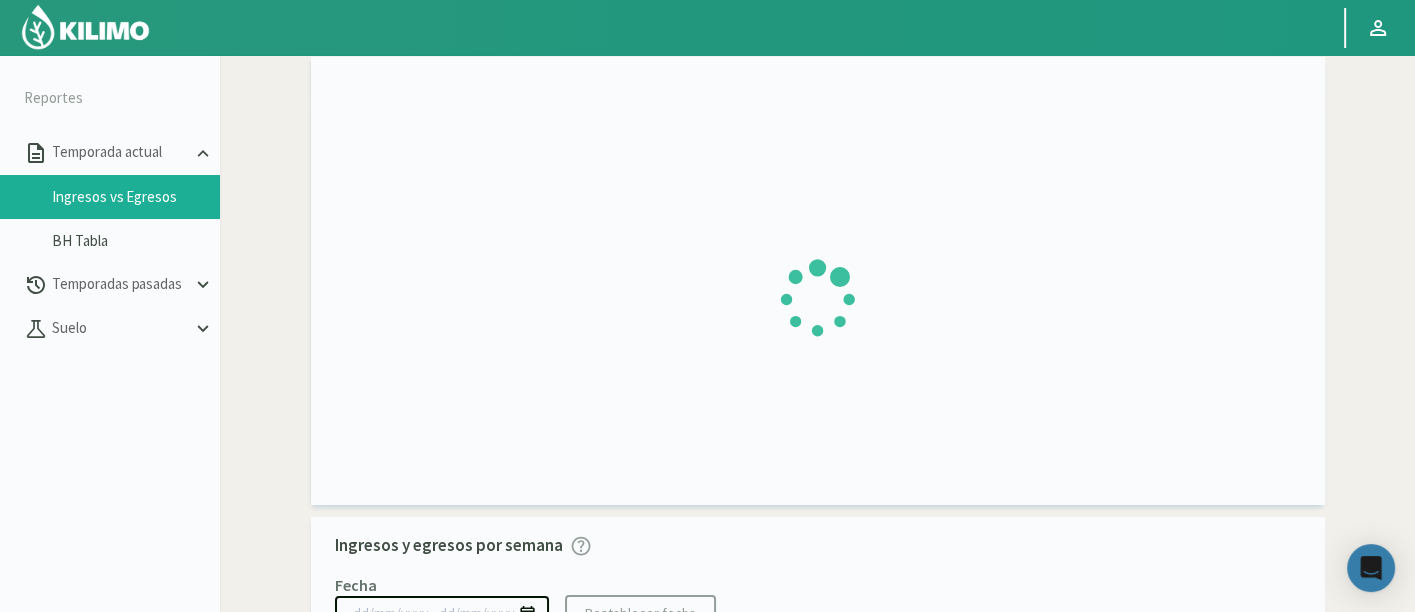 type on "El Barranco" 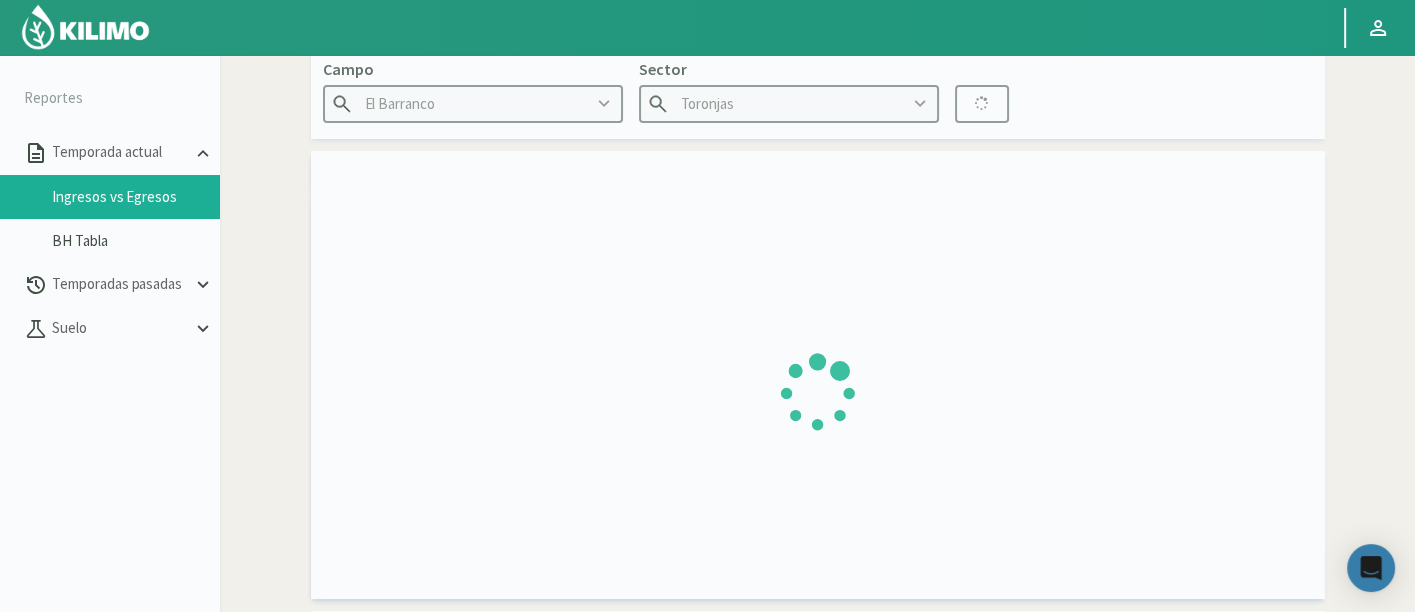 scroll, scrollTop: 0, scrollLeft: 0, axis: both 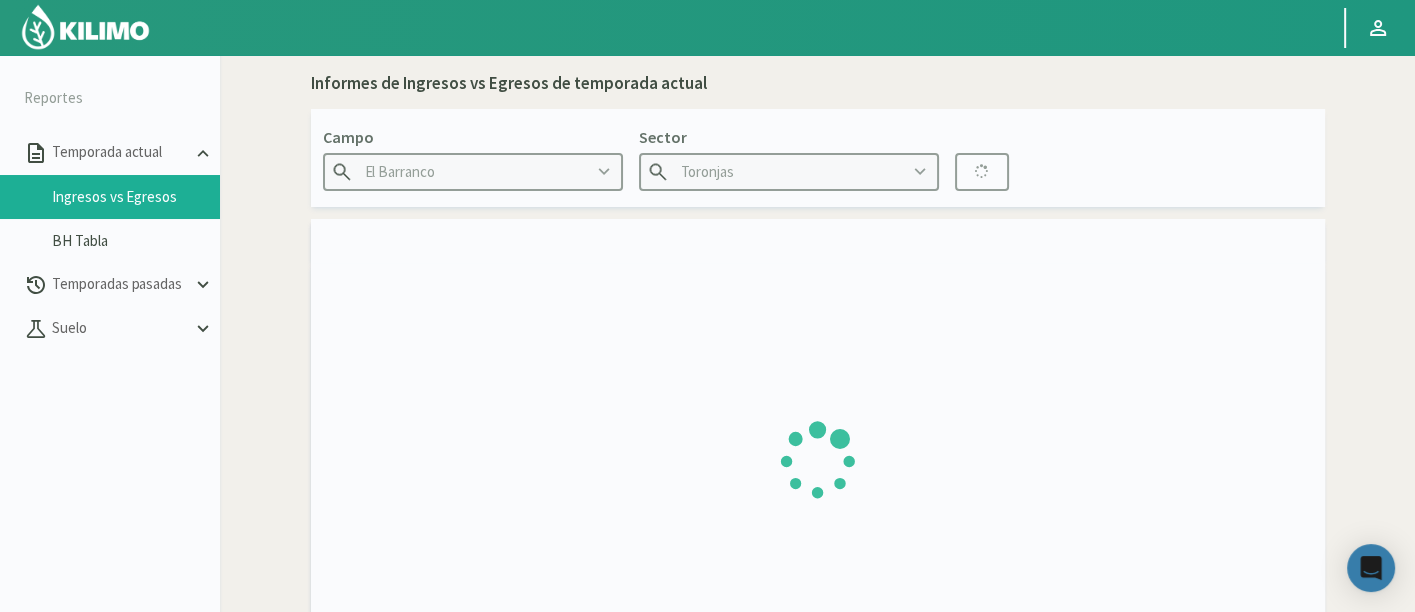 type on "17/06/2024 - 13/07/2025" 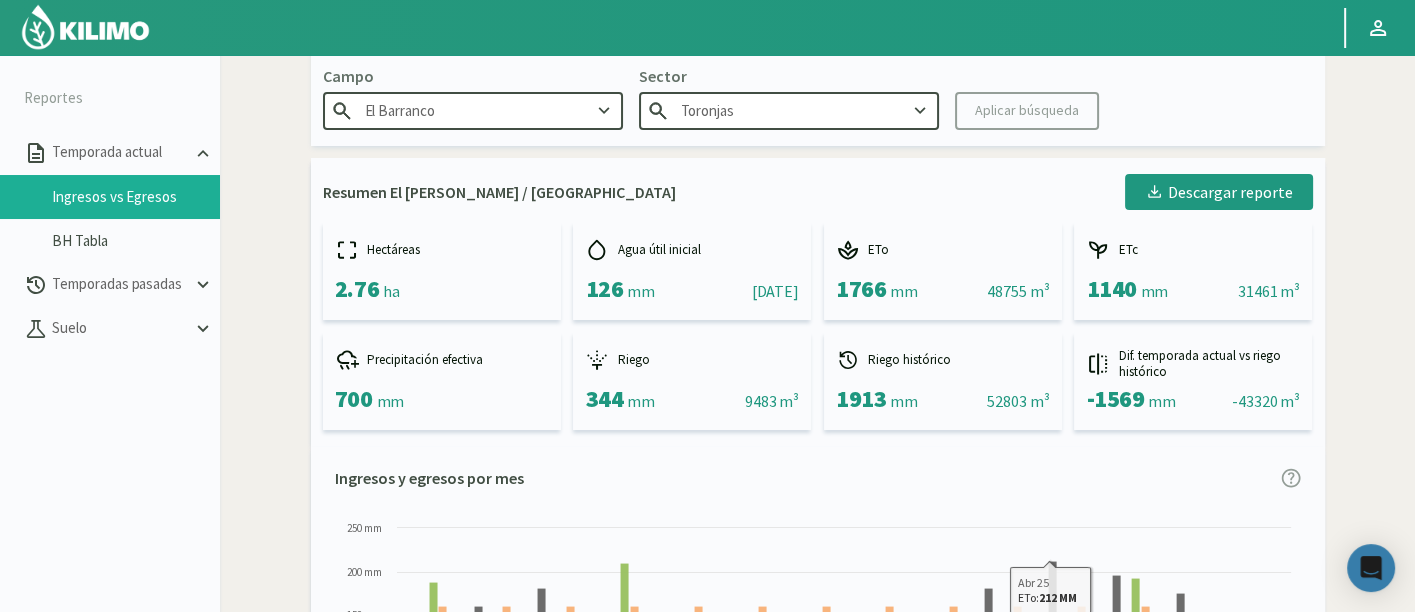 scroll, scrollTop: 0, scrollLeft: 0, axis: both 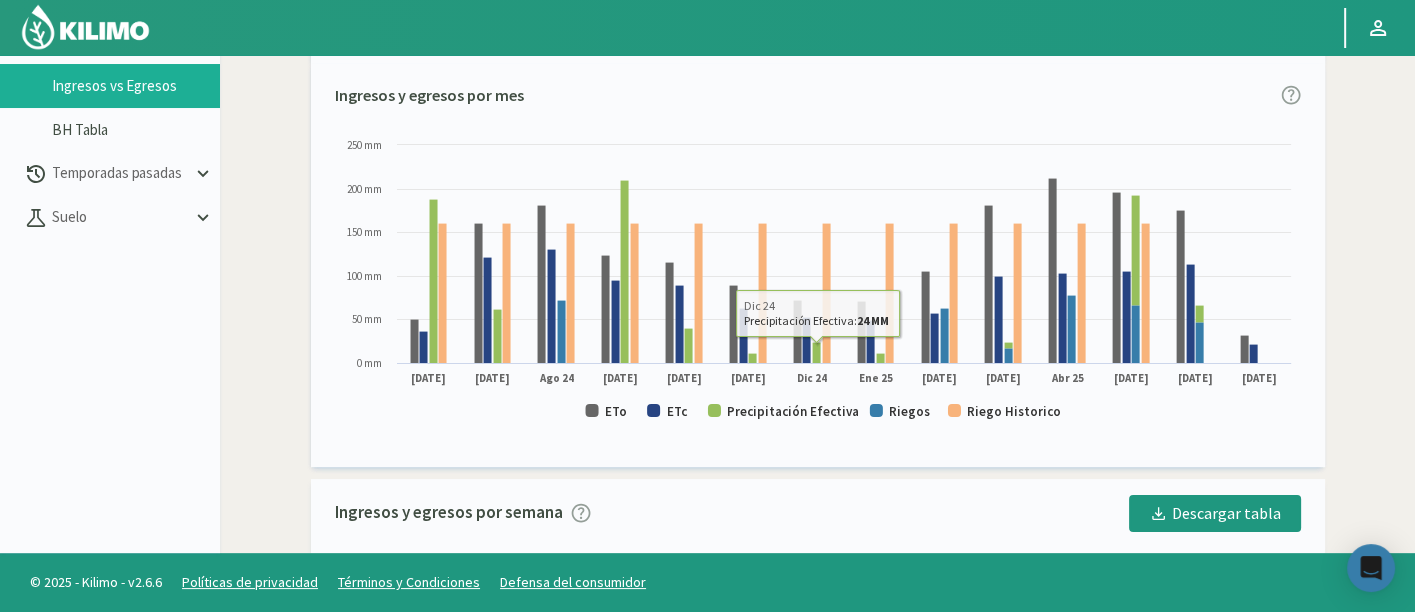 click 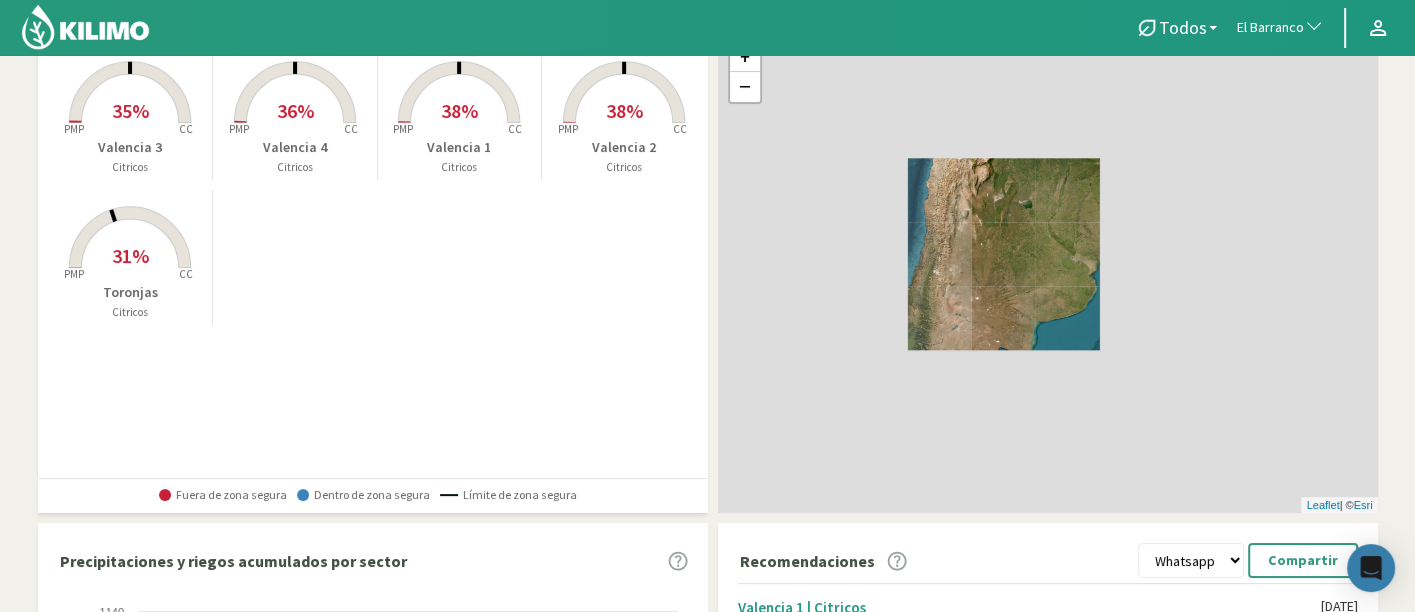 scroll, scrollTop: 593, scrollLeft: 0, axis: vertical 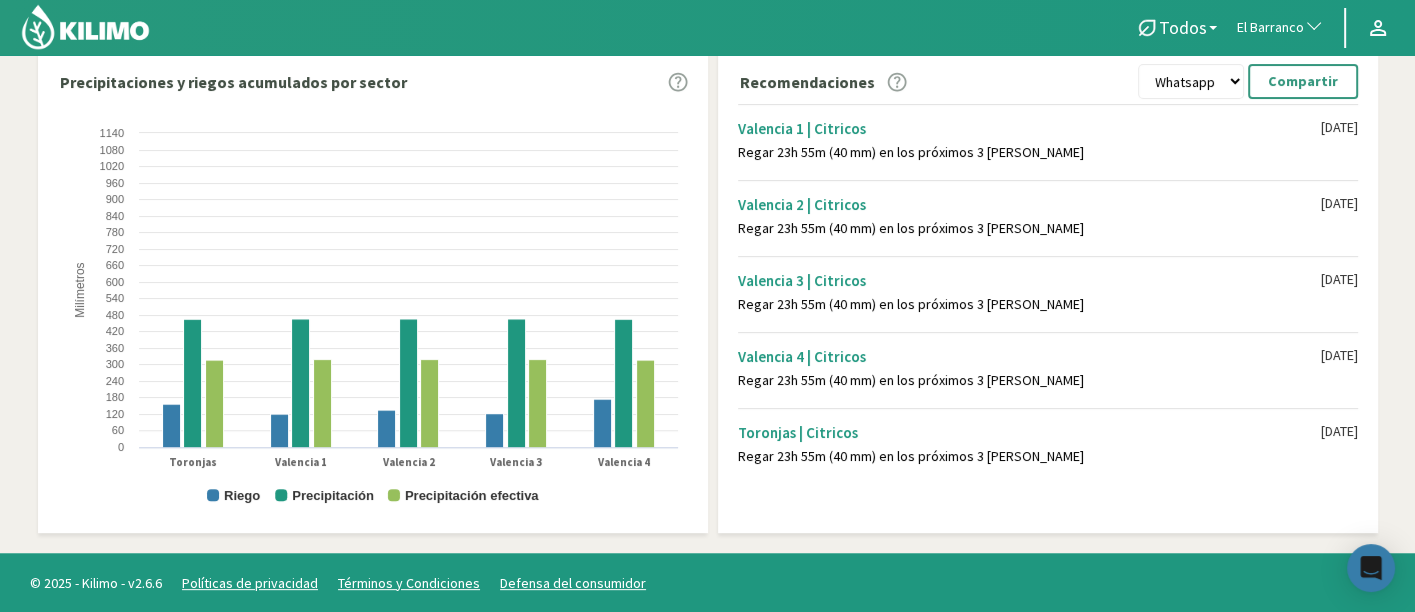 click on "El Barranco" 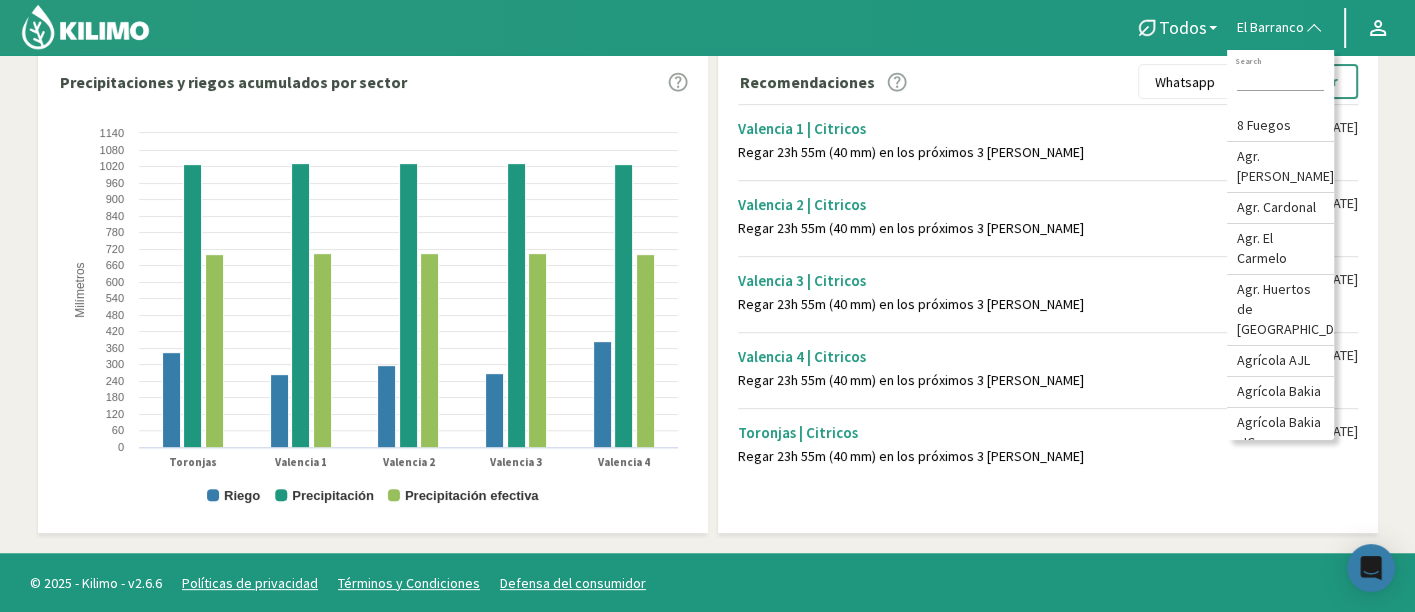 click at bounding box center [1280, 80] 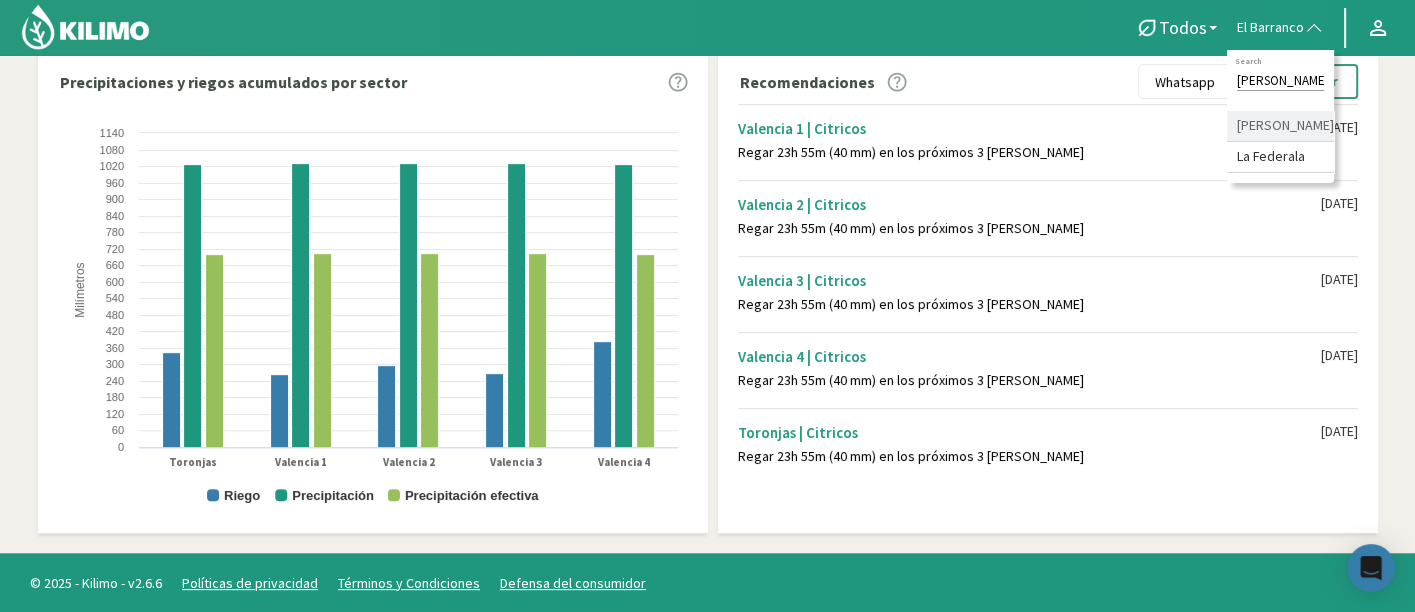 type on "feder" 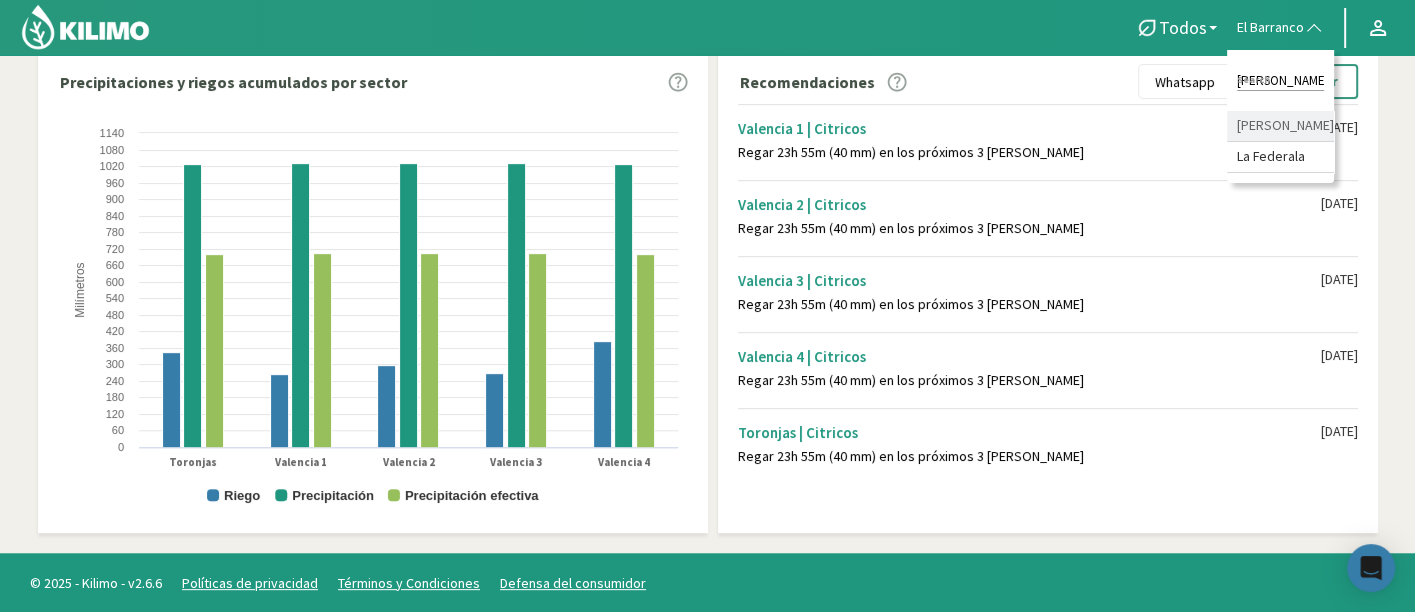 click on "[PERSON_NAME]" 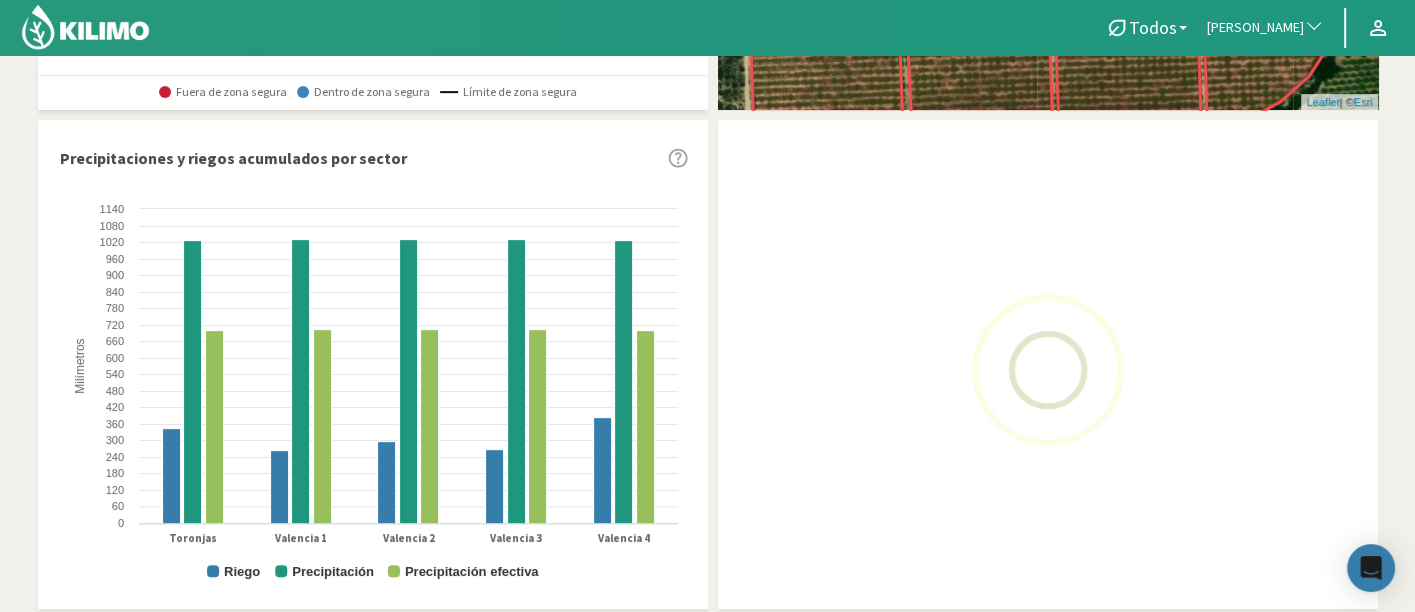 scroll, scrollTop: 482, scrollLeft: 0, axis: vertical 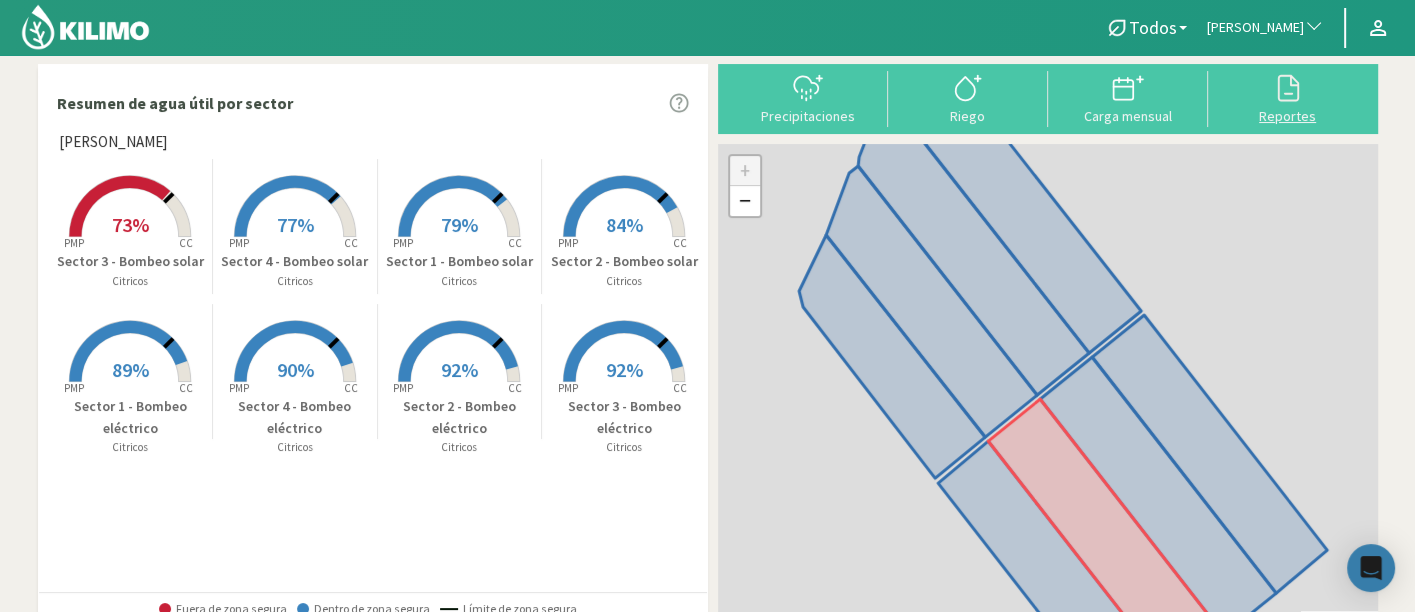 click at bounding box center [1288, 88] 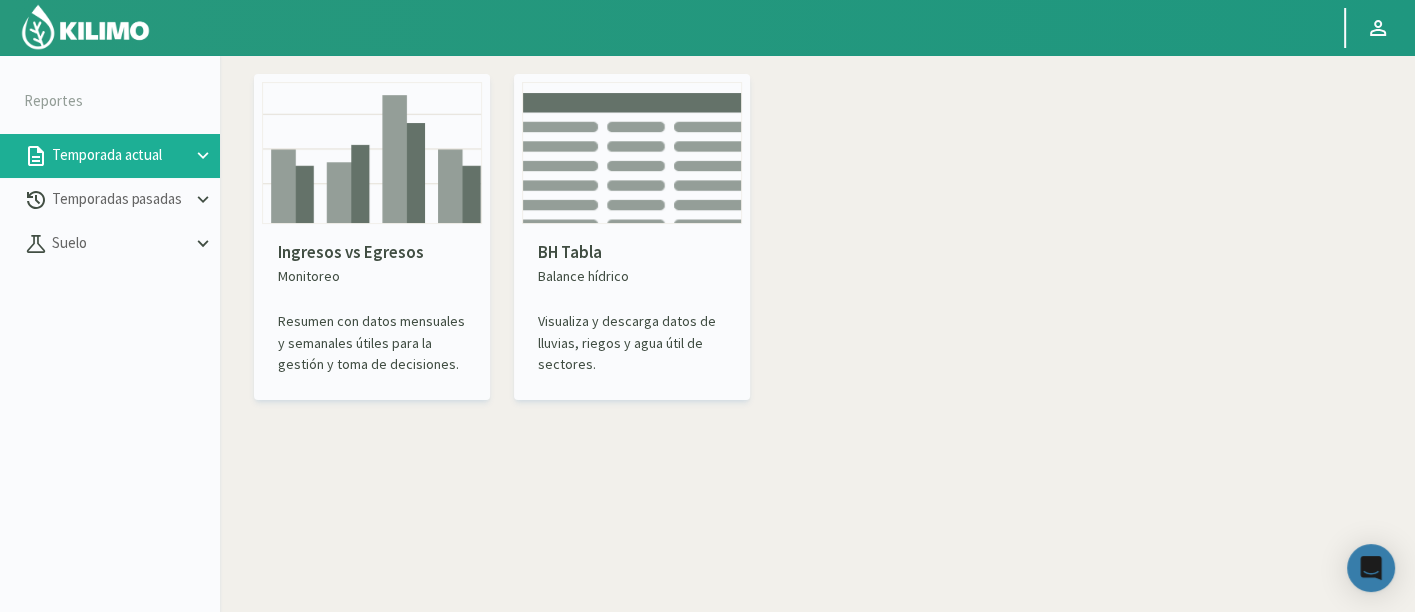 scroll, scrollTop: 0, scrollLeft: 0, axis: both 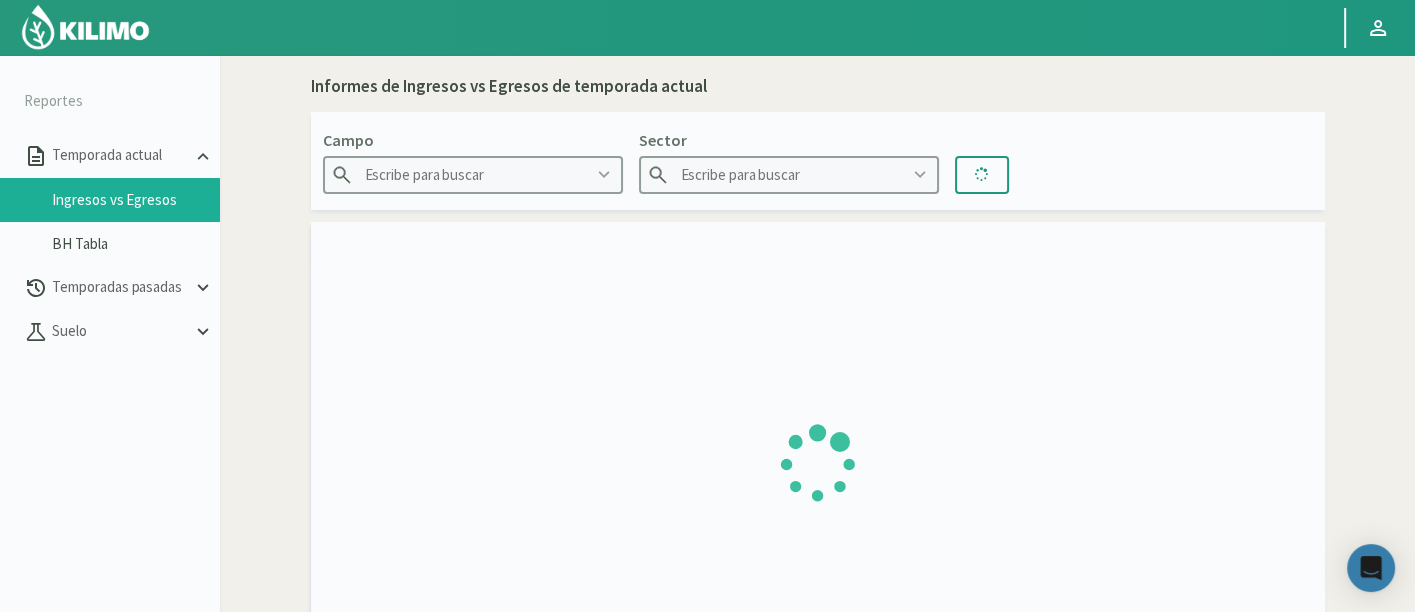 type on "8 Fuegos" 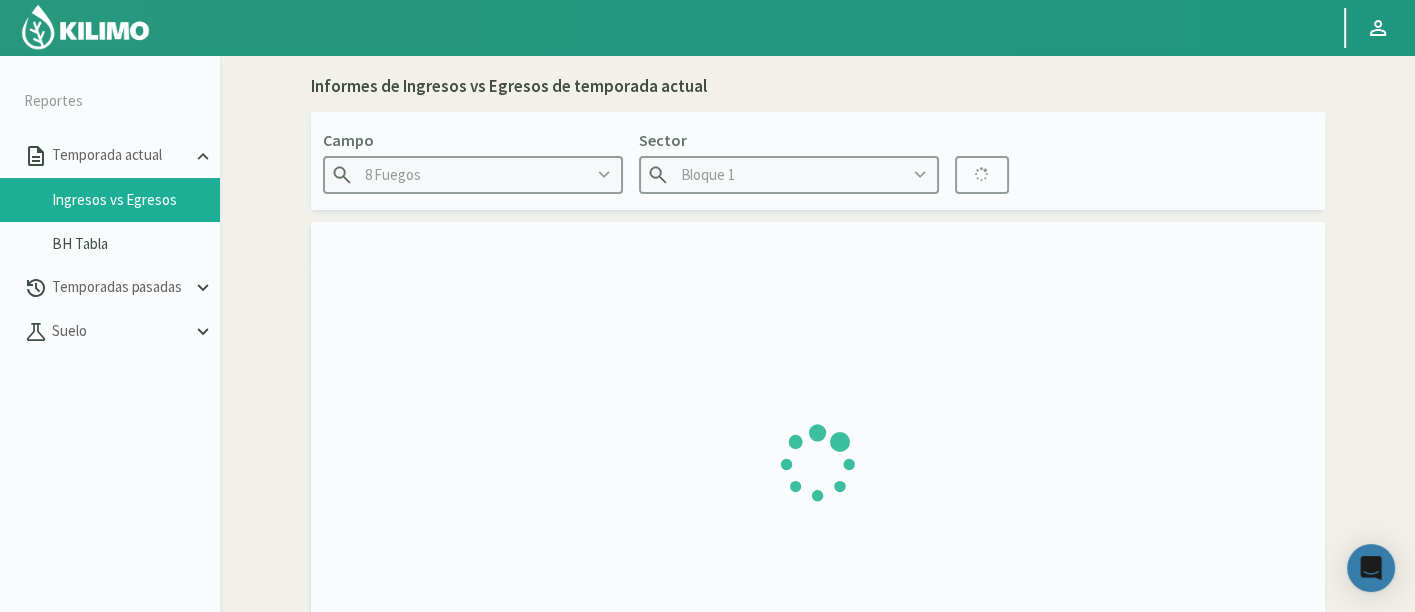 type on "[DATE] - [DATE]" 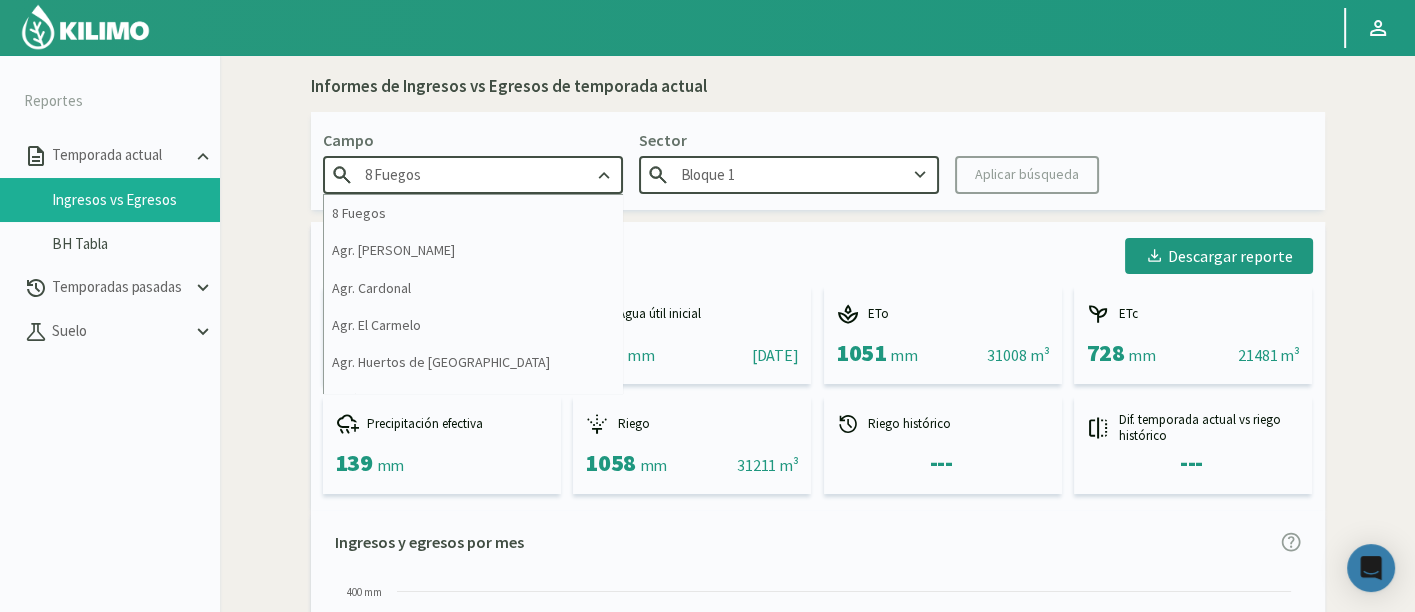 click on "8 Fuegos" 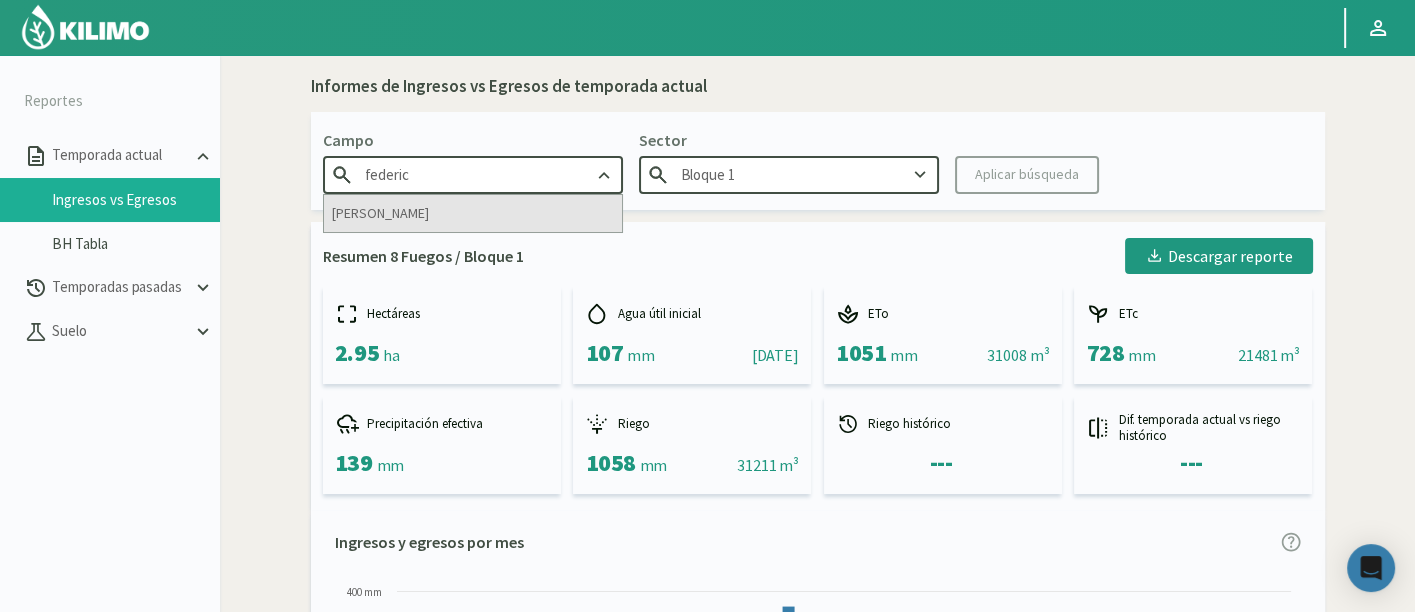 click on "[PERSON_NAME]" 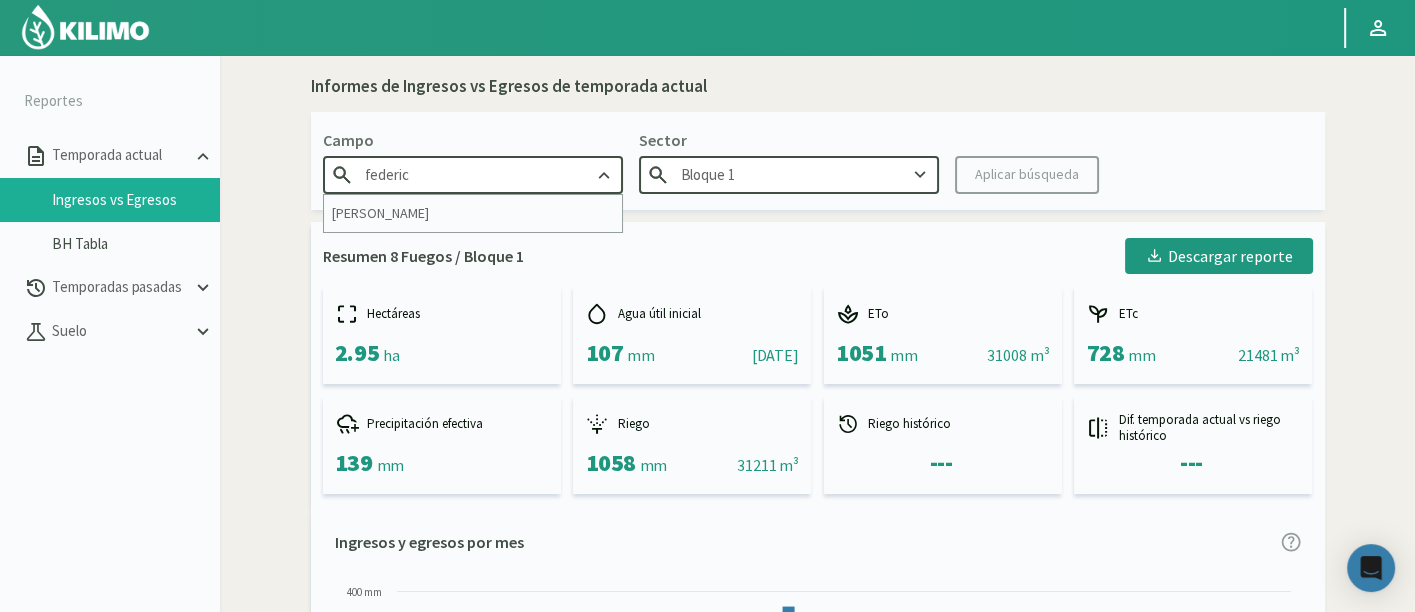 type on "[PERSON_NAME]" 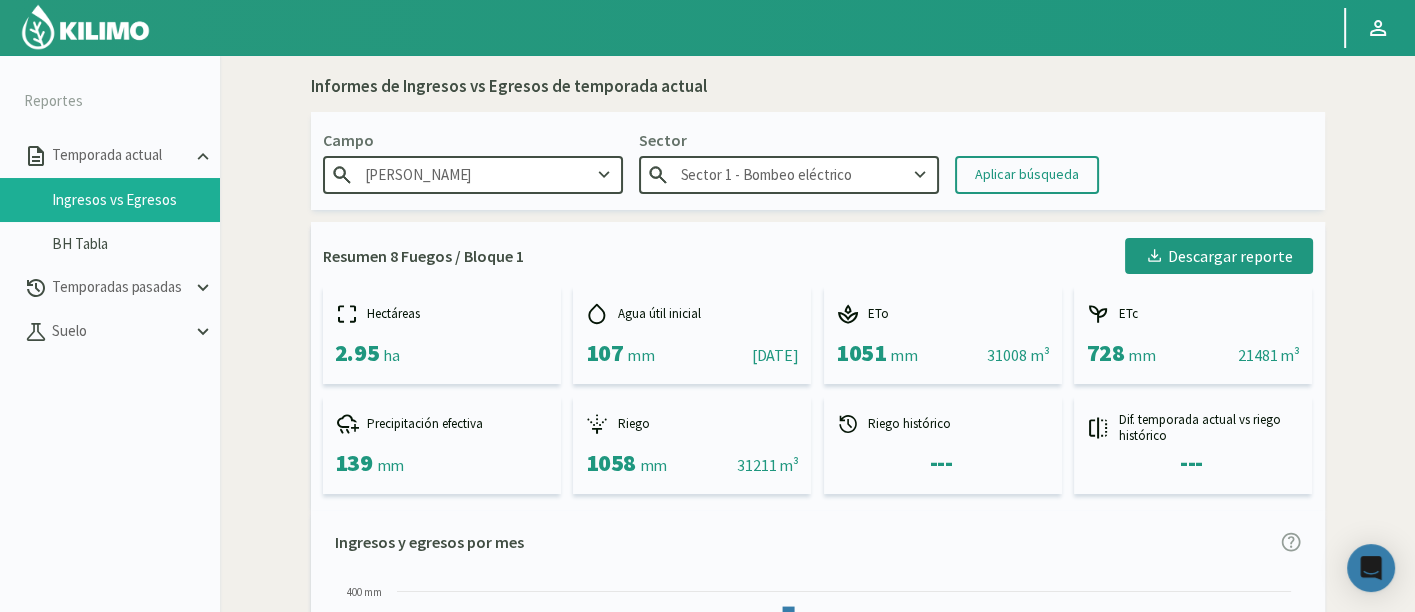 click on "Sector 1 - Bombeo eléctrico" 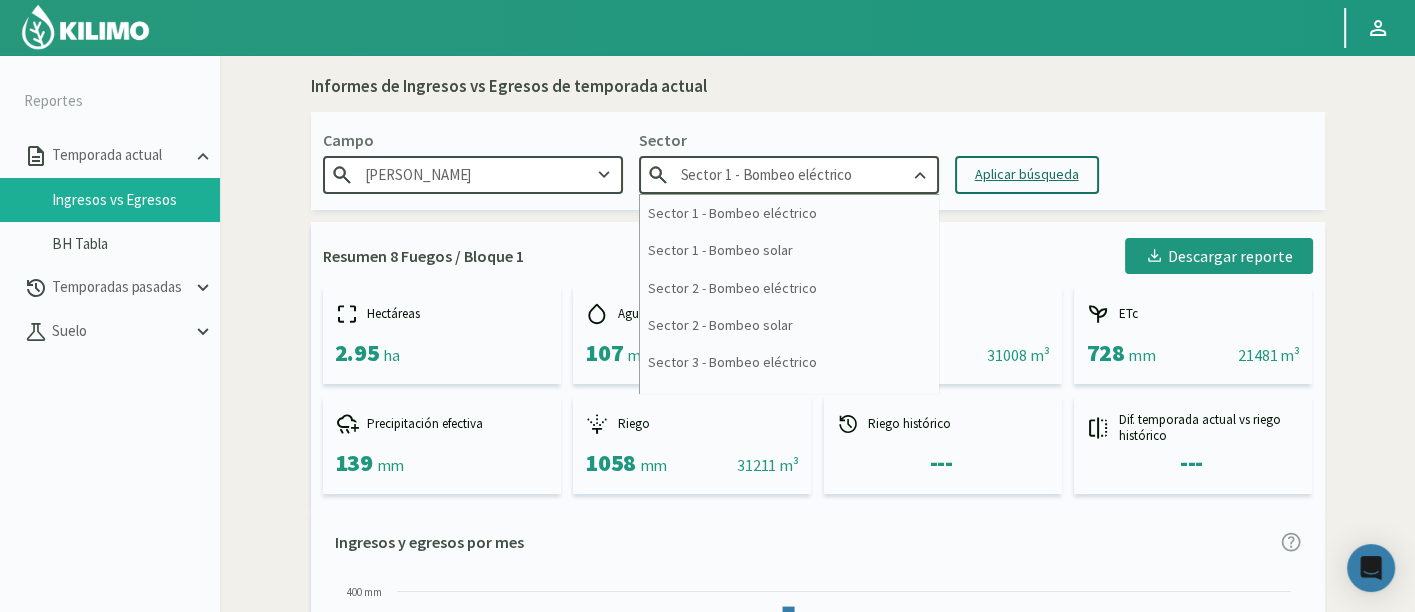 click on "Aplicar búsqueda" 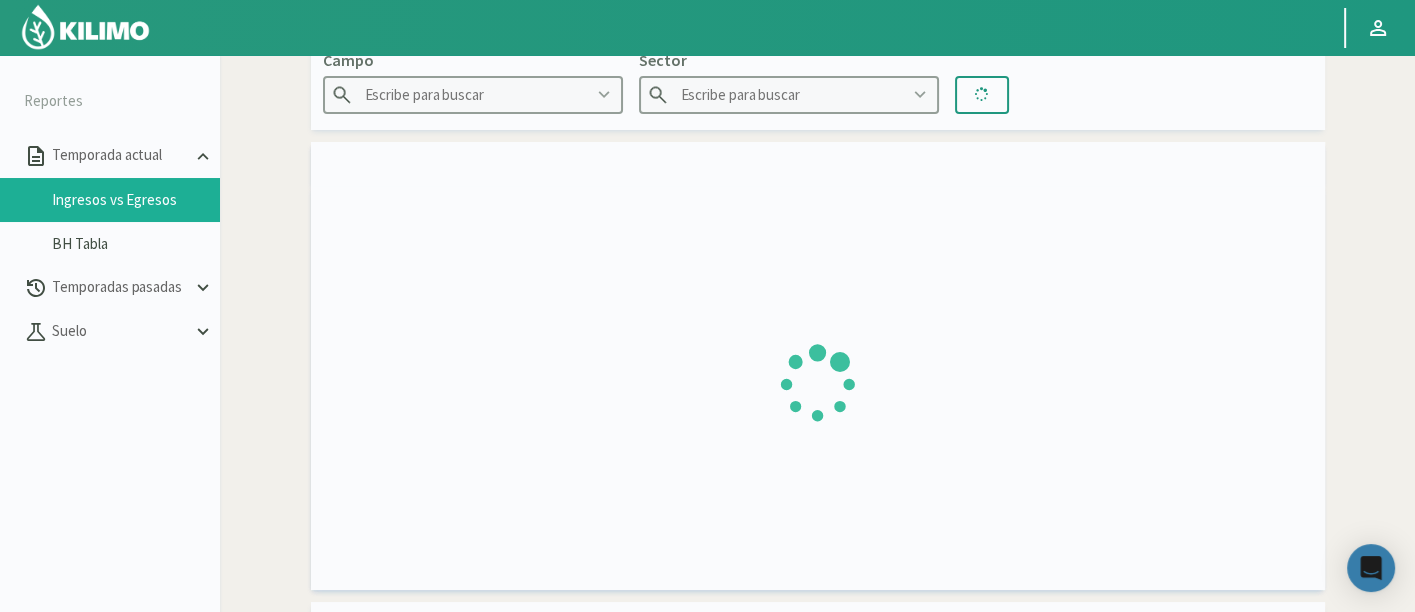 scroll, scrollTop: 162, scrollLeft: 0, axis: vertical 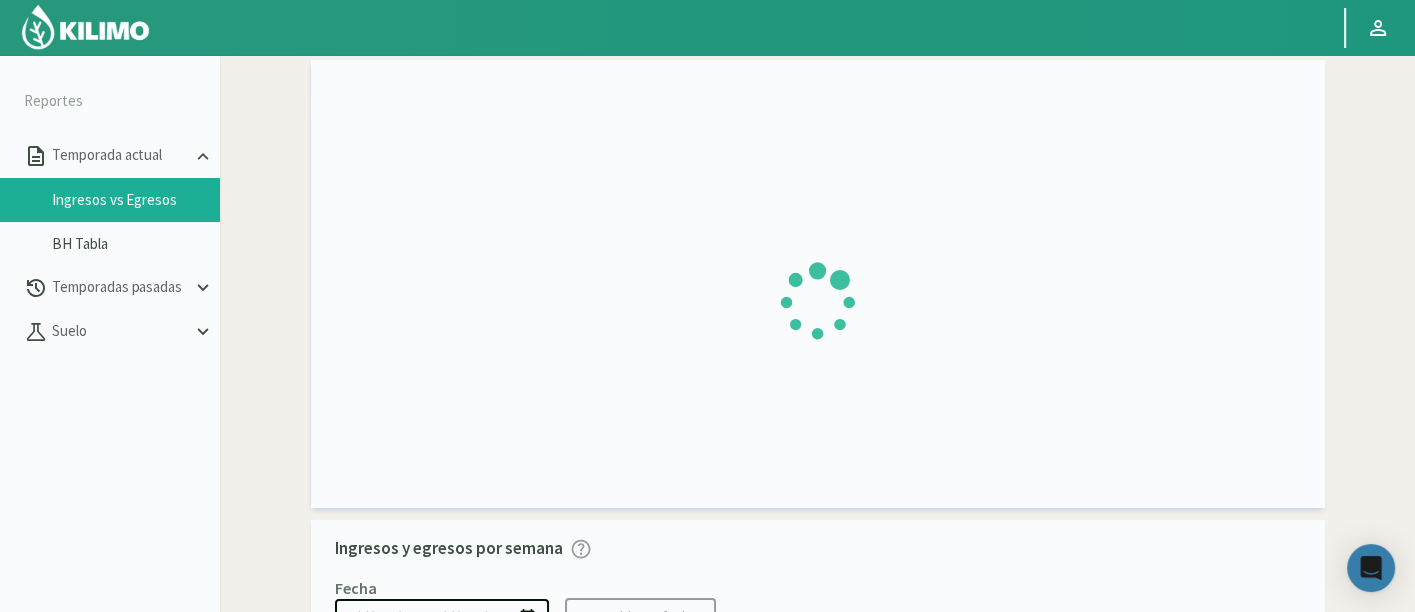 type on "[PERSON_NAME]" 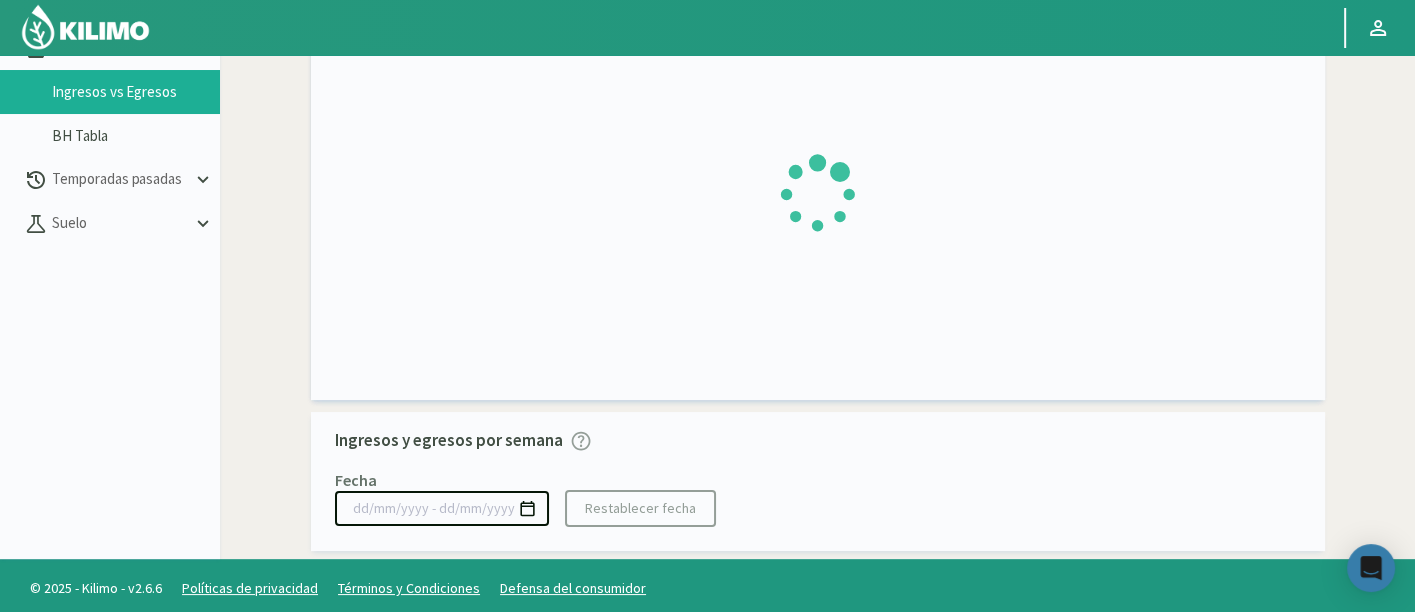 scroll, scrollTop: 114, scrollLeft: 0, axis: vertical 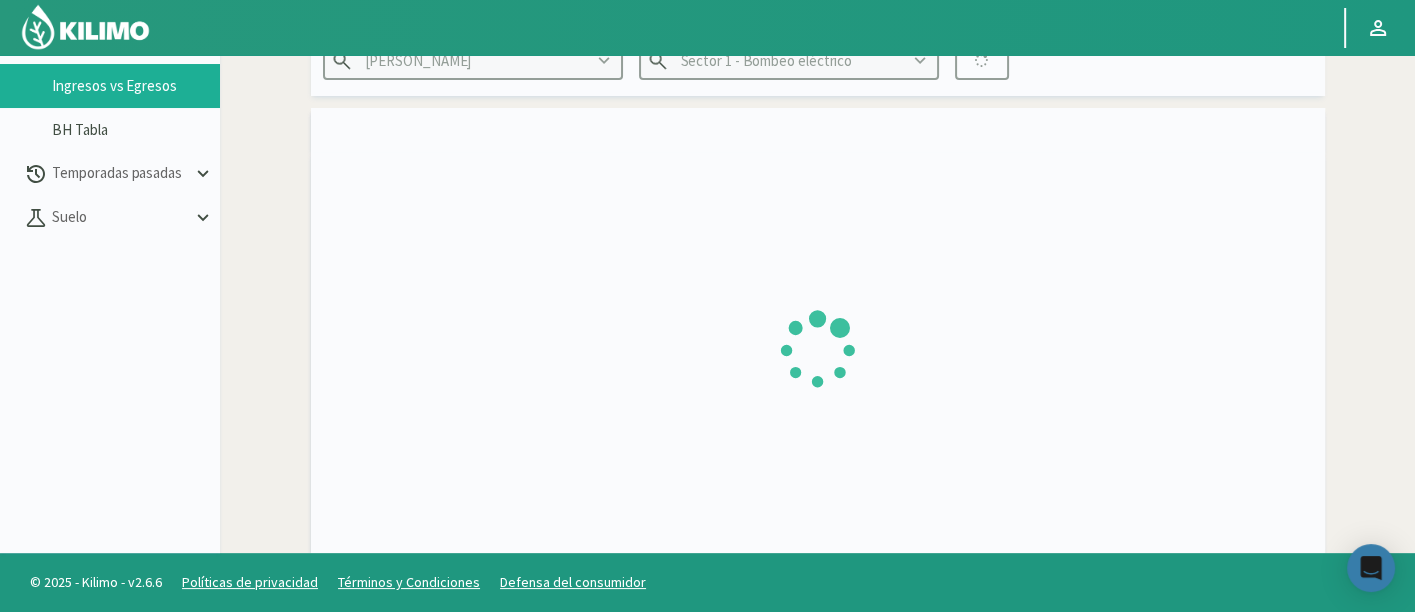 type on "17/06/2024 - 13/07/2025" 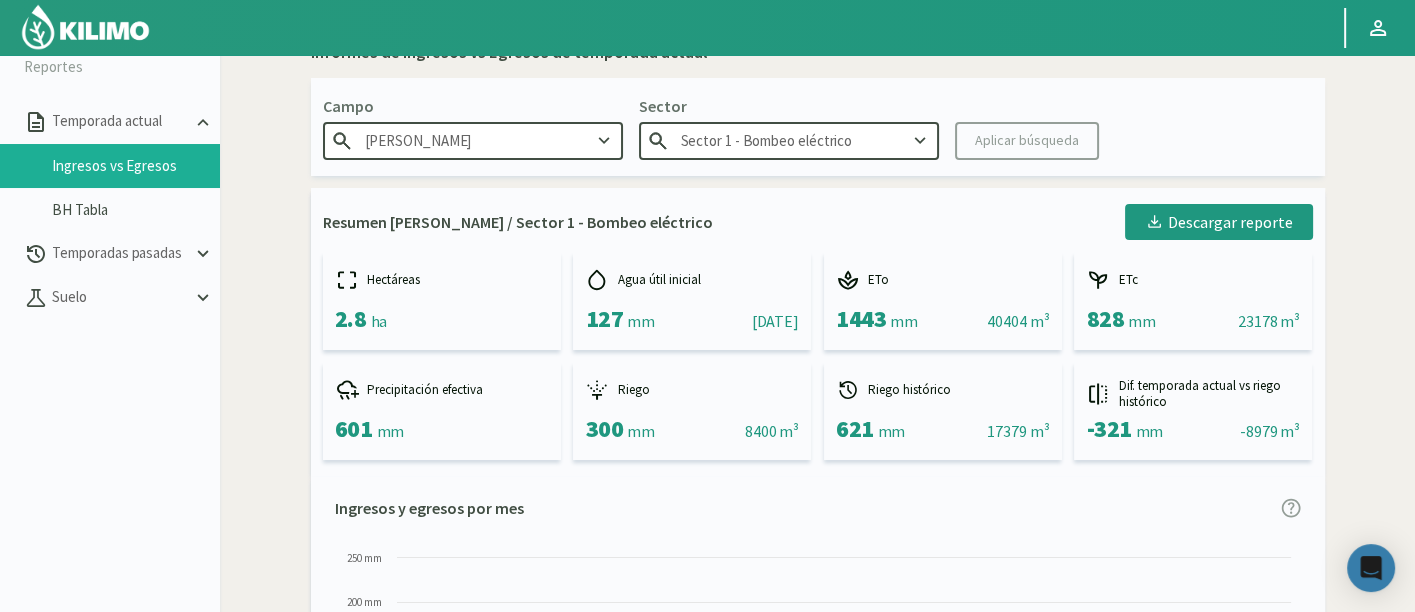 scroll, scrollTop: 0, scrollLeft: 0, axis: both 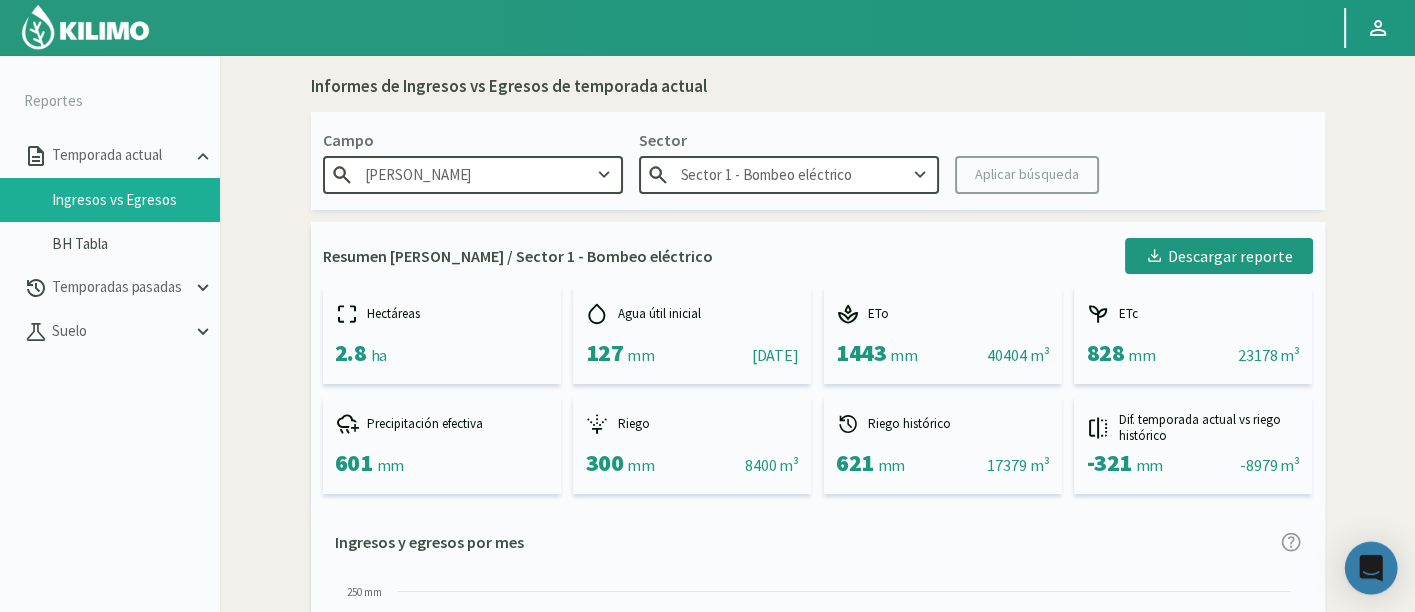 click 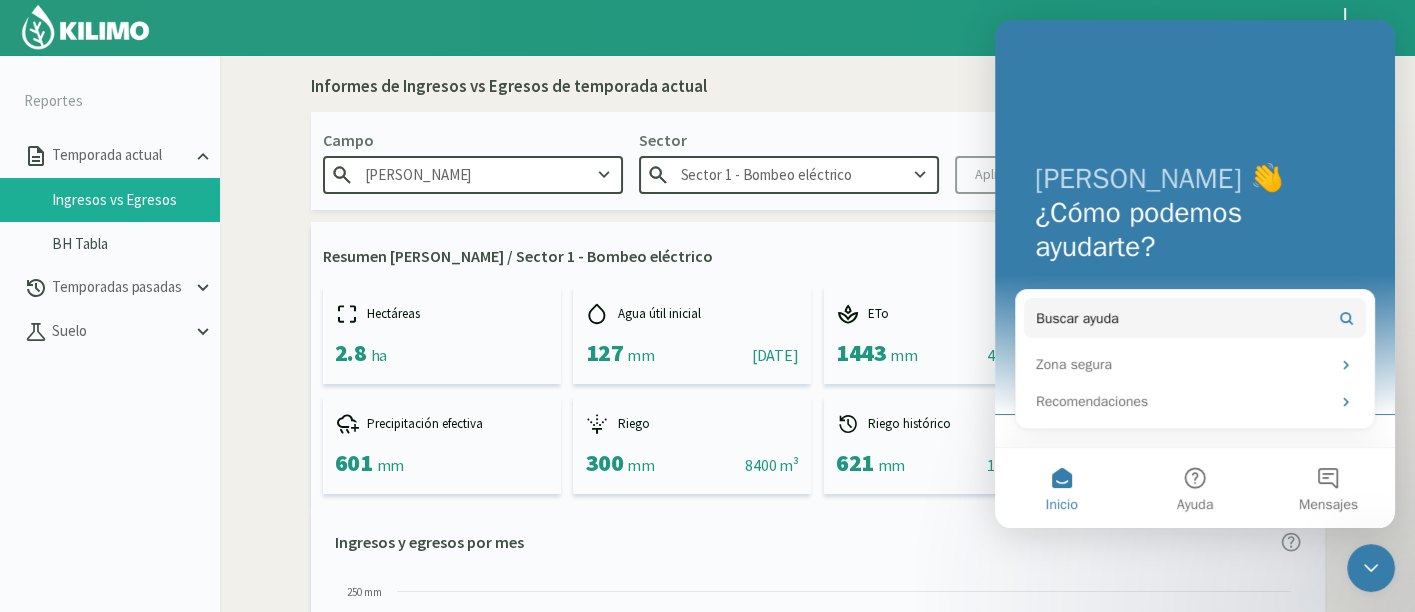 scroll, scrollTop: 0, scrollLeft: 0, axis: both 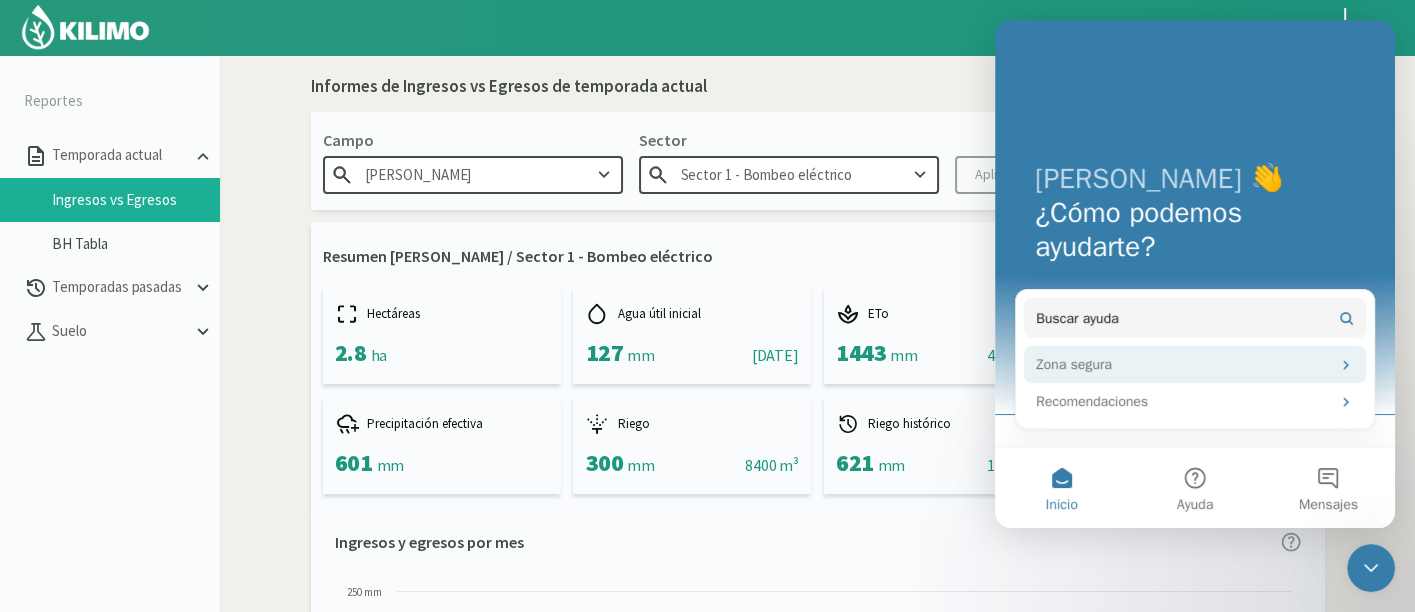 click on "Zona segura" at bounding box center (1183, 364) 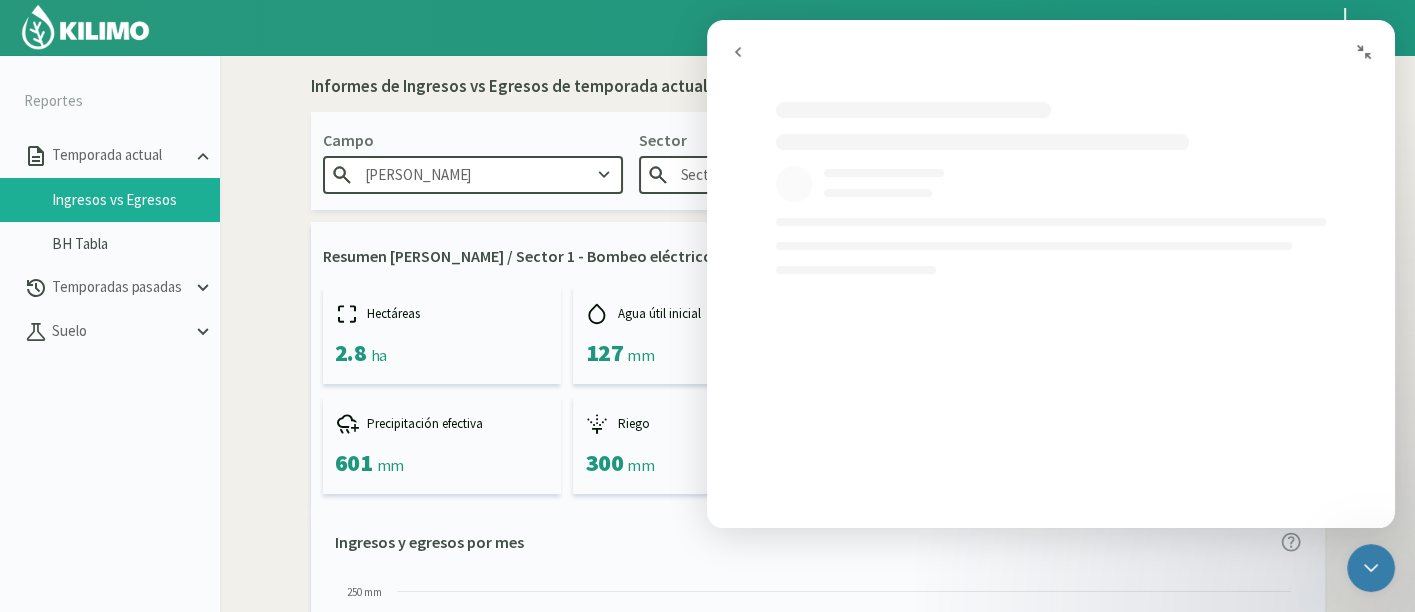 click at bounding box center [1071, 432] 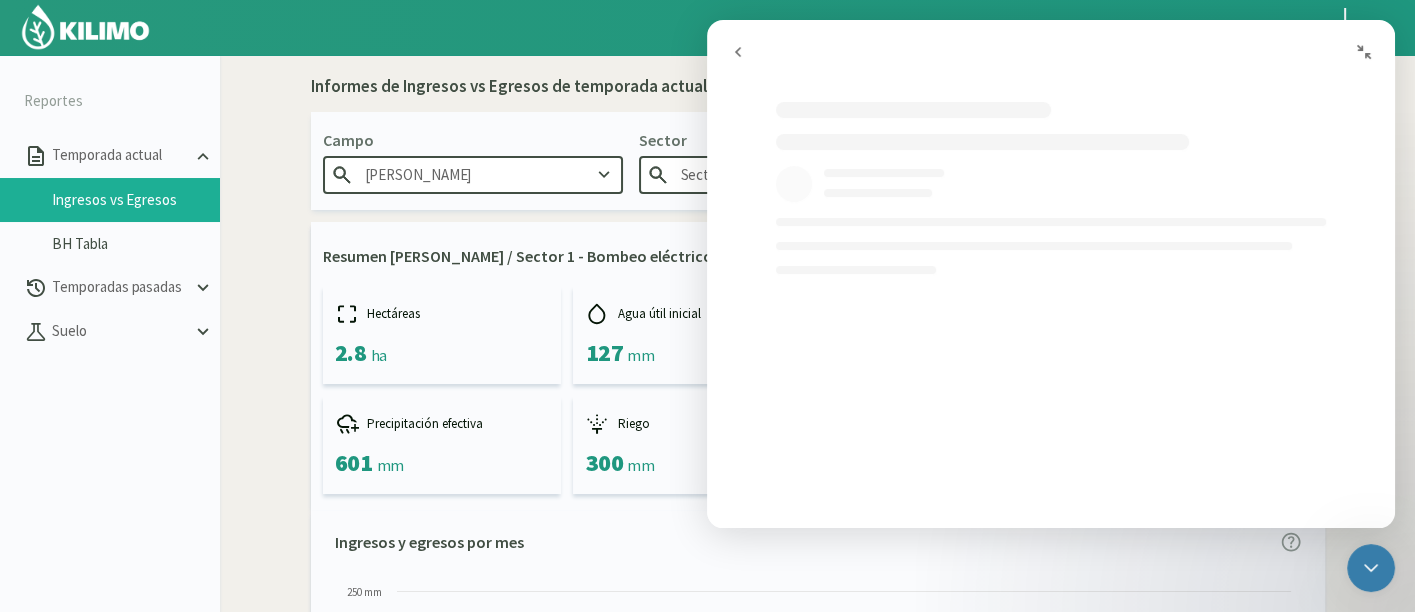 click 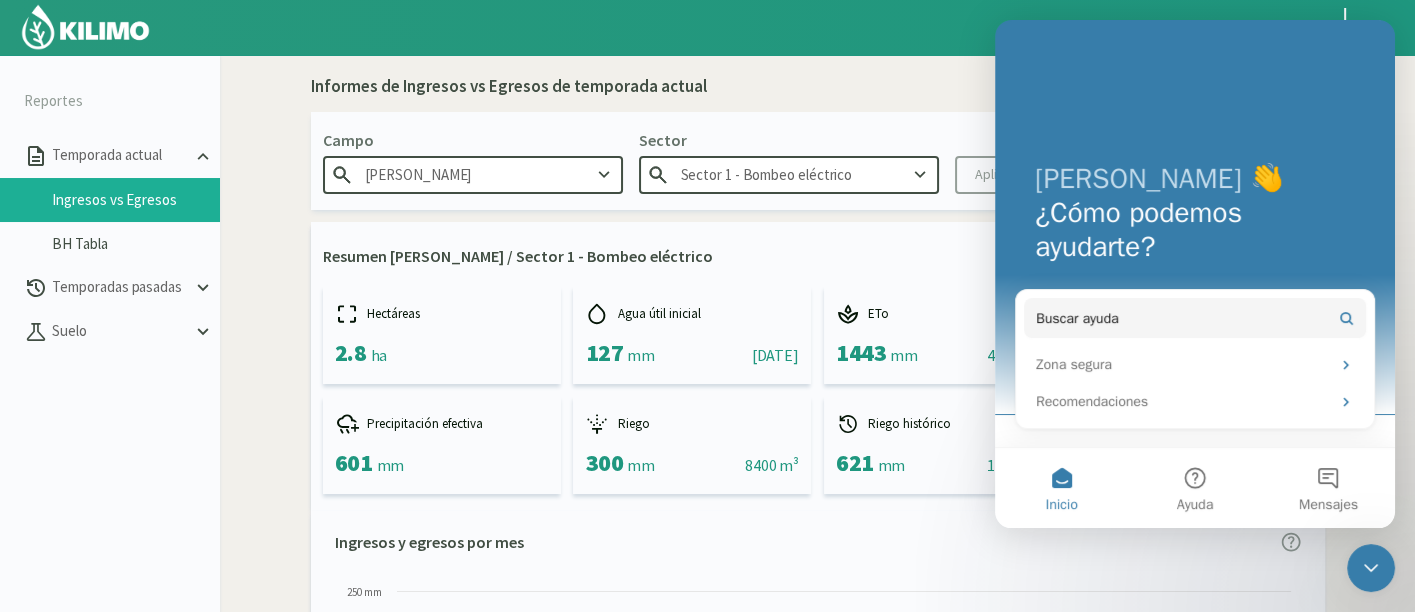 click on "Ingresos y egresos por mes" 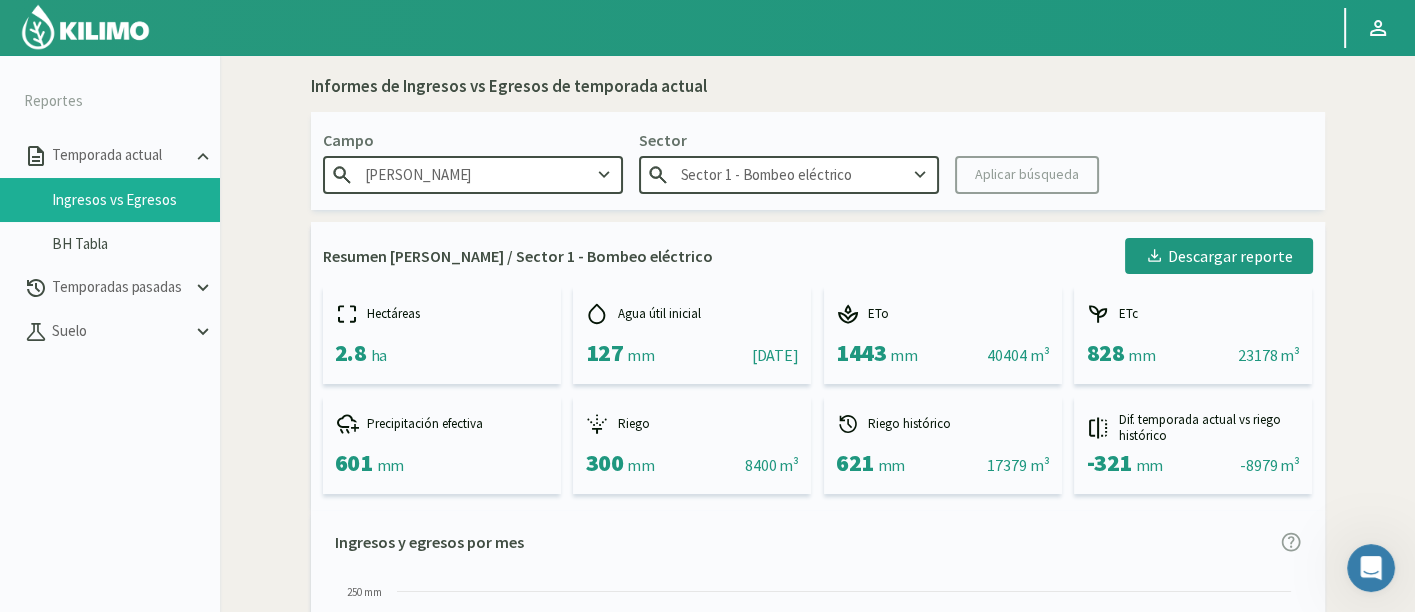 scroll, scrollTop: 0, scrollLeft: 0, axis: both 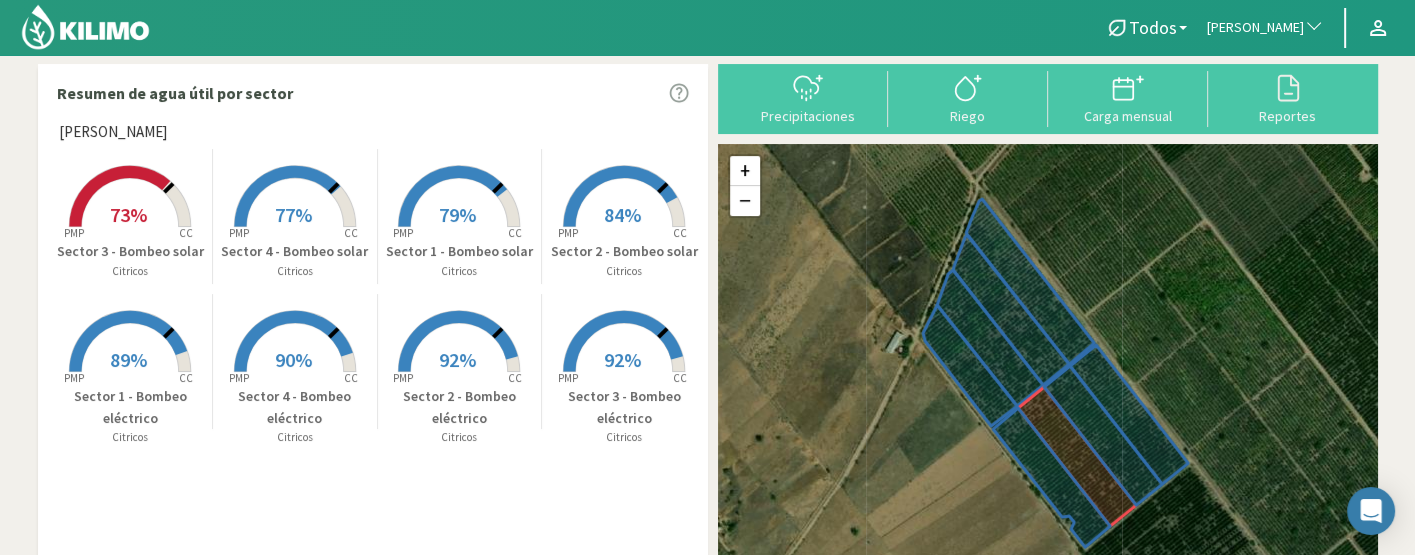 click on "[PERSON_NAME]" 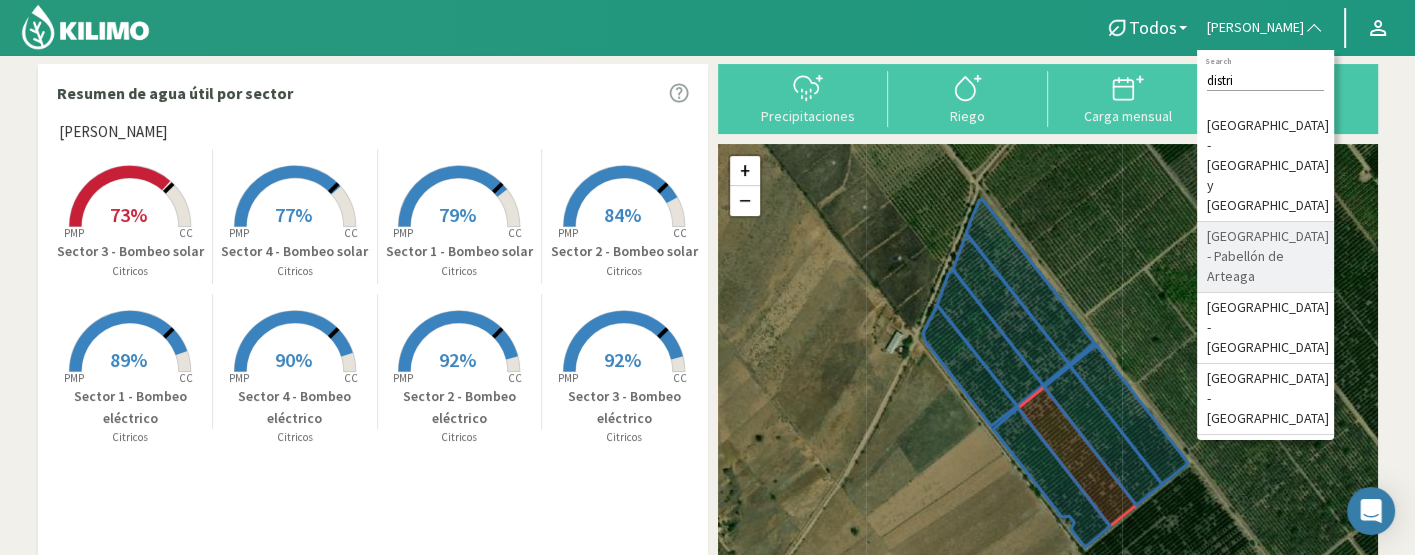 type on "distri" 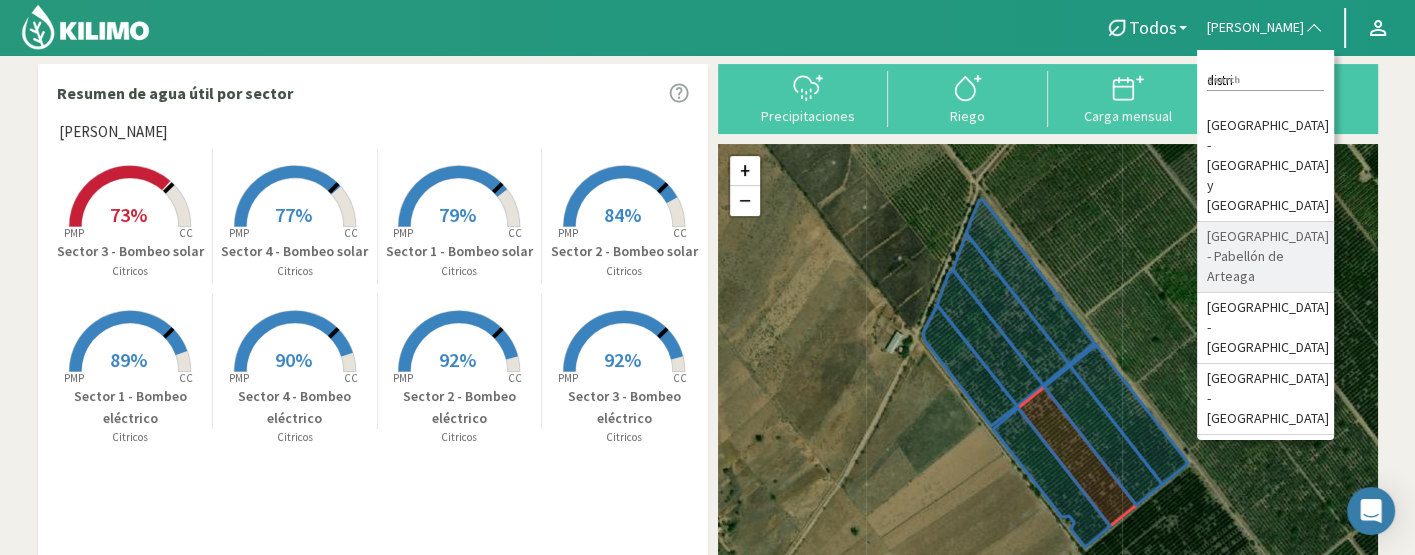 click on "[GEOGRAPHIC_DATA][PERSON_NAME] - Pabellón [PERSON_NAME]" 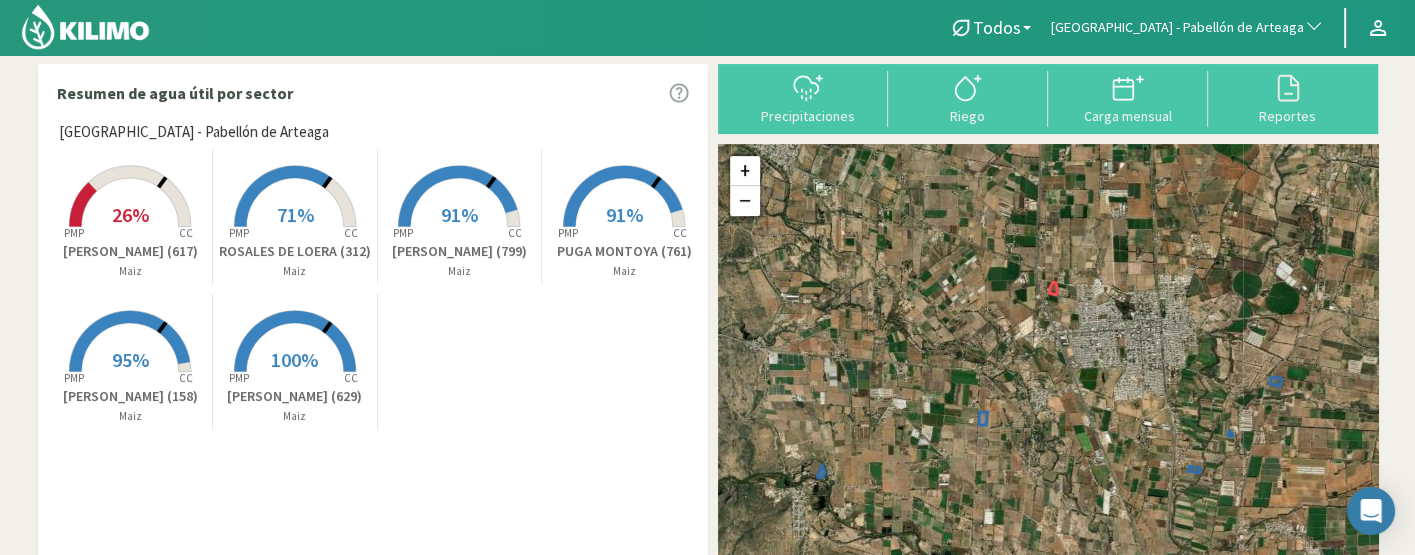 click 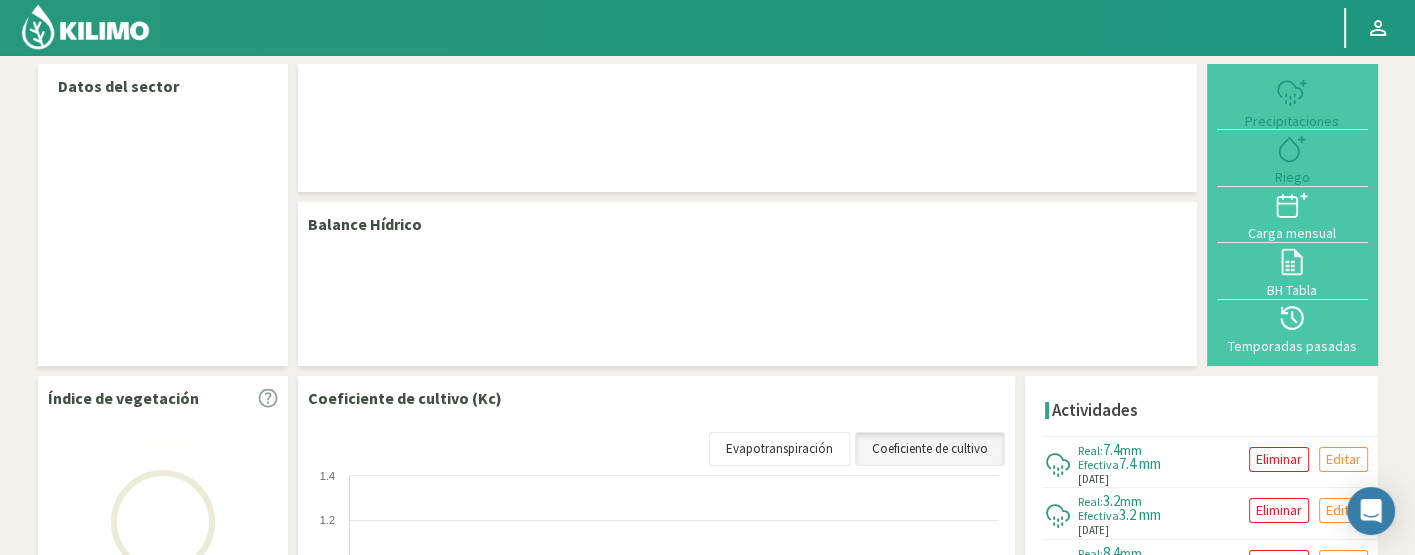select on "54: Object" 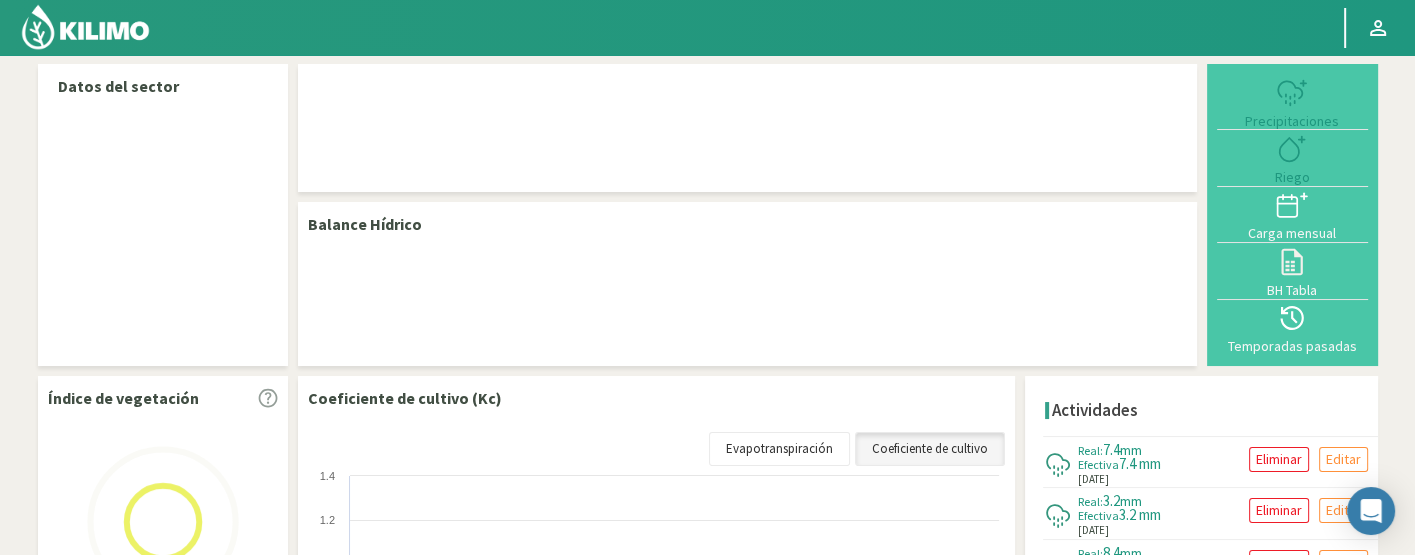 select on "5: Object" 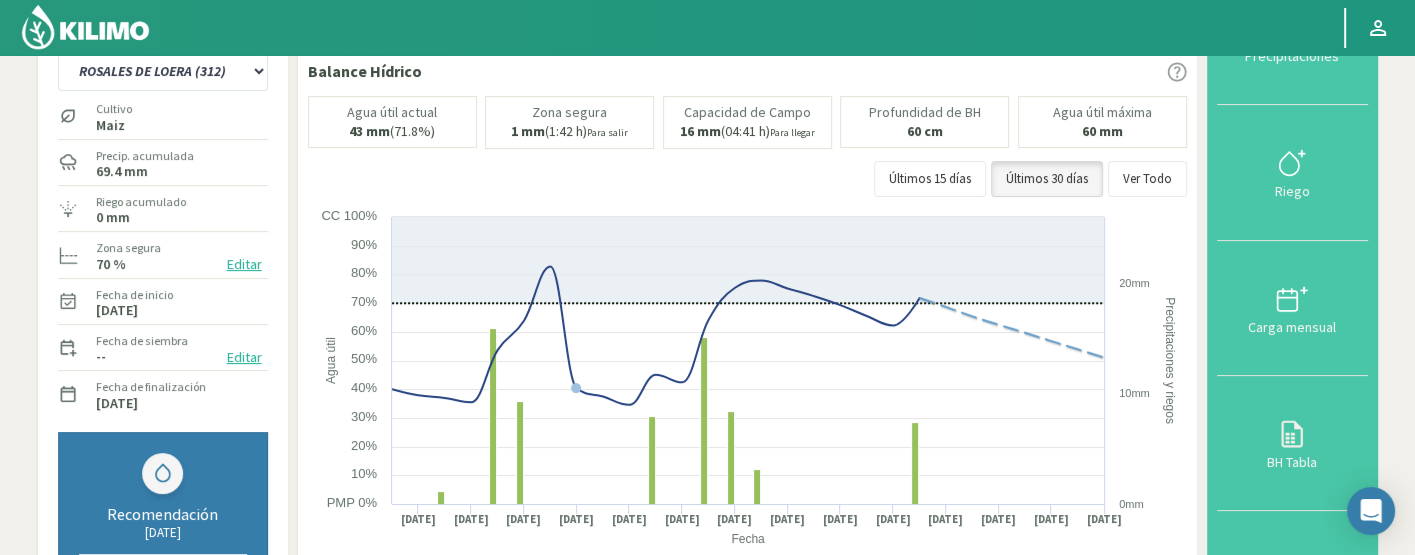 scroll, scrollTop: 108, scrollLeft: 0, axis: vertical 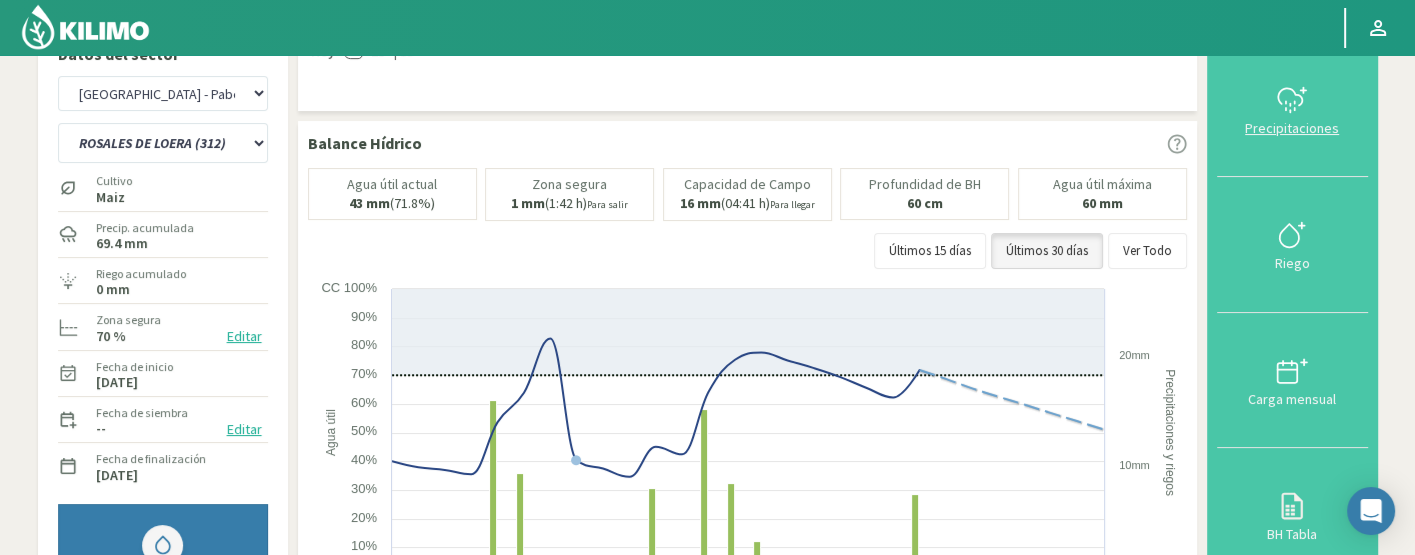 click 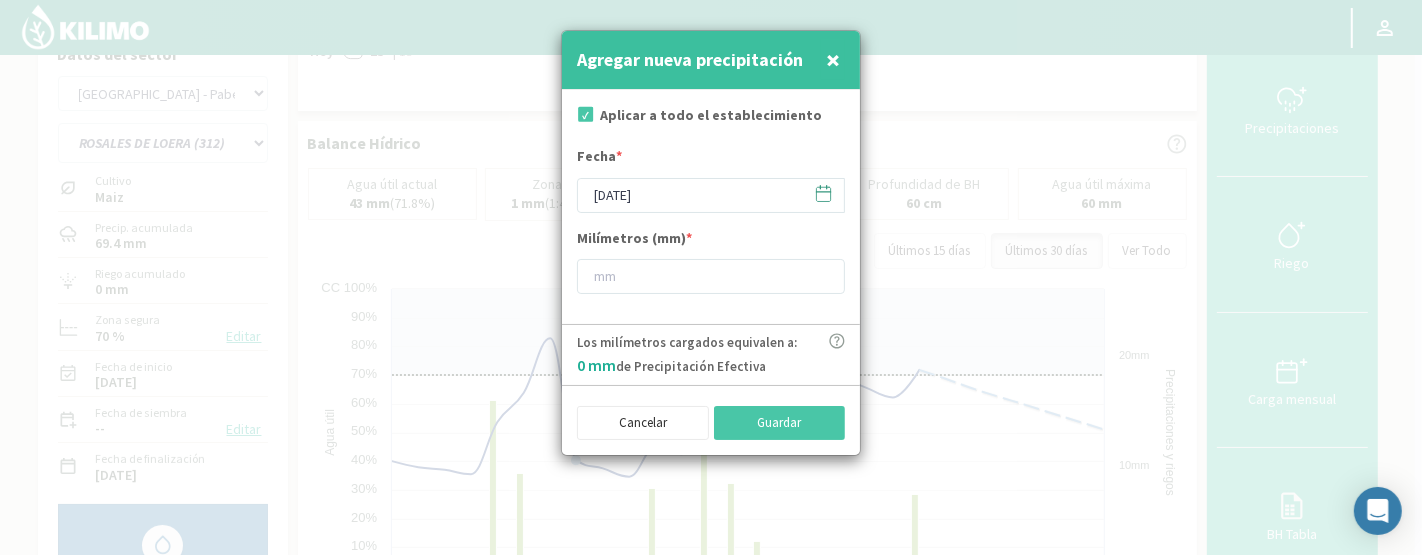 click at bounding box center (584, 117) 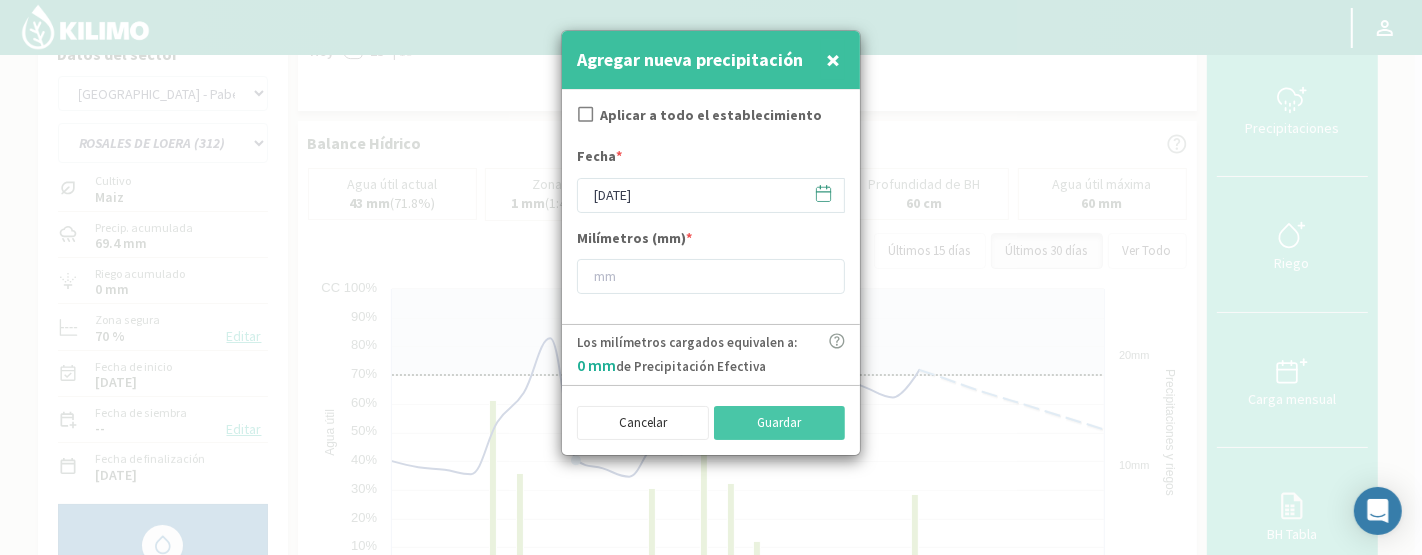 click at bounding box center [584, 117] 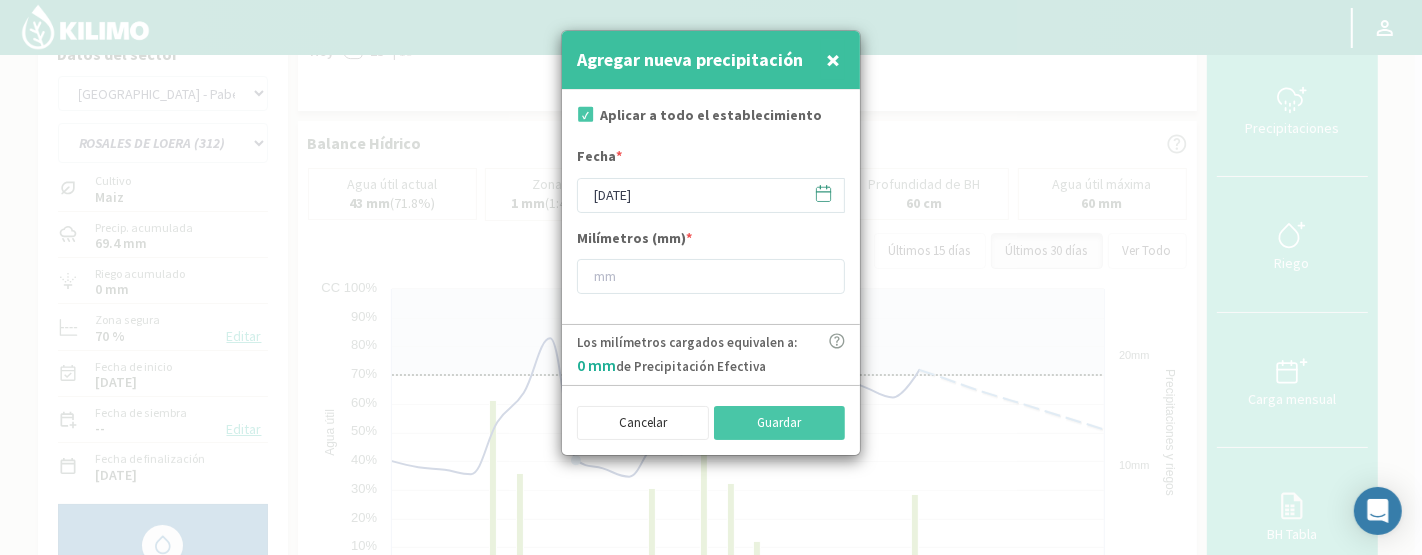 click at bounding box center [584, 117] 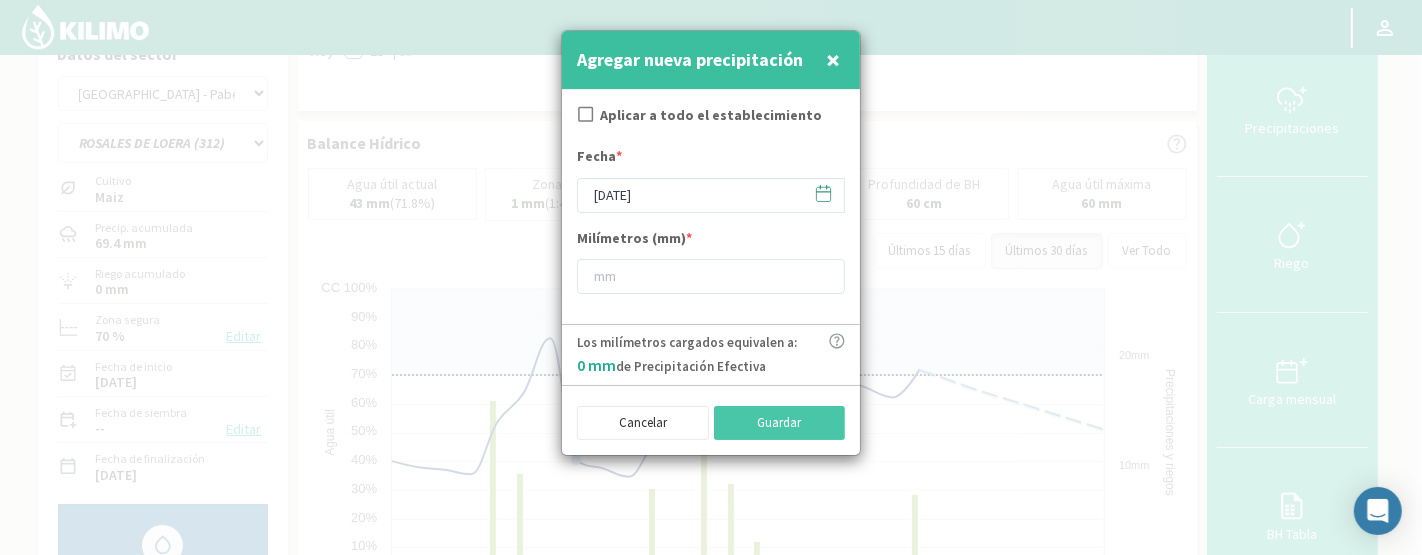 click on "×" at bounding box center [833, 60] 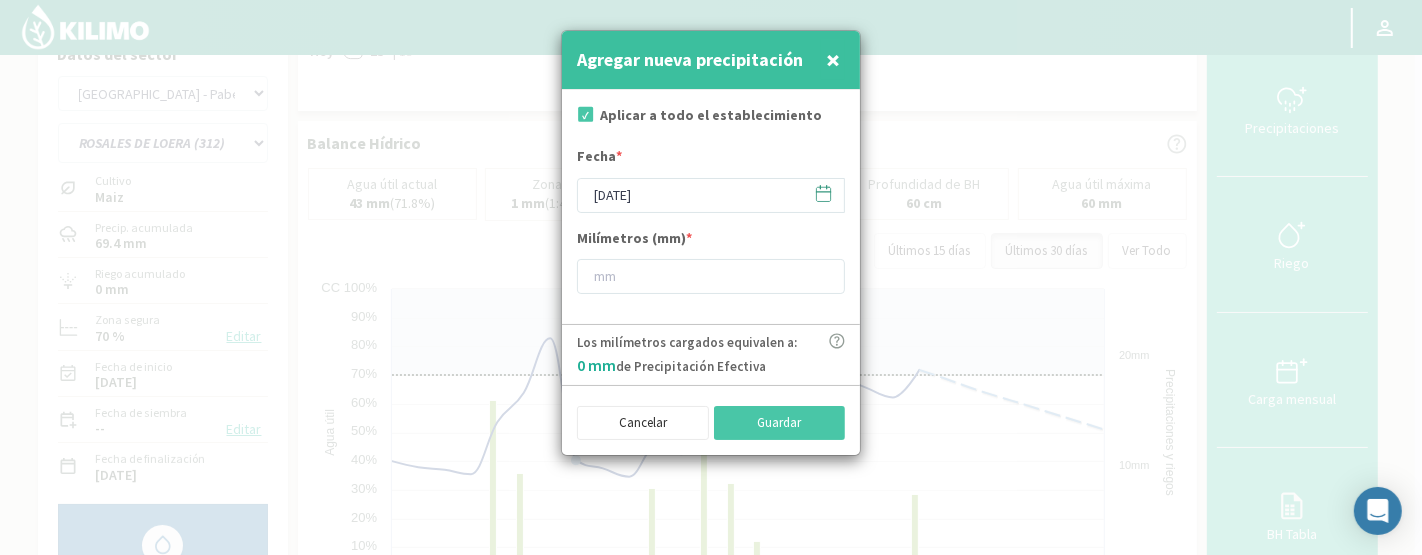 checkbox on "true" 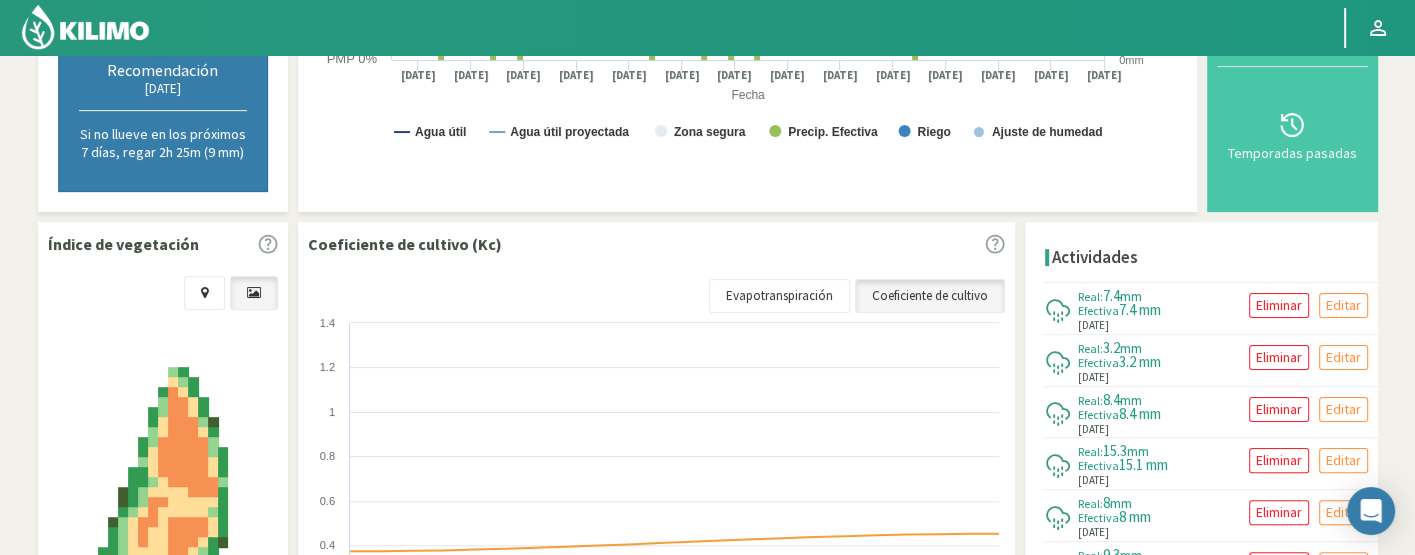 scroll, scrollTop: 816, scrollLeft: 0, axis: vertical 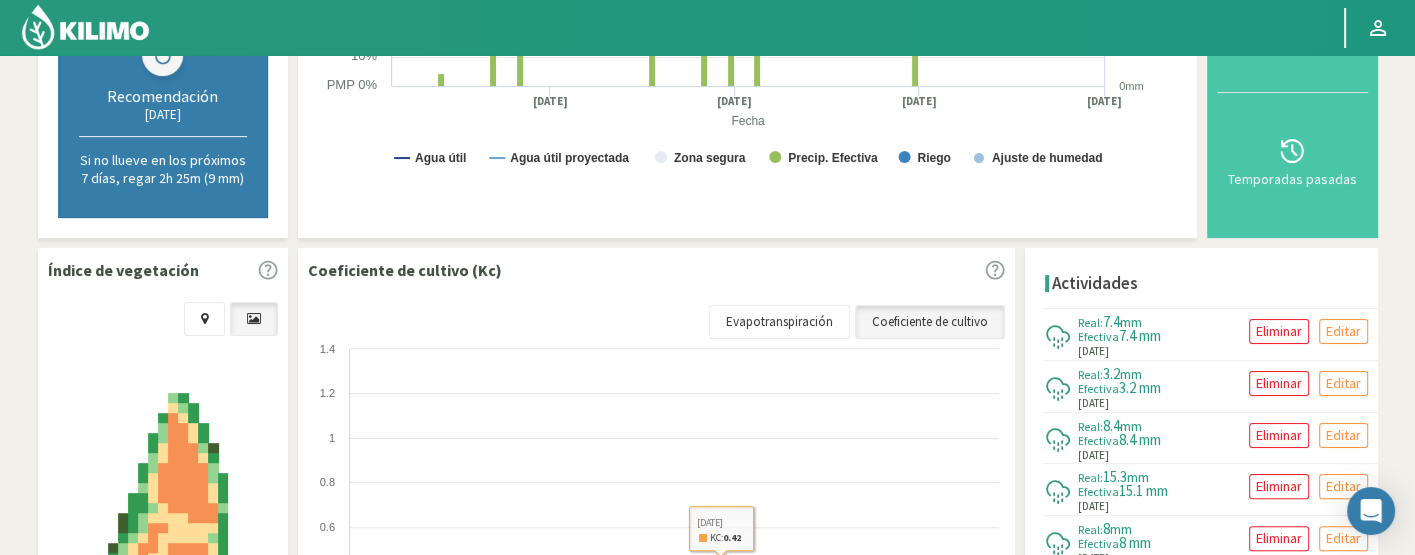 click on "Precipitaciones
Riego
Carga mensual
BH Tabla
Temporadas pasadas" 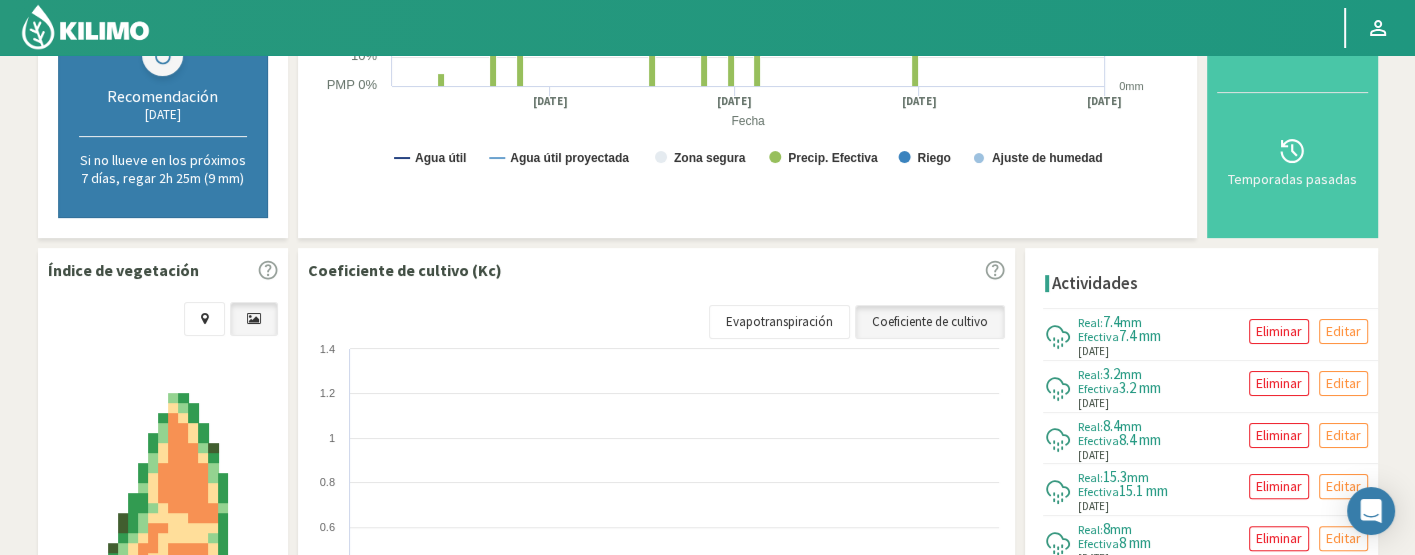 drag, startPoint x: 1400, startPoint y: 233, endPoint x: 1402, endPoint y: 73, distance: 160.0125 